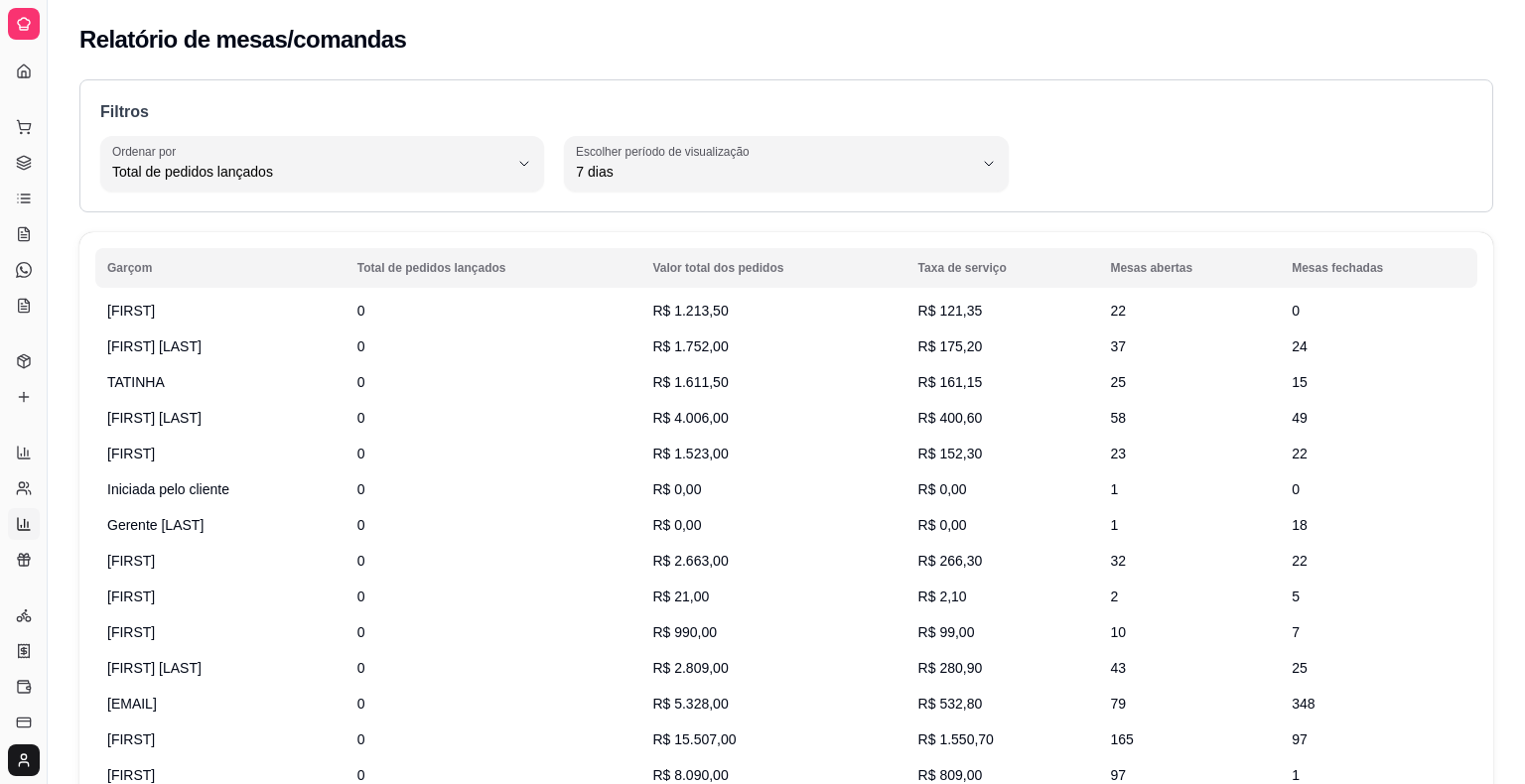 select on "TOTAL_OF_ORDERS" 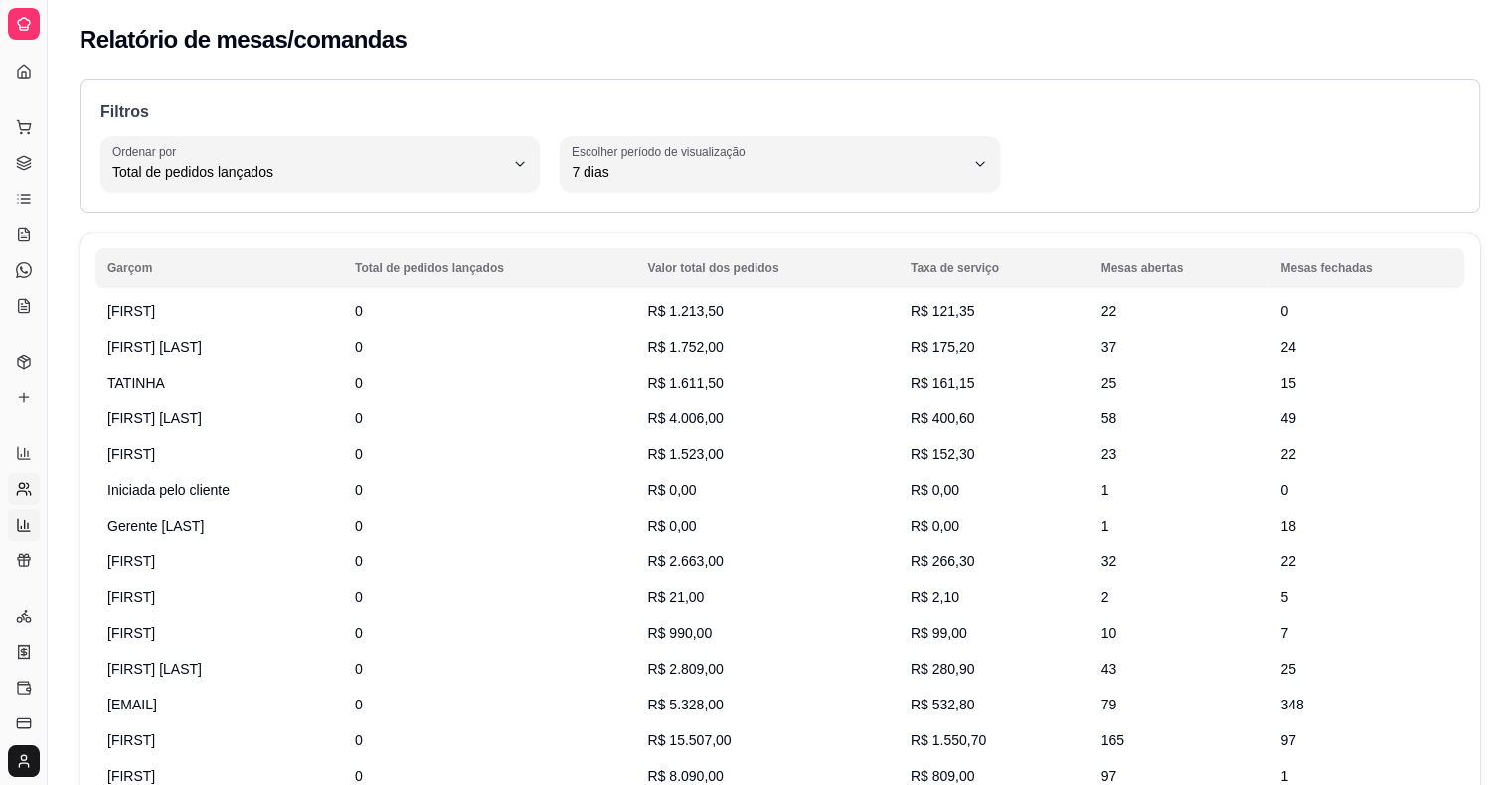 click on "Relatório de clientes" at bounding box center [24, 489] 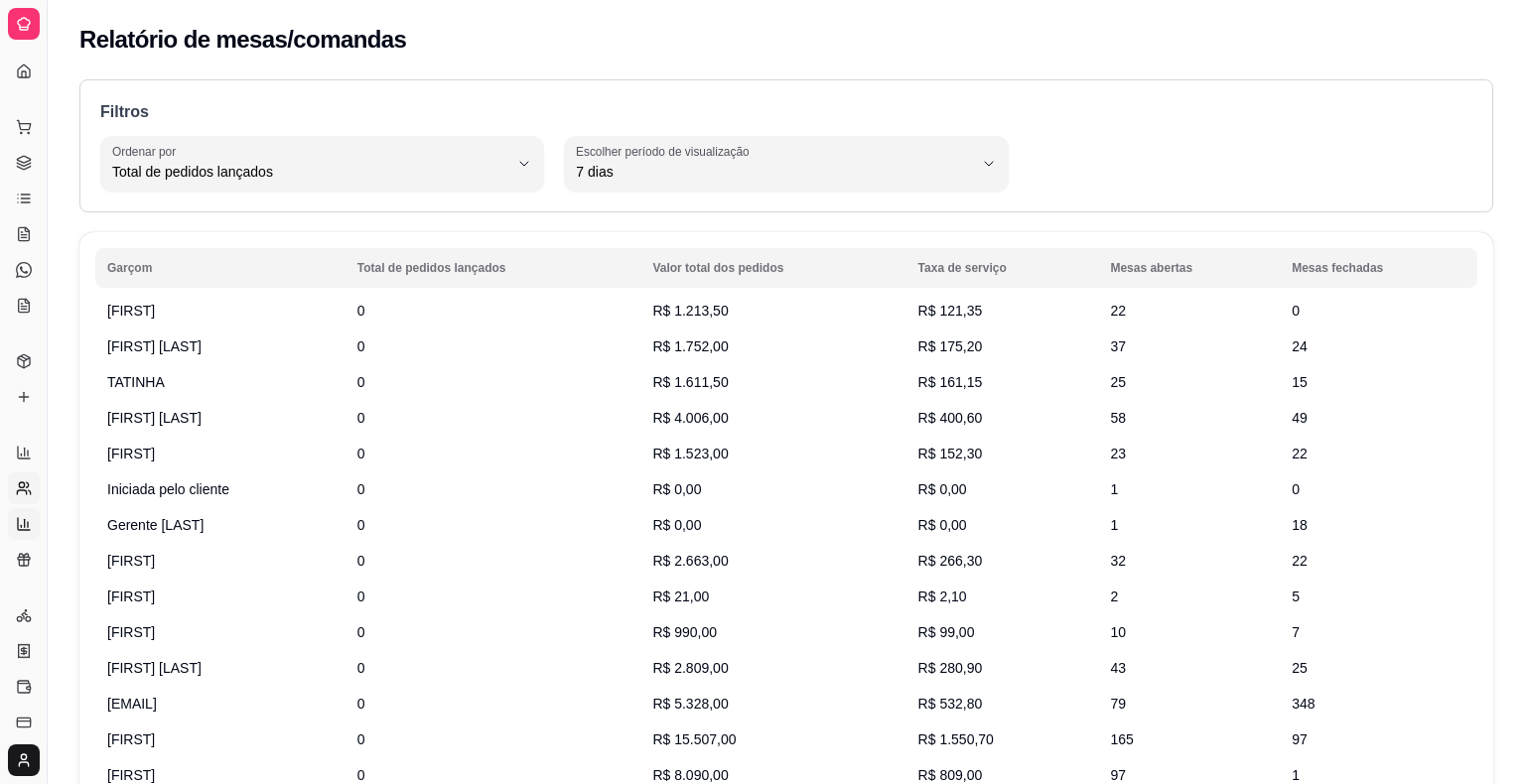 select on "30" 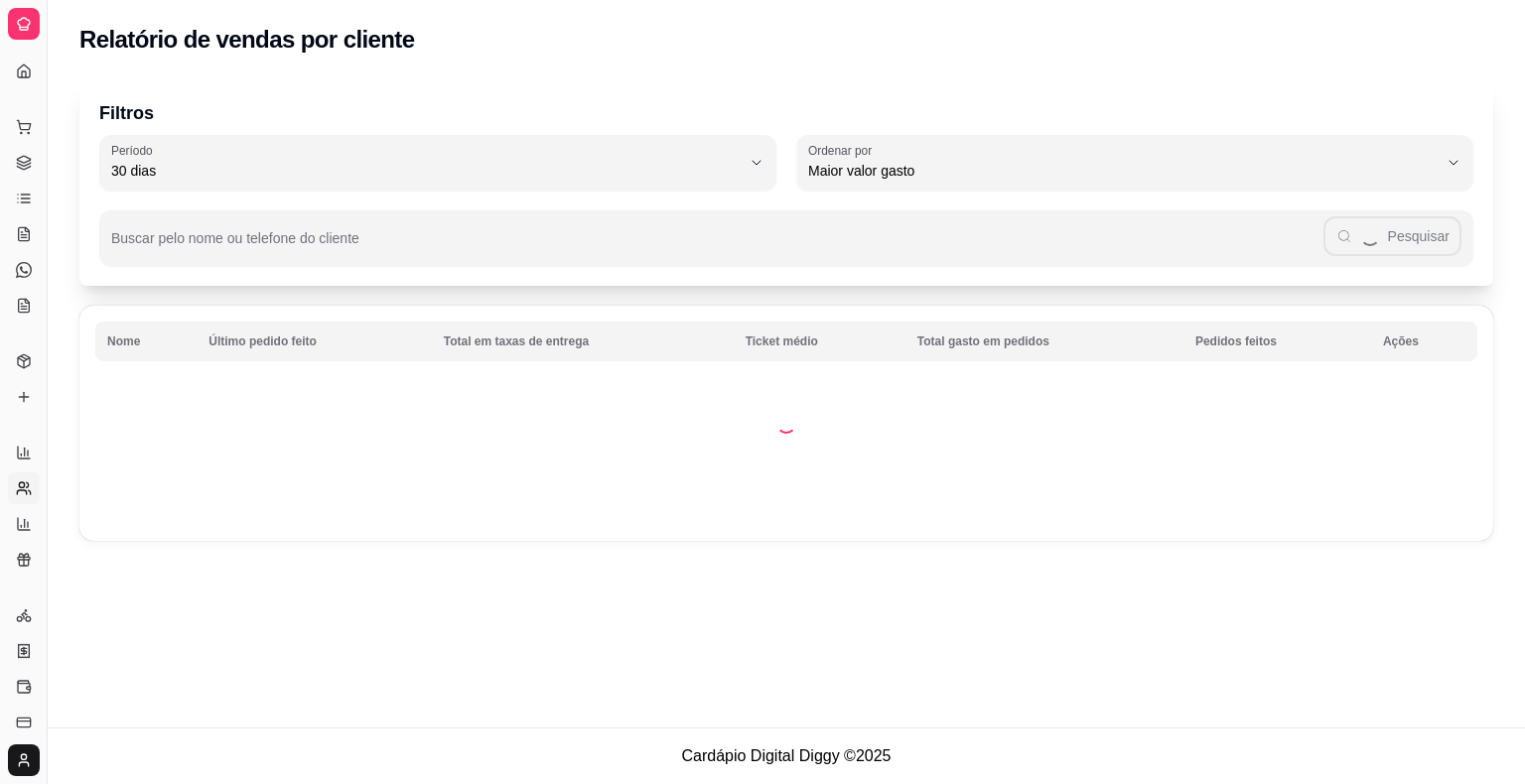 click 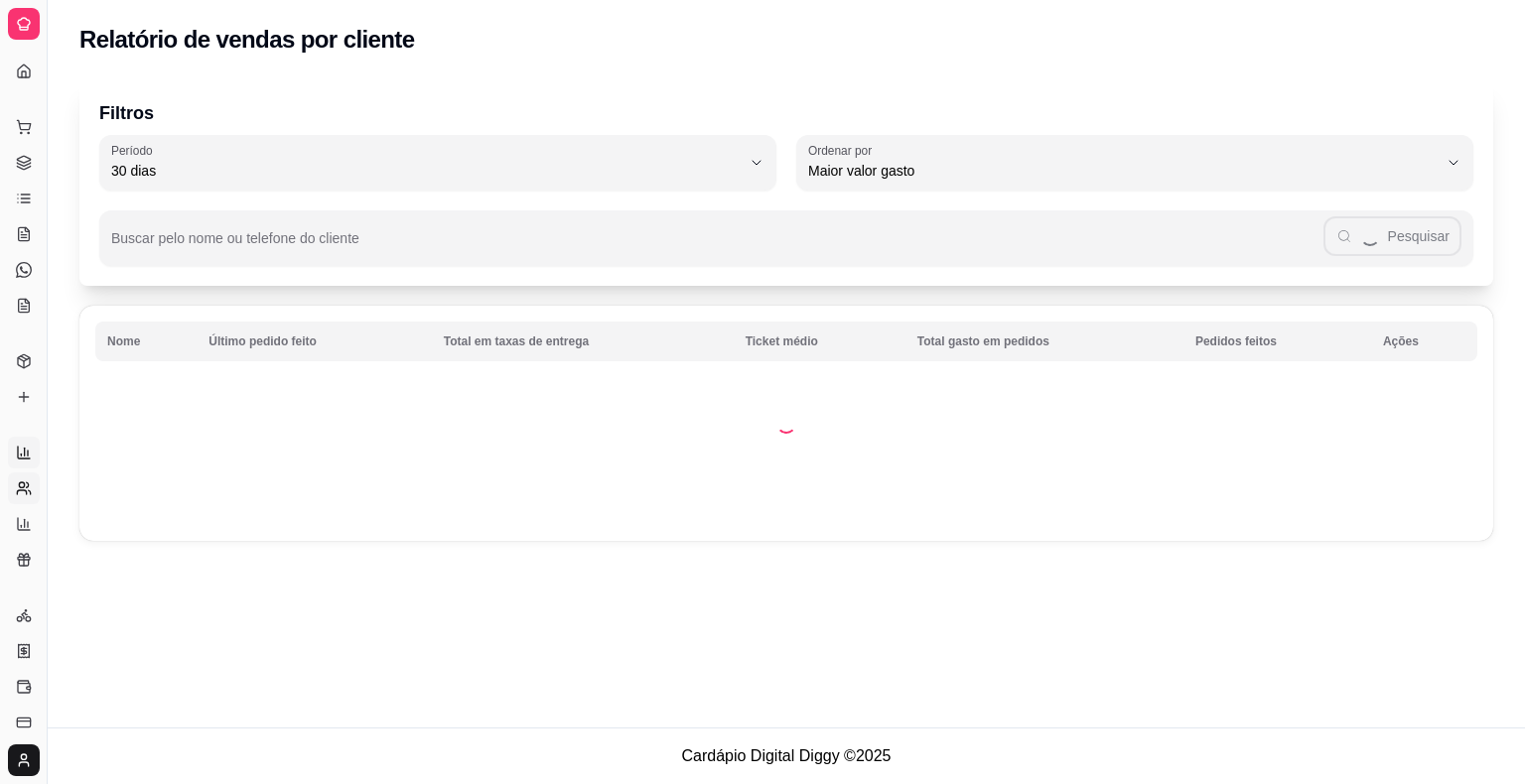 select on "ALL" 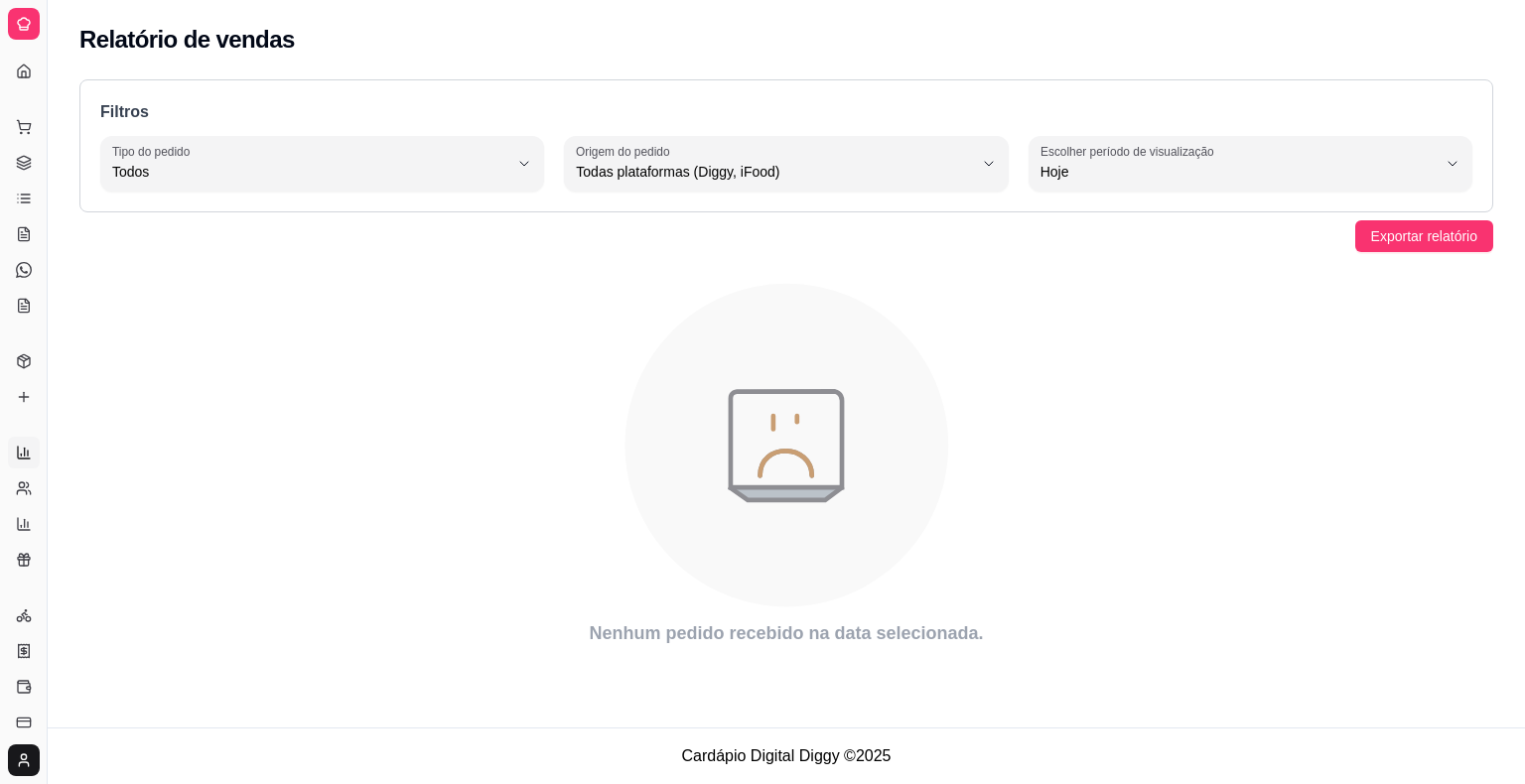 click on "Produtos" at bounding box center (24, 361) 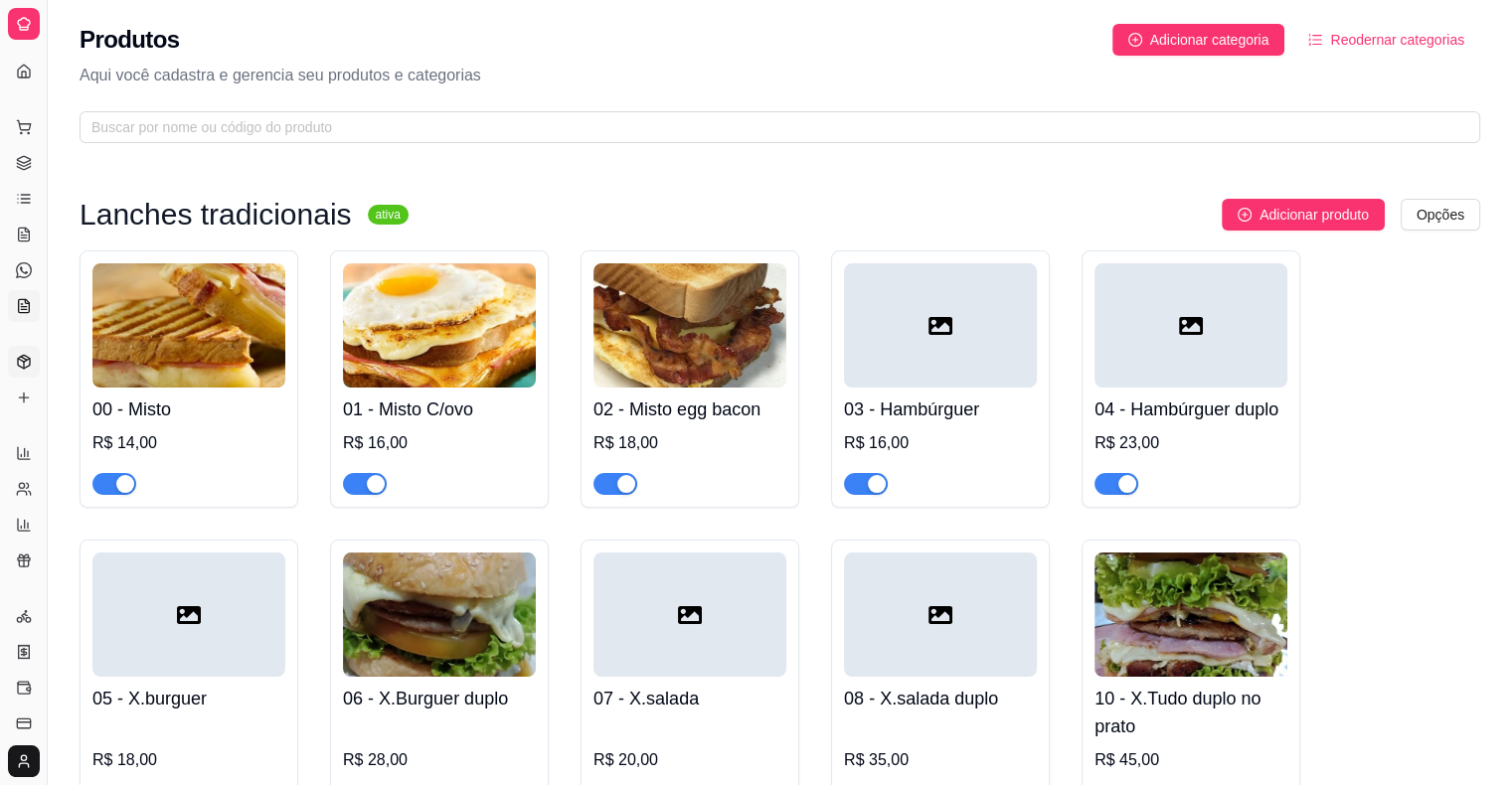 click 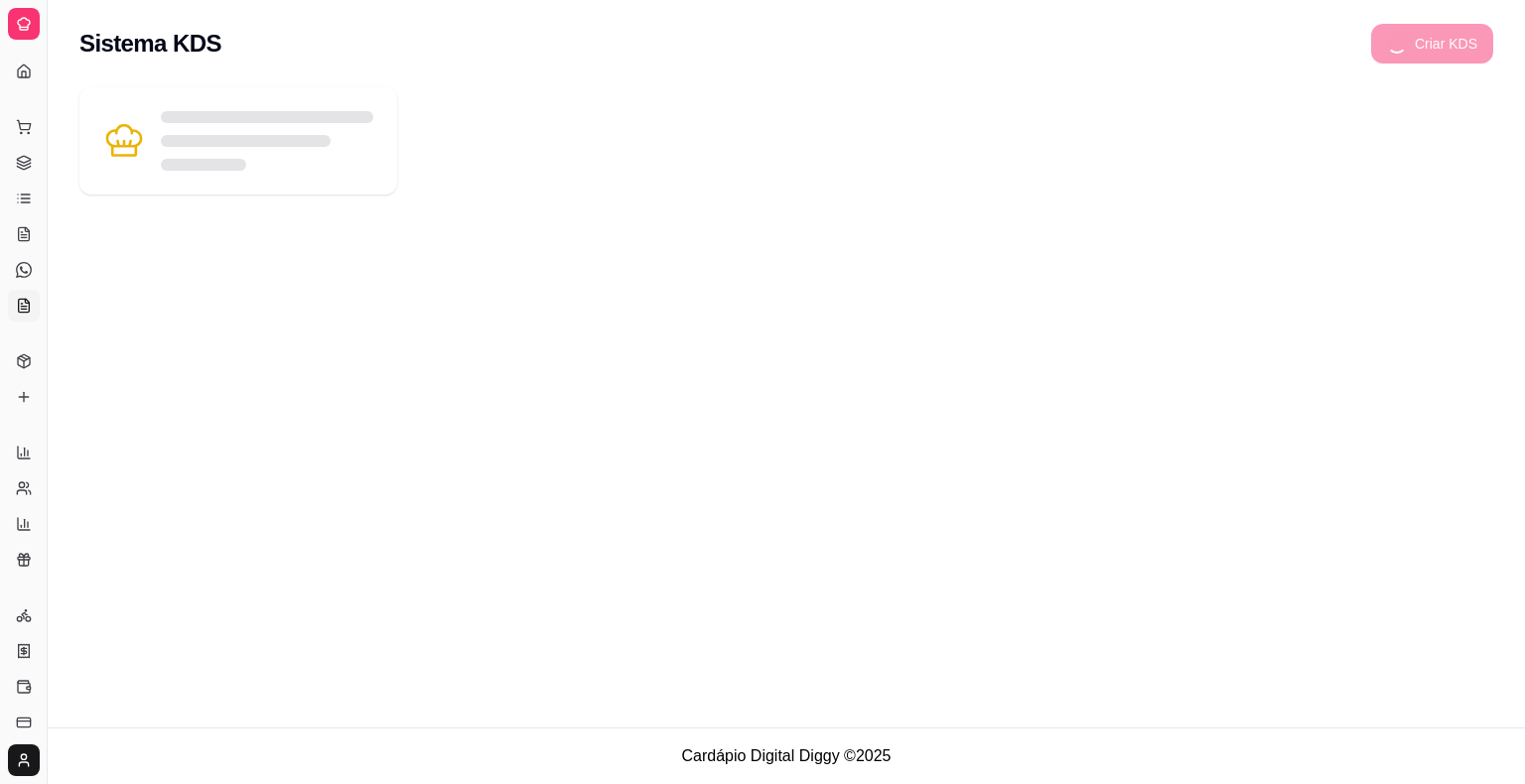 click 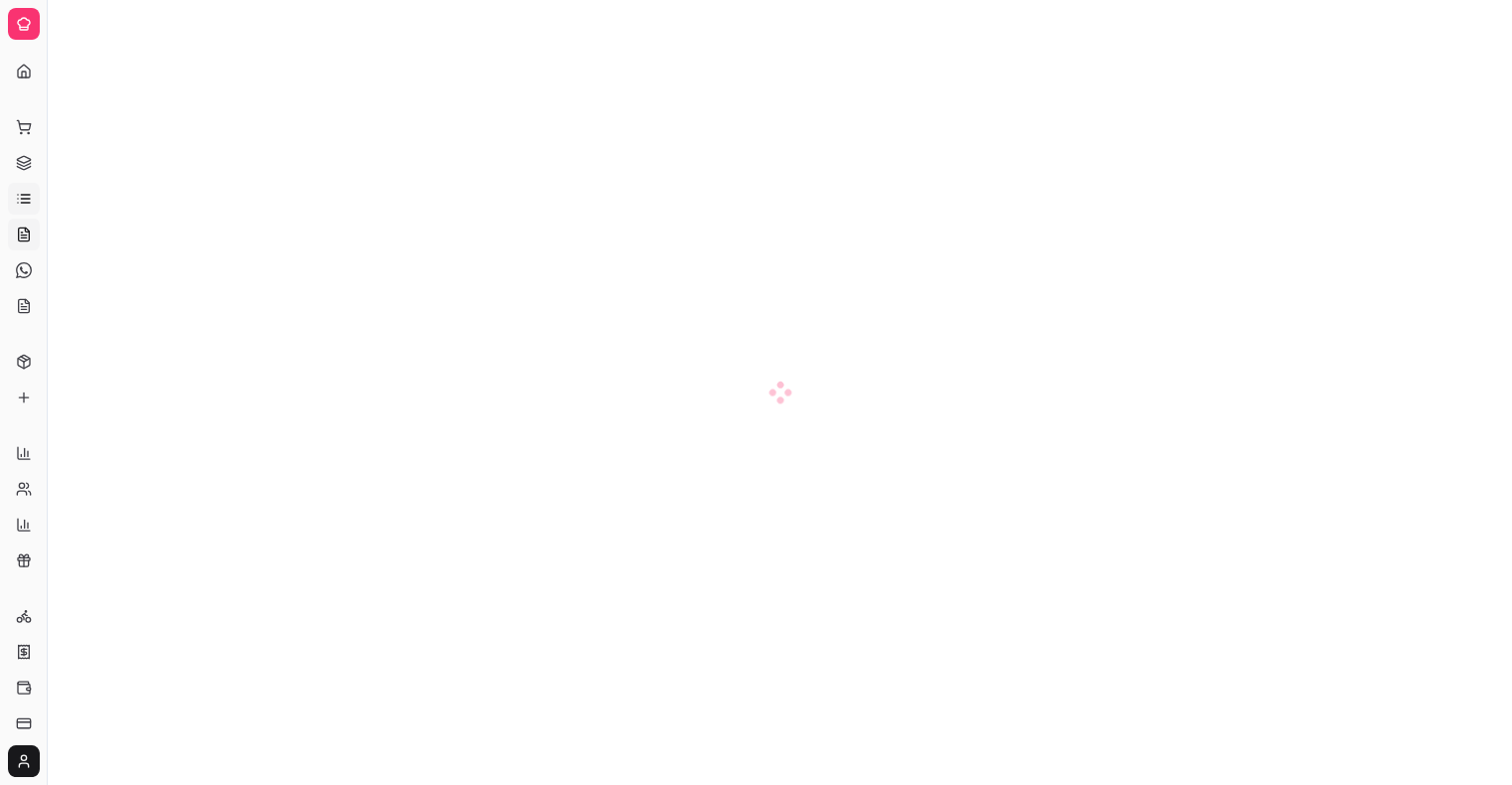 click 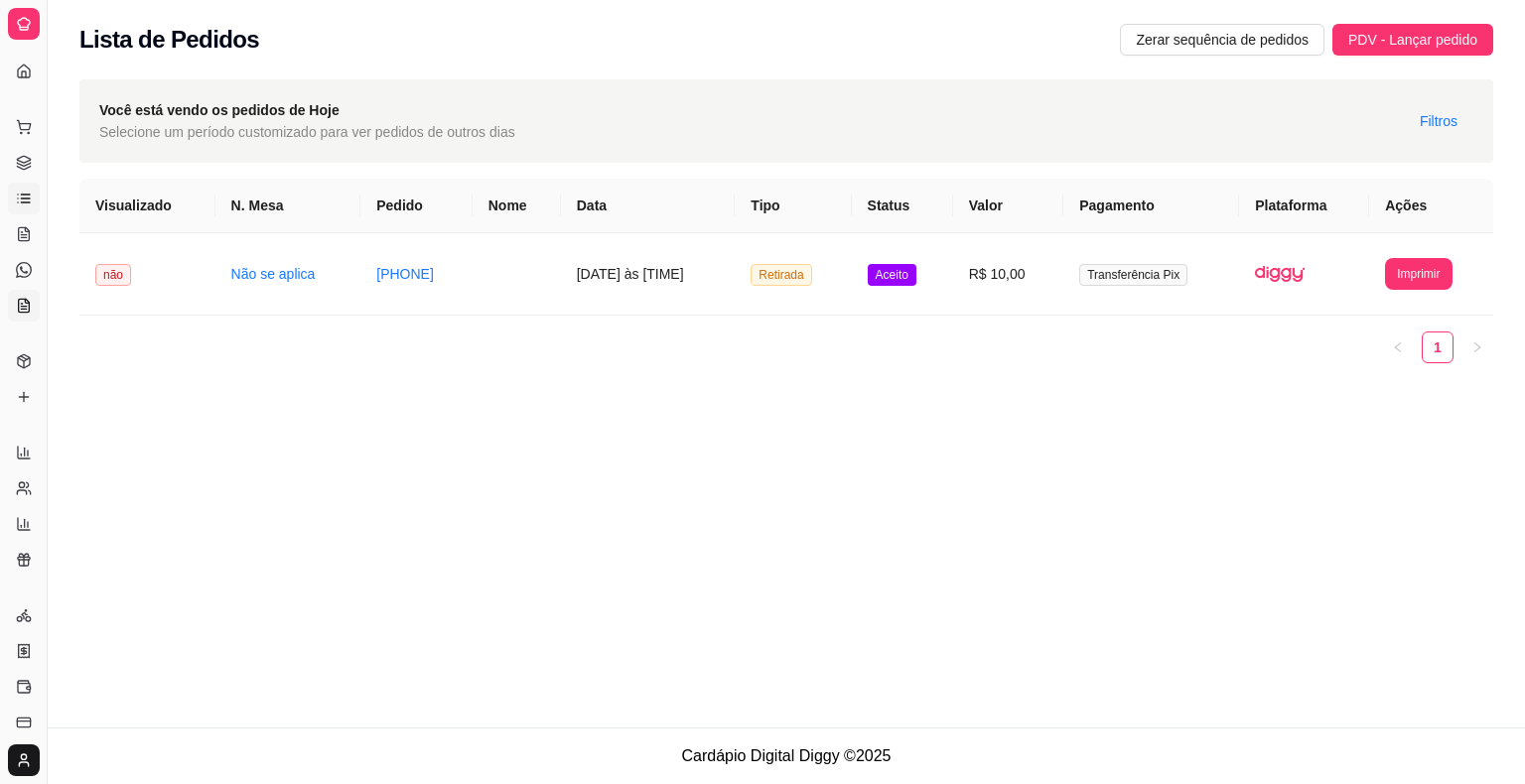 click 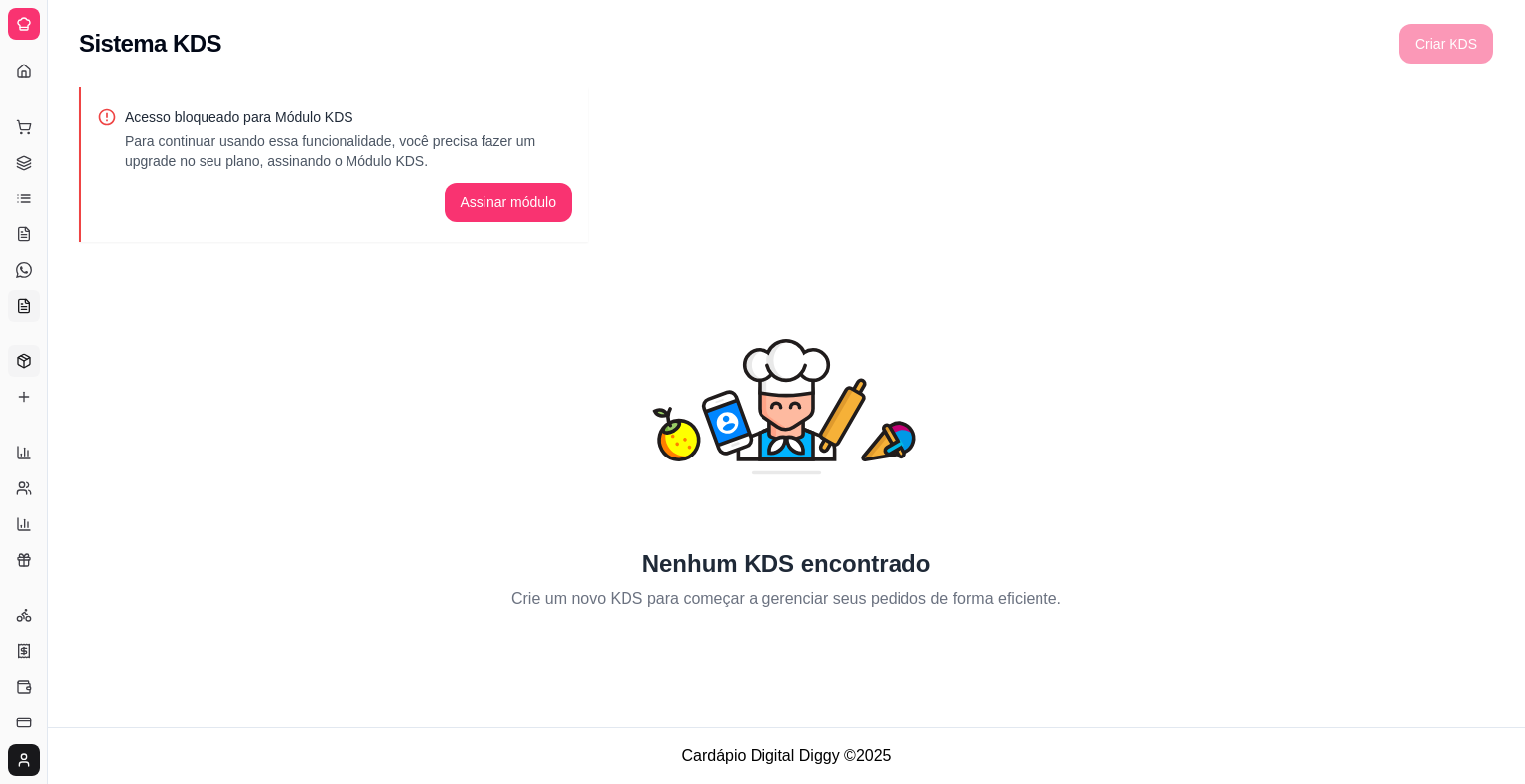 click 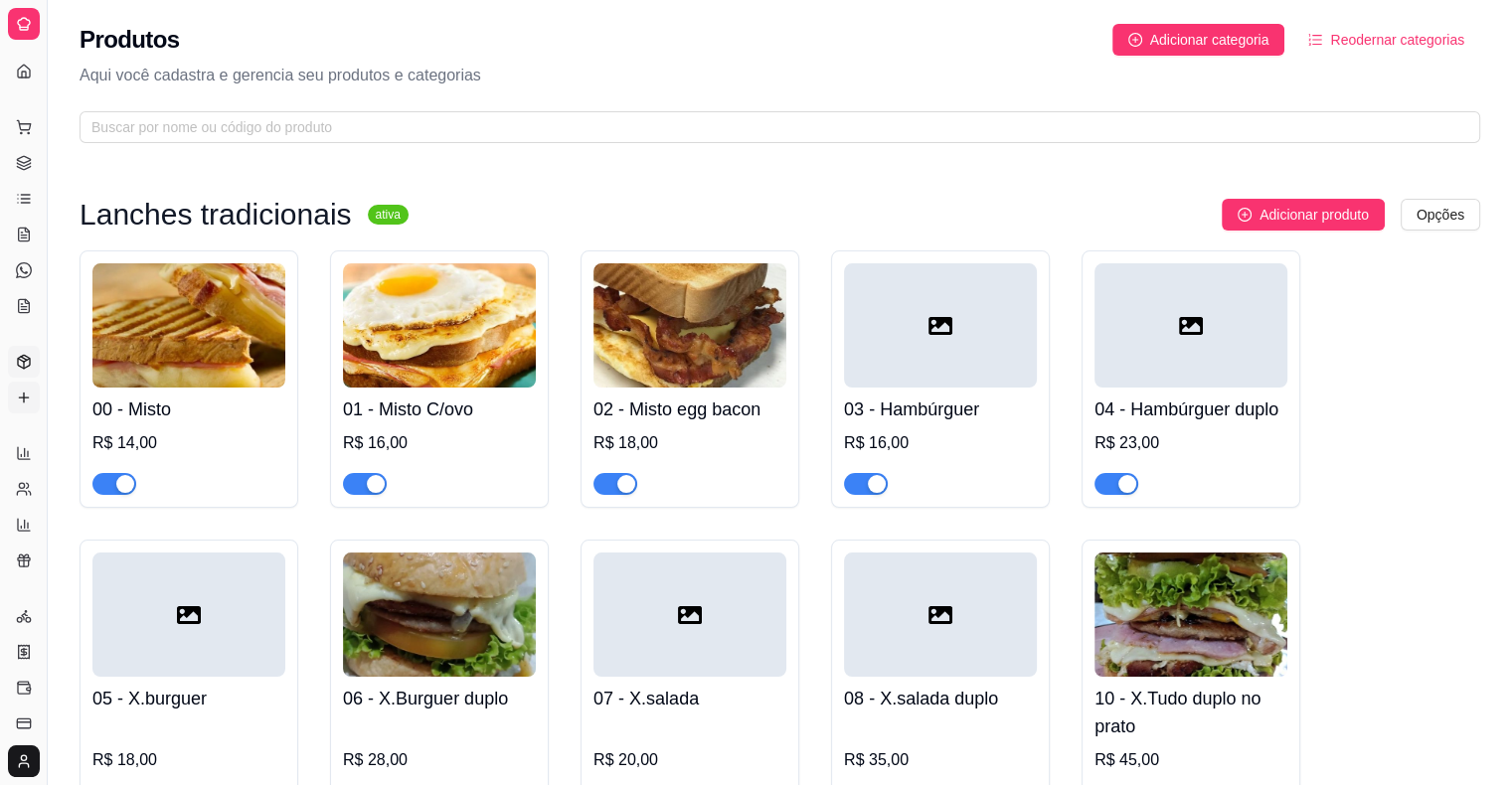 click 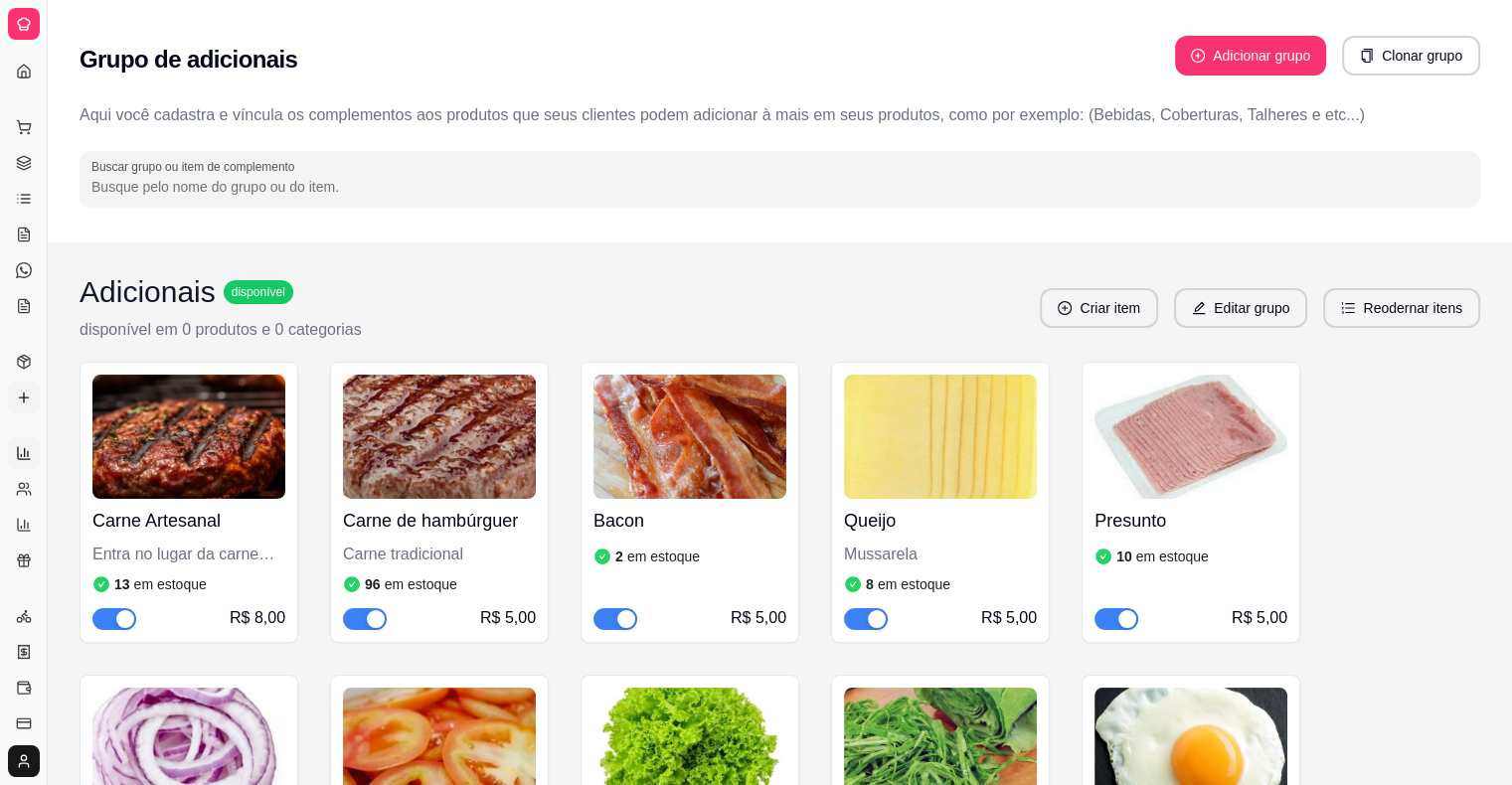 click 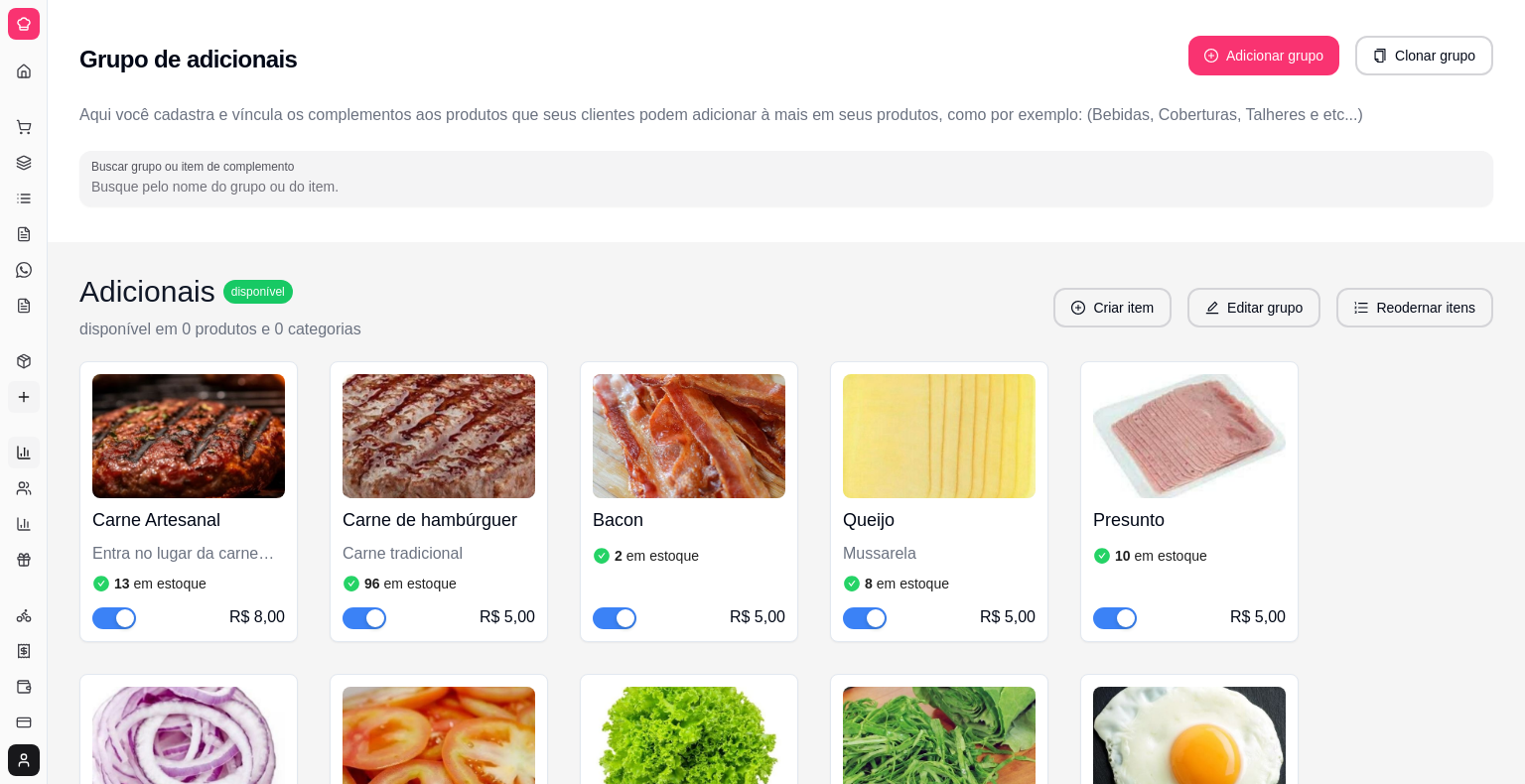 select on "ALL" 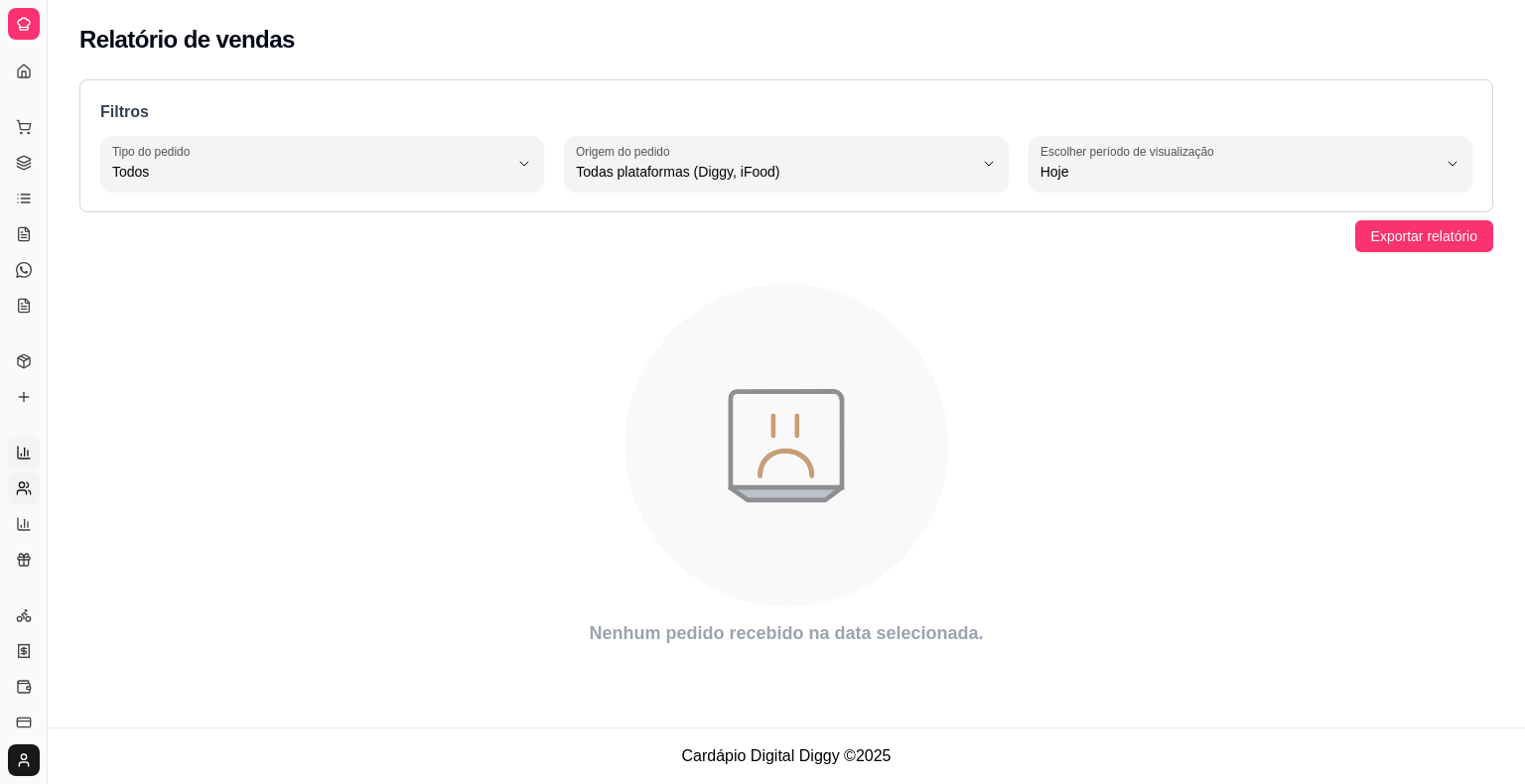 click 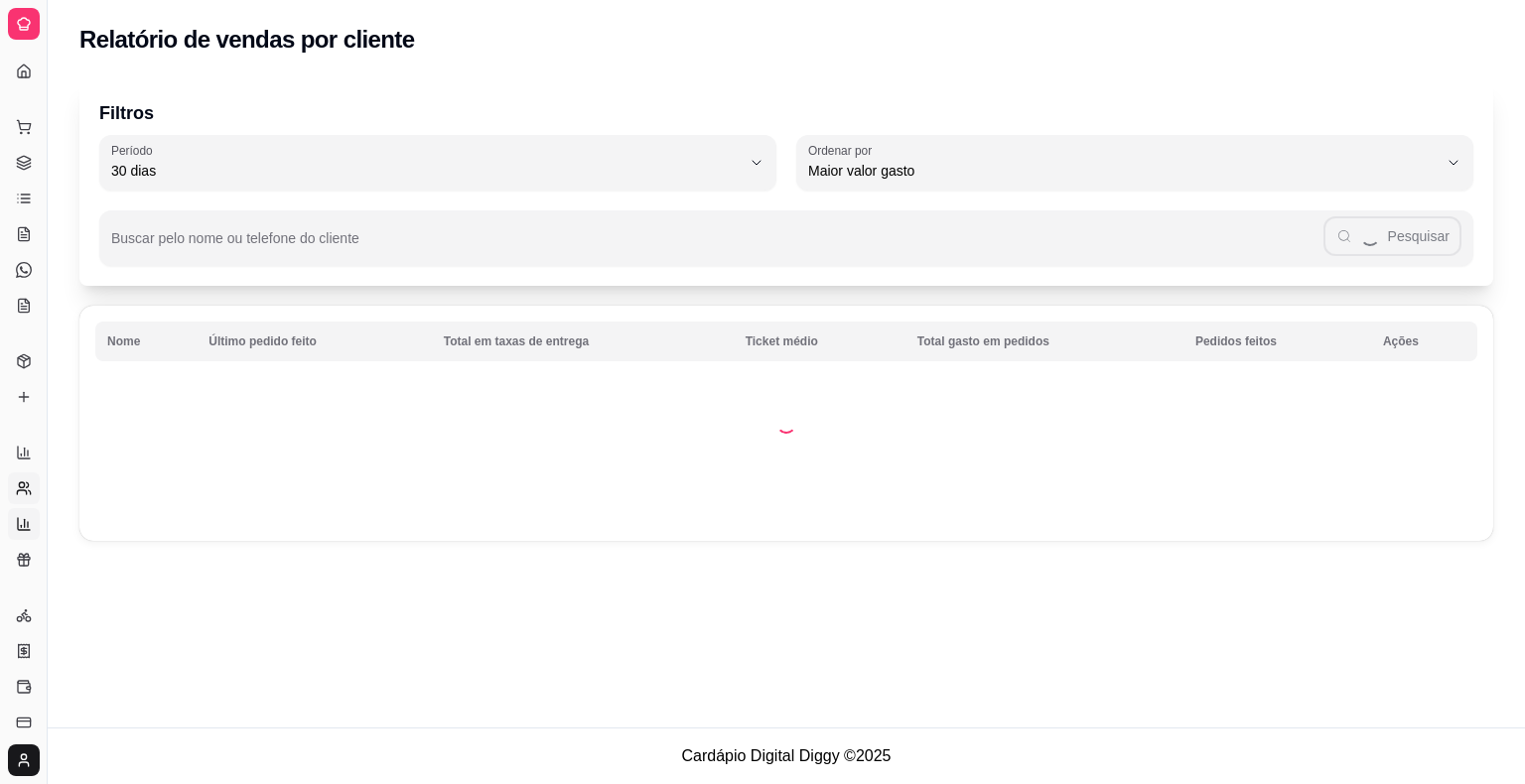 click 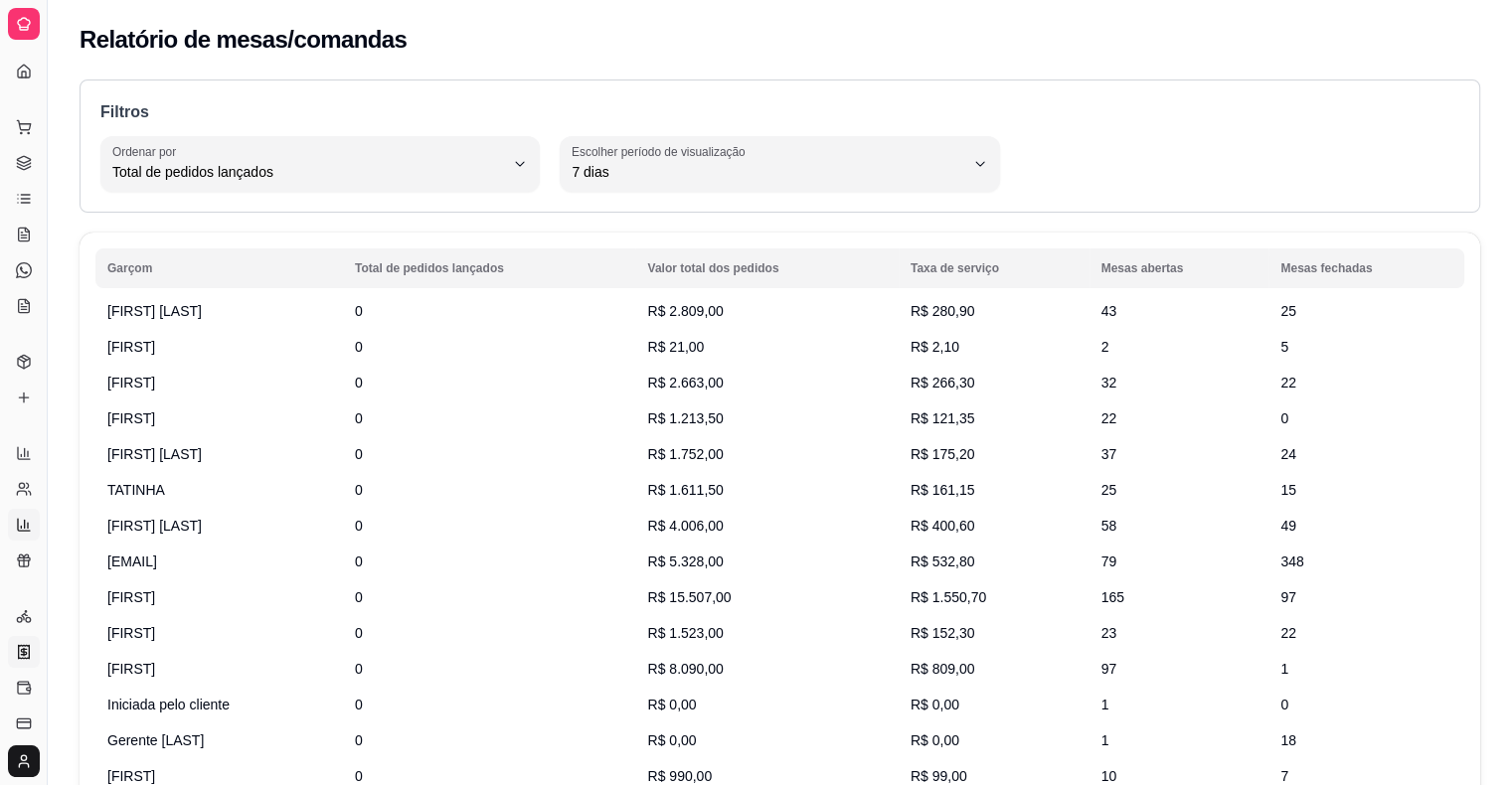 drag, startPoint x: 19, startPoint y: 557, endPoint x: 25, endPoint y: 645, distance: 88.20431 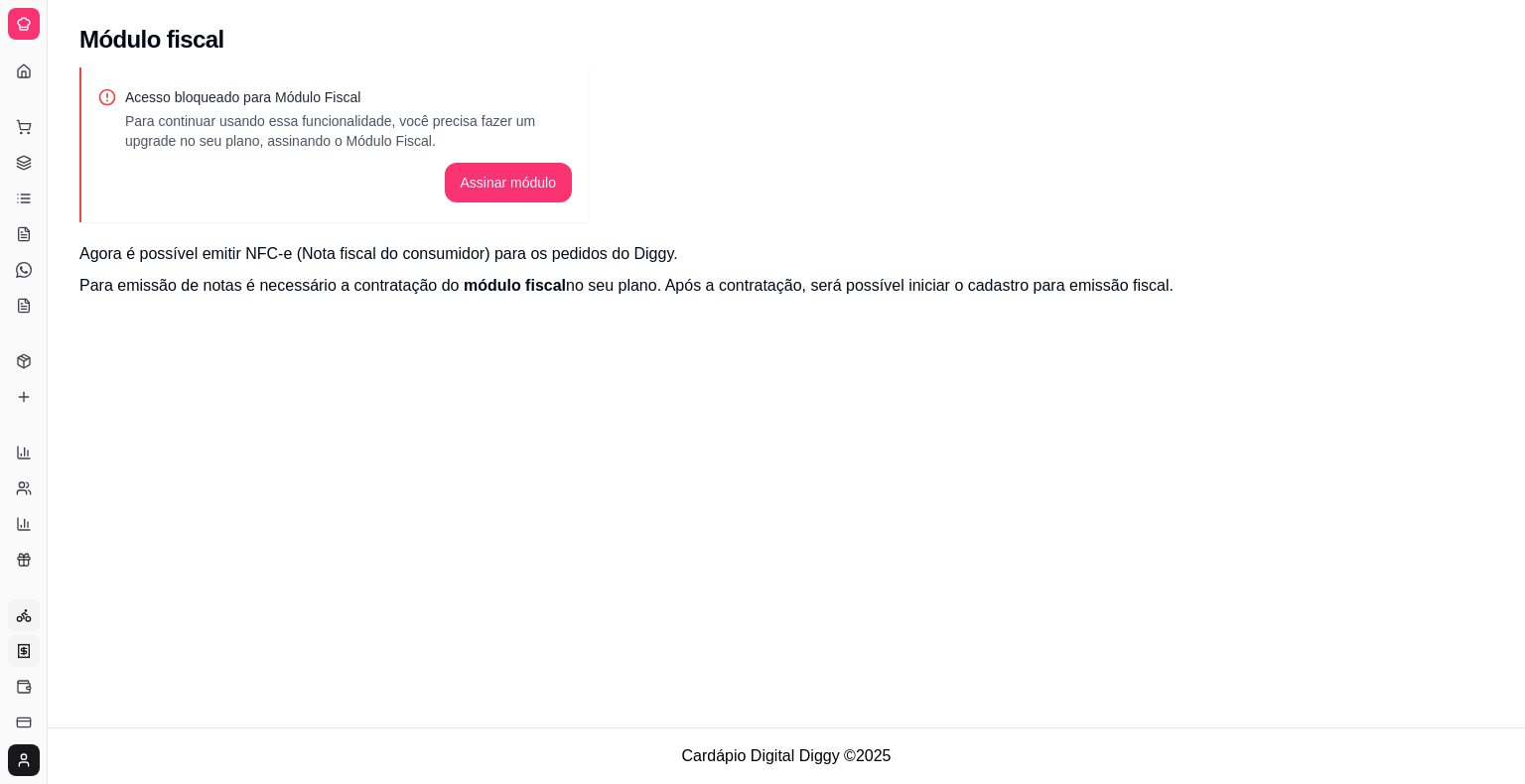 click 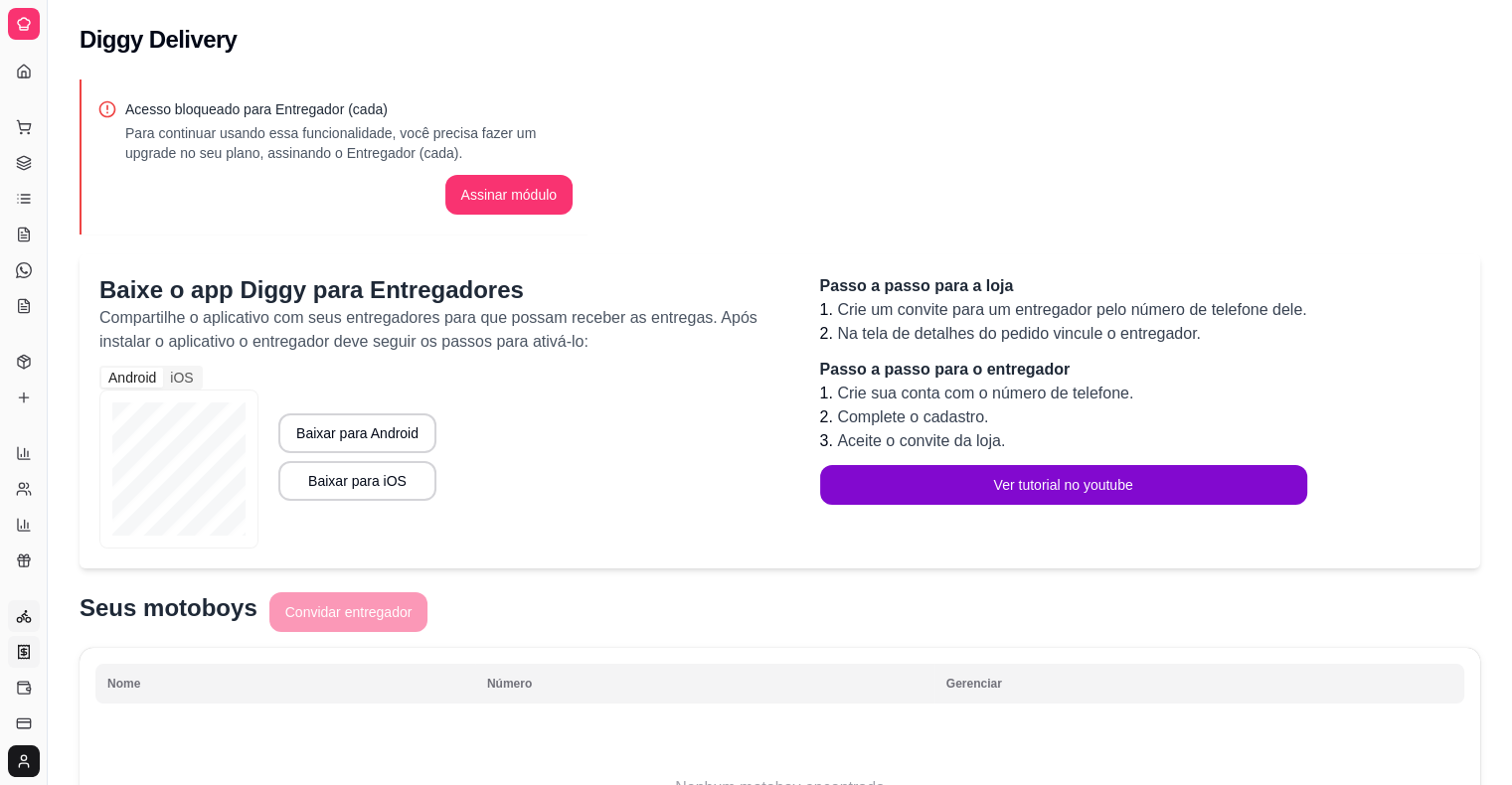 click 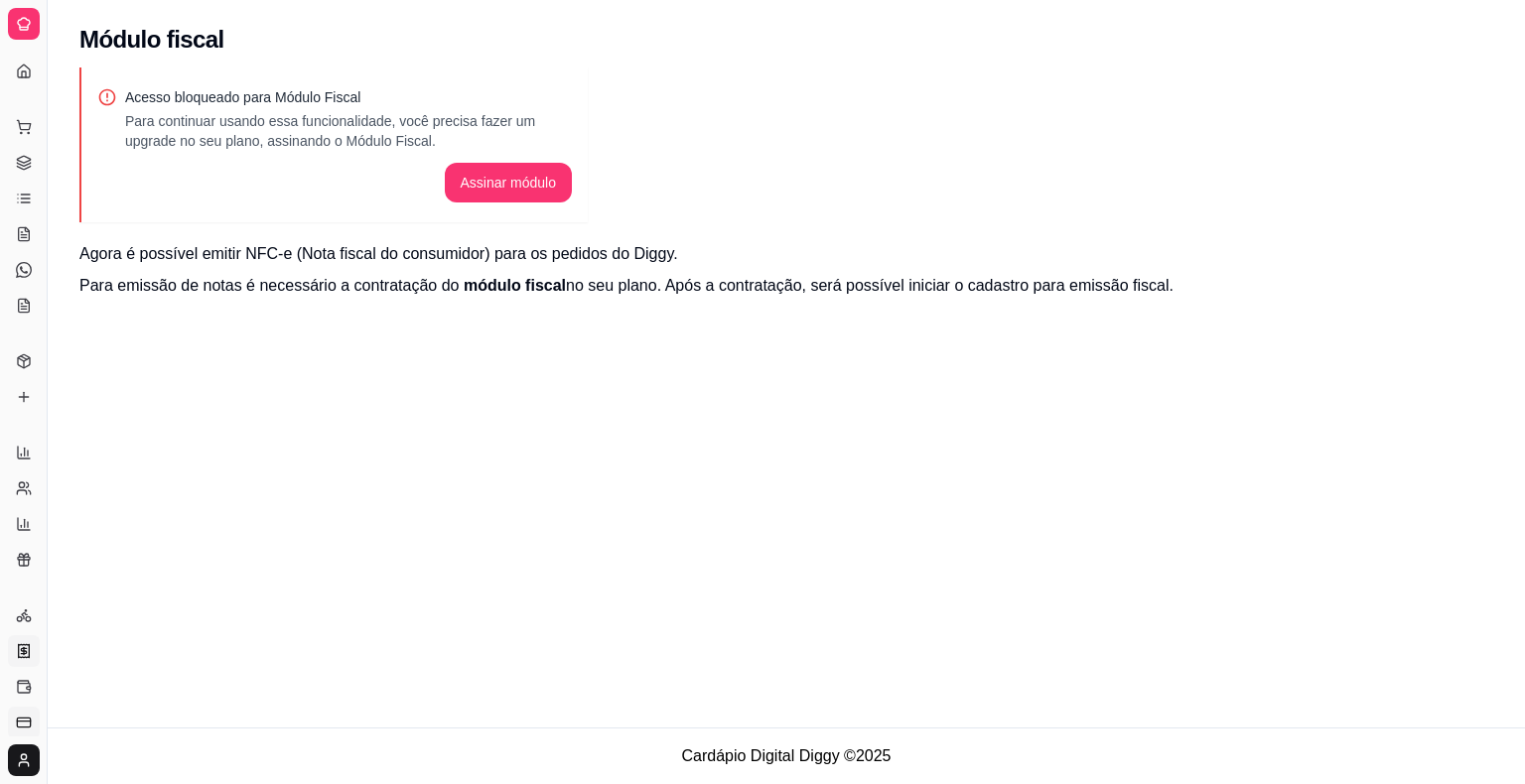 click 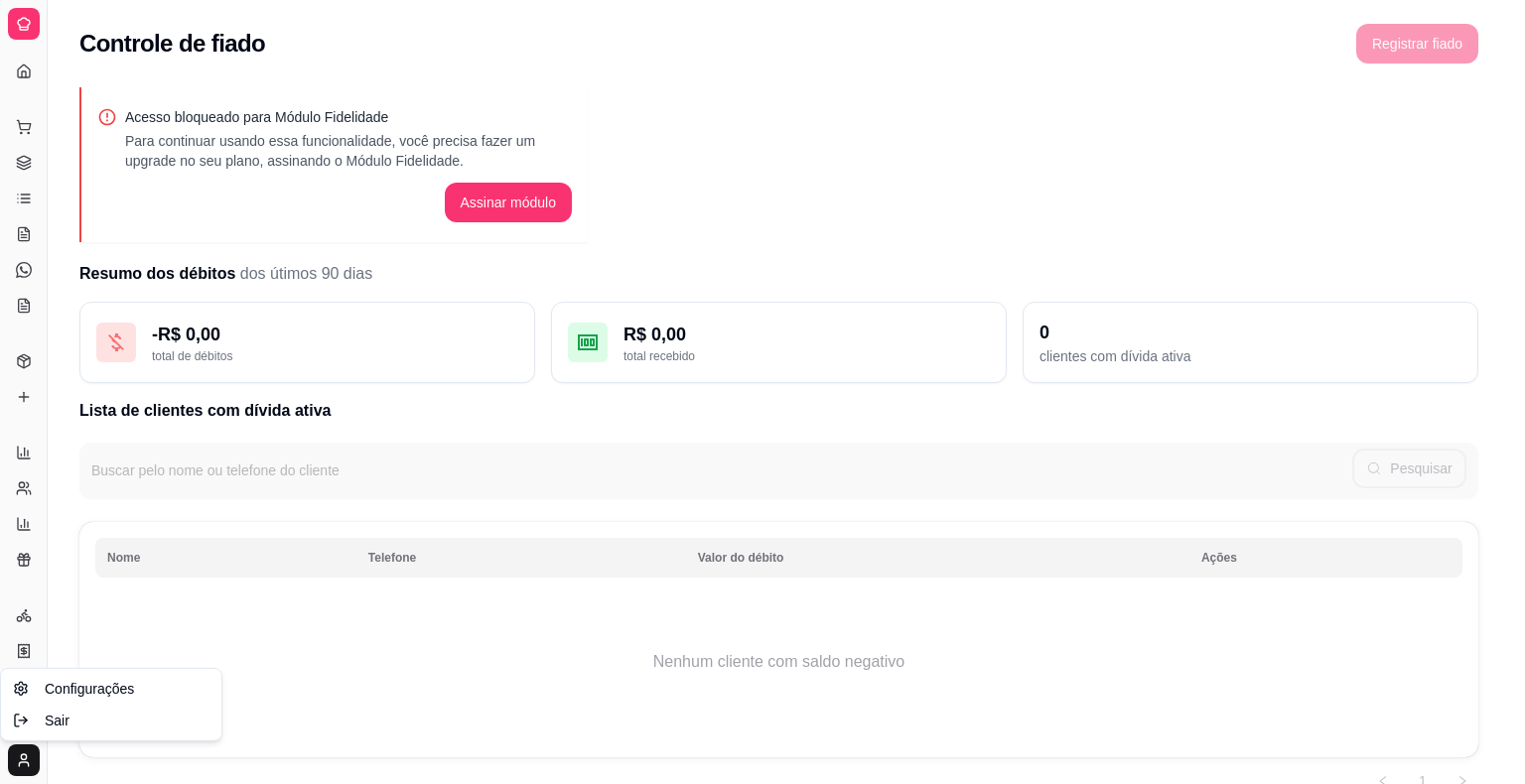click on "Gerente [FIRST] [EMAIL] Toggle Sidebar Sistema de Gestão Diggy Controle de fiado Registrar fiado Acesso bloqueado para Módulo Fidelidade Para continuar usando essa funcionalidade, você precisa fazer um upgrade no seu plano, assinando o Módulo Fidelidade. Assinar módulo Resumo dos débitos   dos útimos 90 dias - R$ 0,00 total de débitos R$ 0,00 total recebido 0 clientes com dívida ativa Lista de clientes com dívida ativa   Buscar pelo nome ou telefone do cliente Pesquisar Nome Telefone 1" at bounding box center [762, 392] 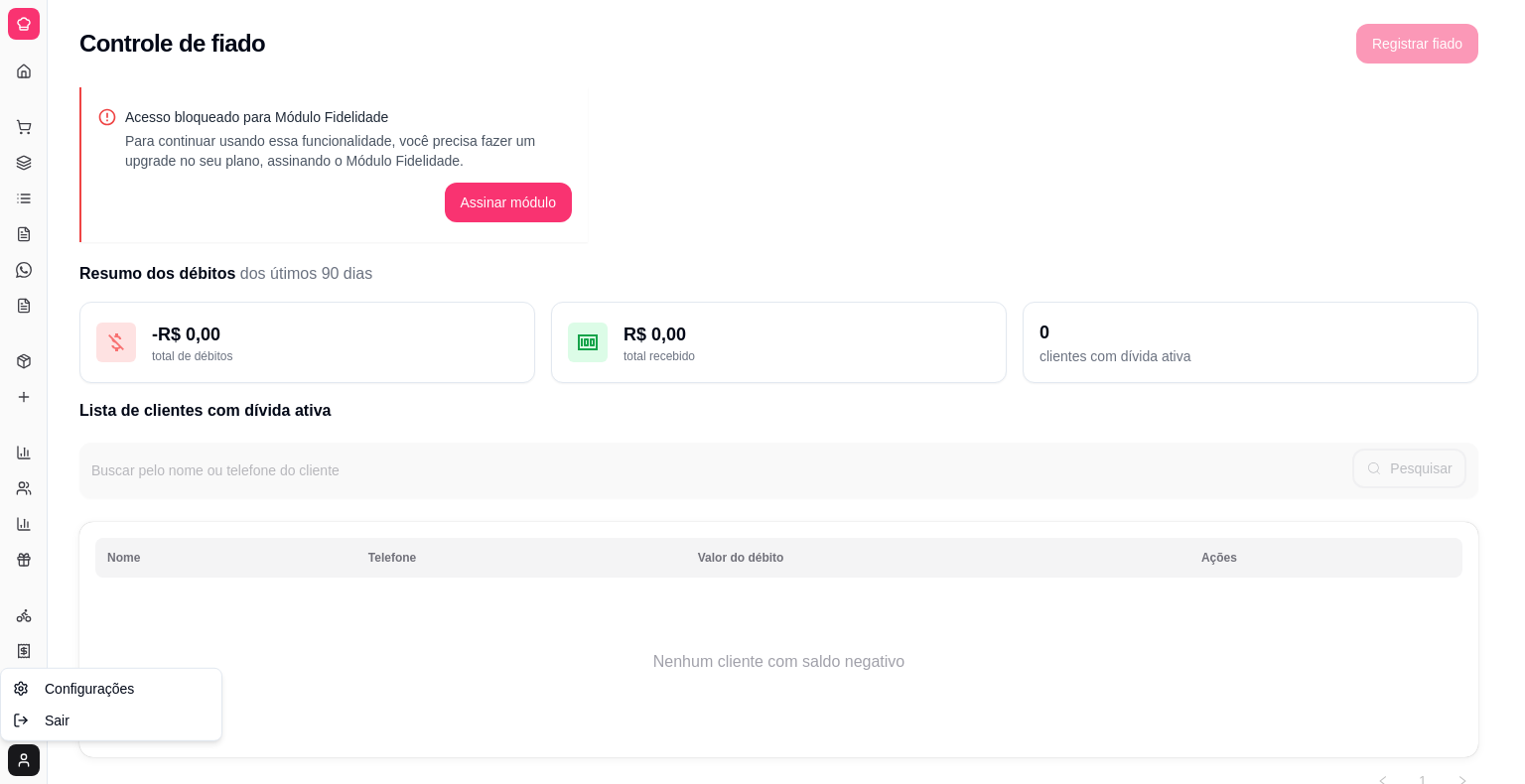 click on "Gerente [FIRST] [EMAIL] Toggle Sidebar Sistema de Gestão Diggy Controle de fiado Registrar fiado Acesso bloqueado para Módulo Fidelidade Para continuar usando essa funcionalidade, você precisa fazer um upgrade no seu plano, assinando o Módulo Fidelidade. Assinar módulo Resumo dos débitos   dos útimos 90 dias - R$ 0,00 total de débitos R$ 0,00 total recebido 0 clientes com dívida ativa Lista de clientes com dívida ativa   Buscar pelo nome ou telefone do cliente Pesquisar Nome Telefone 1" at bounding box center [762, 392] 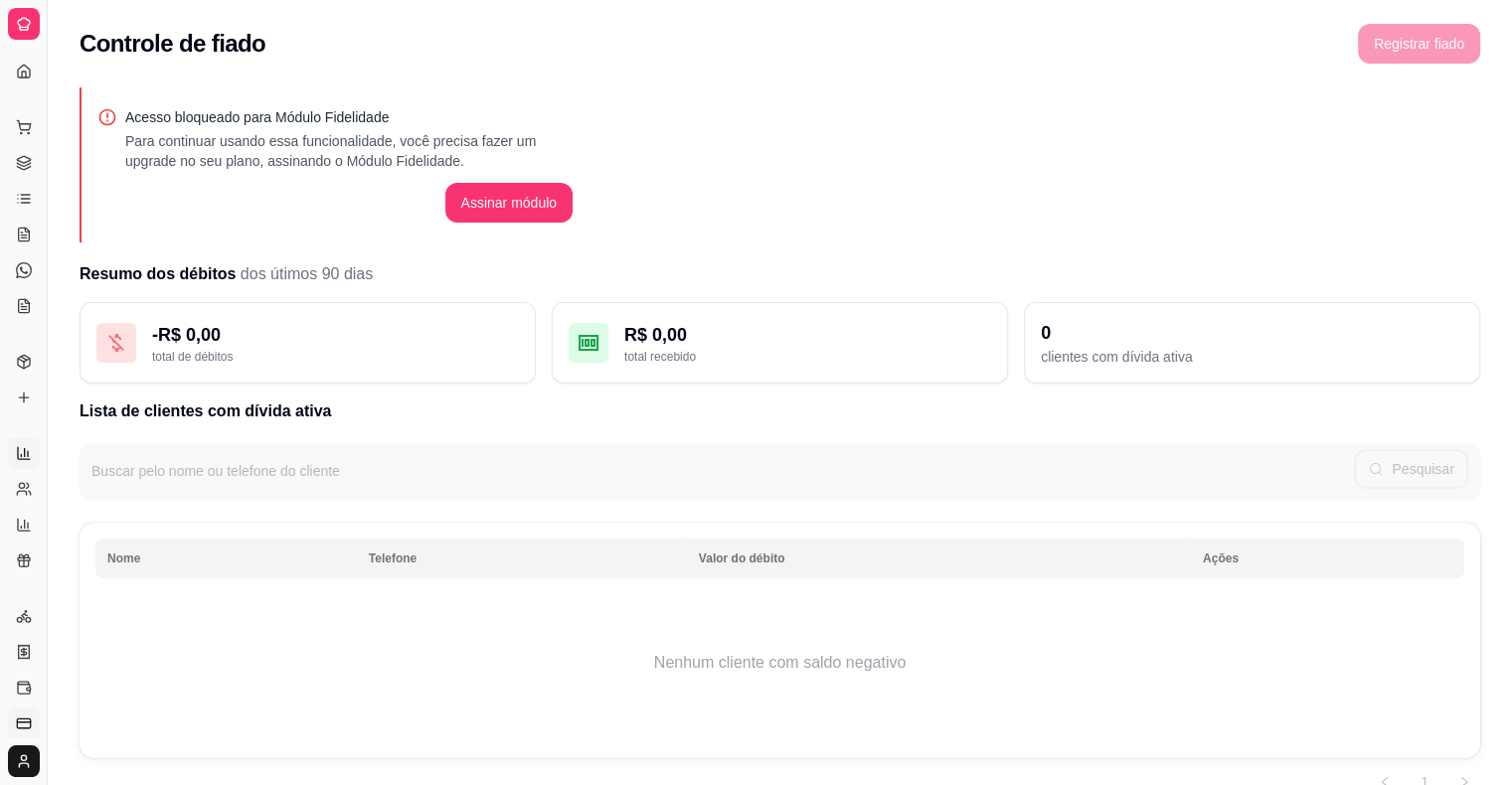 click 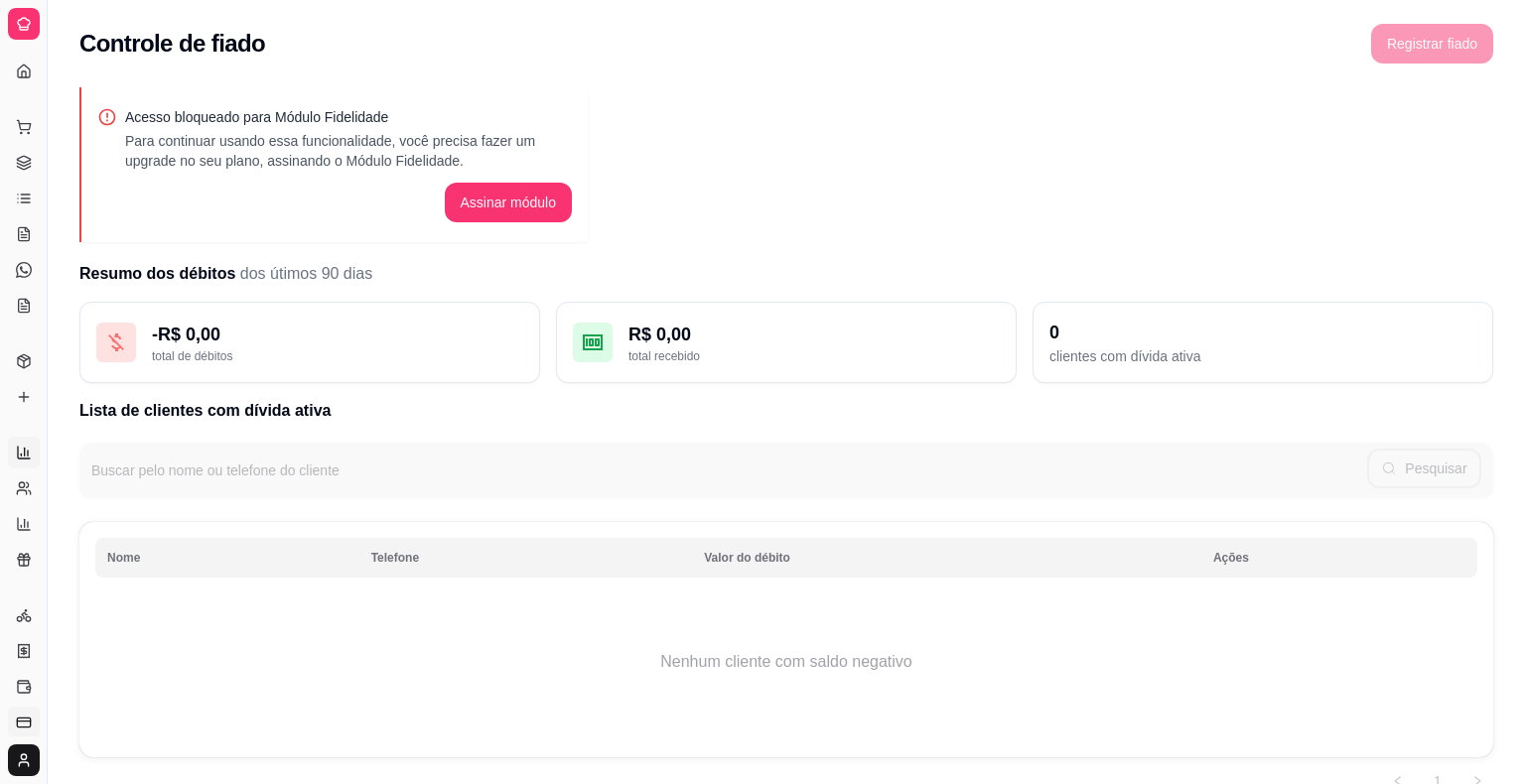 select on "ALL" 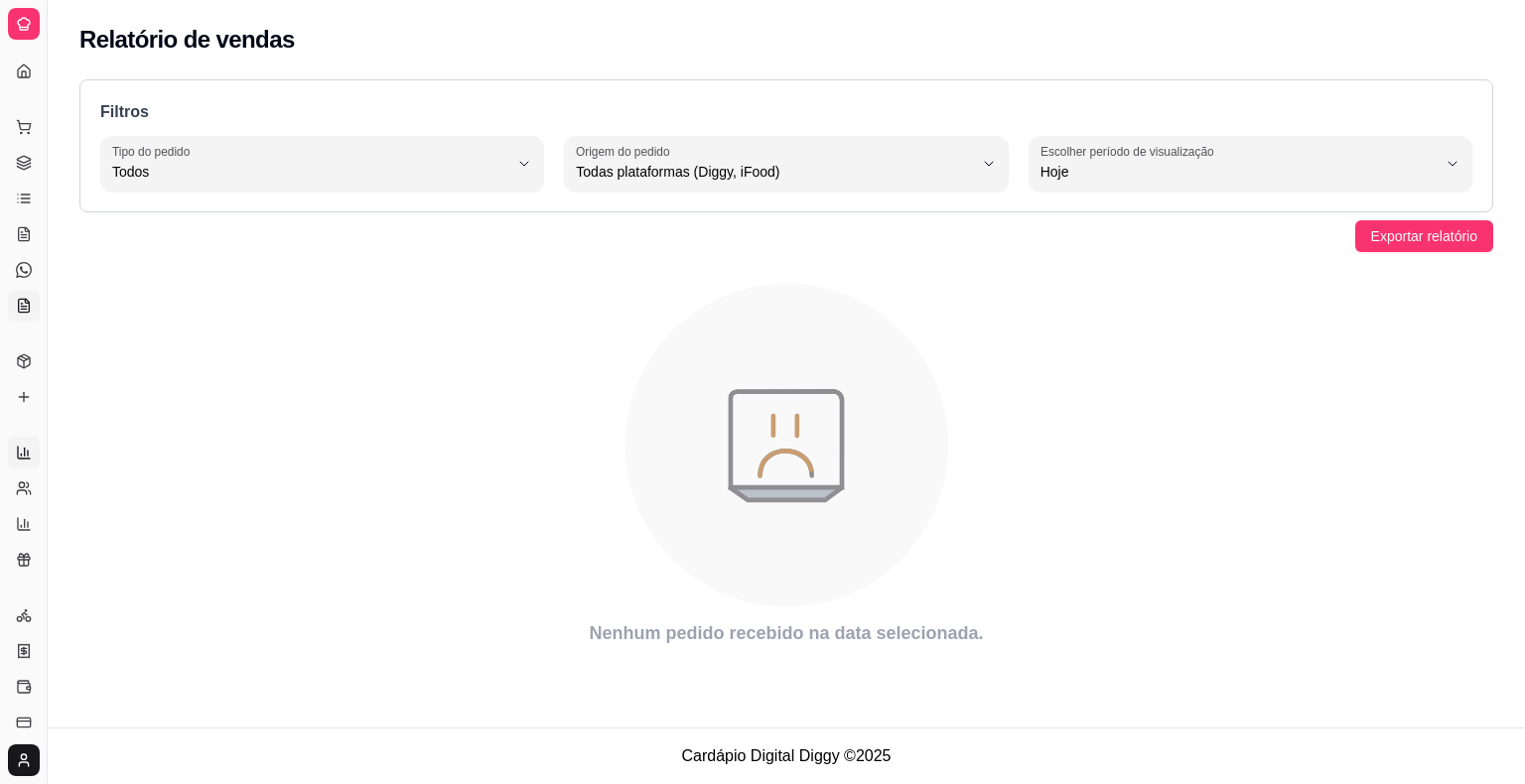 click 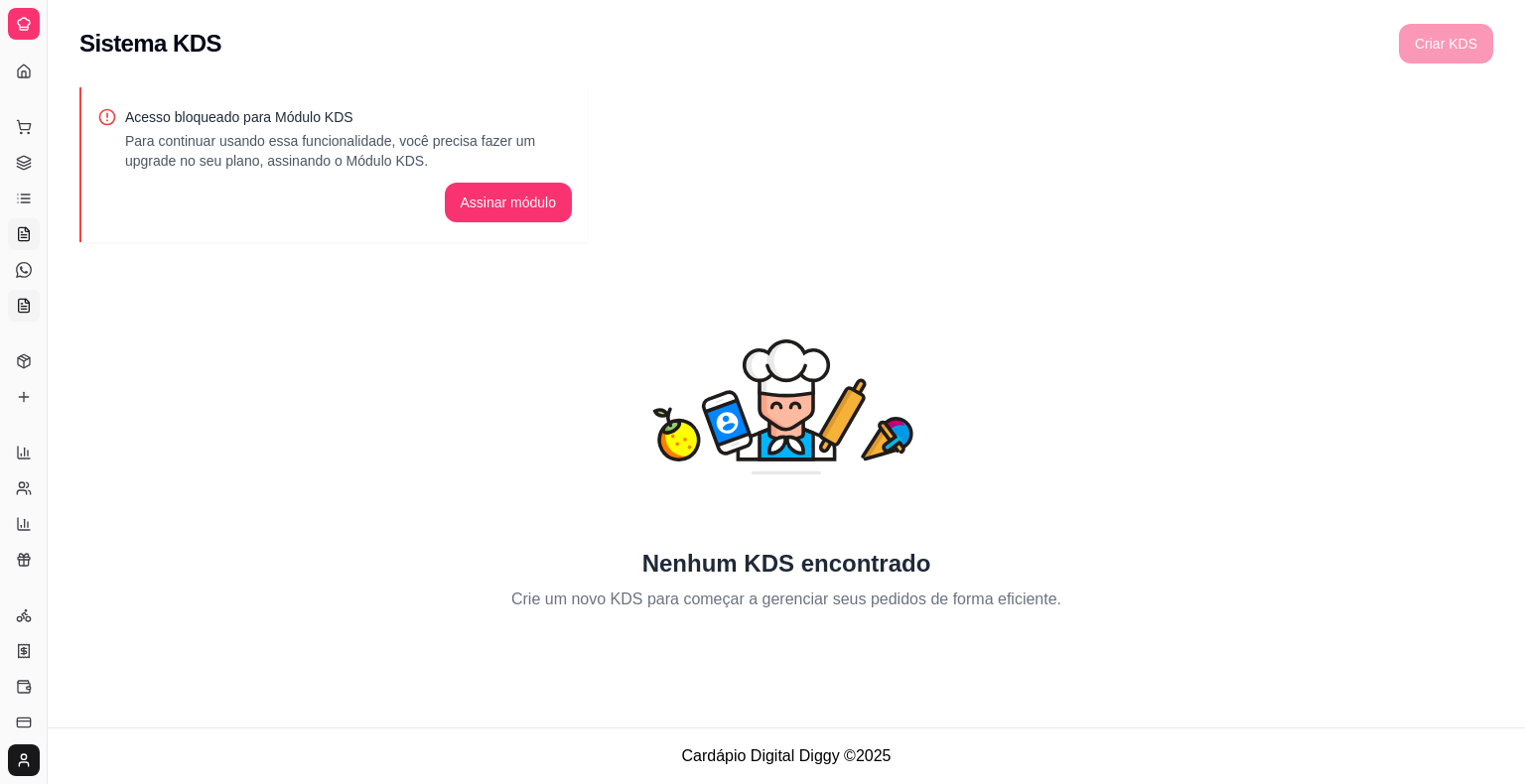click 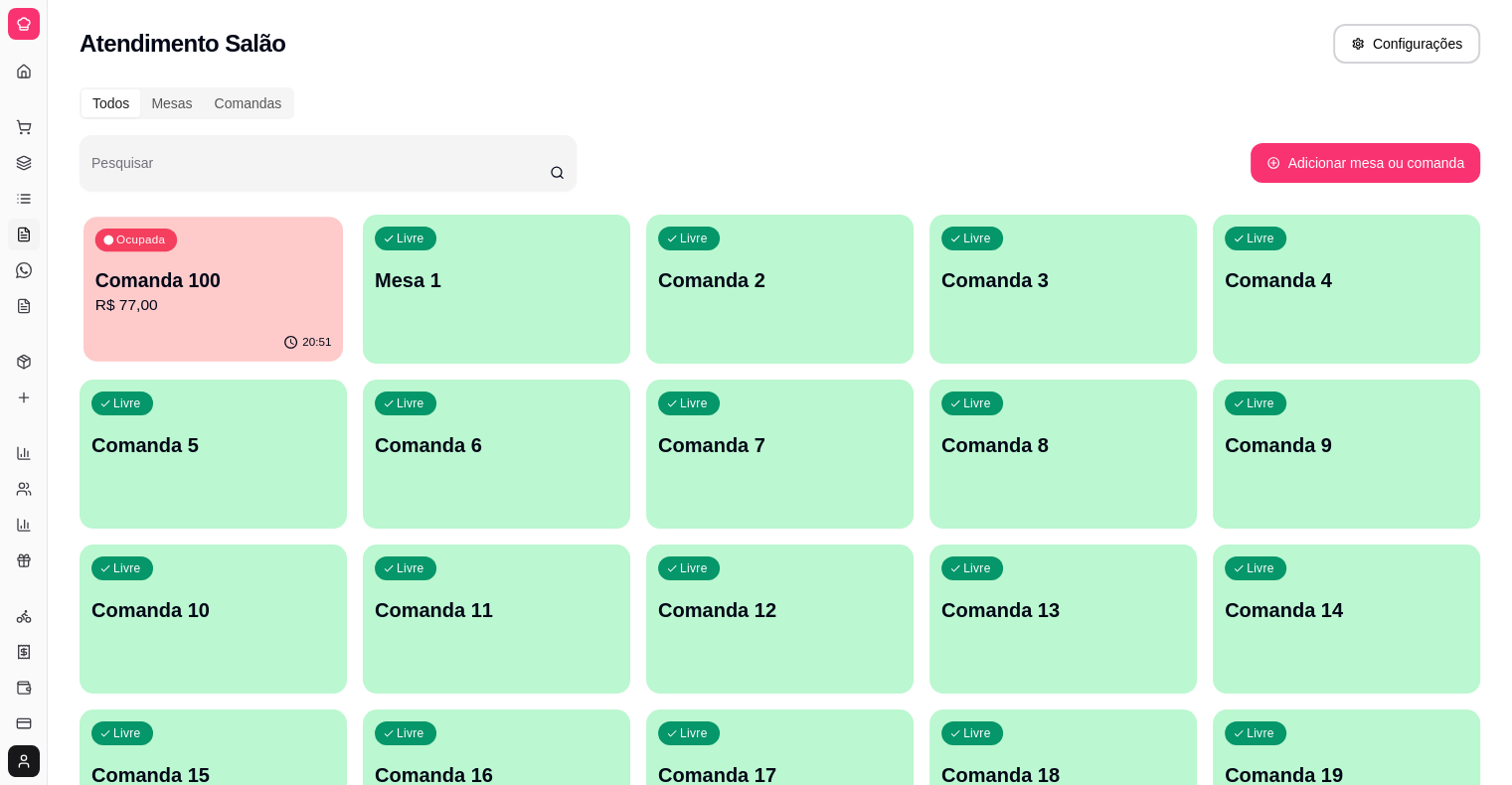 click on "Comanda 100" at bounding box center (214, 280) 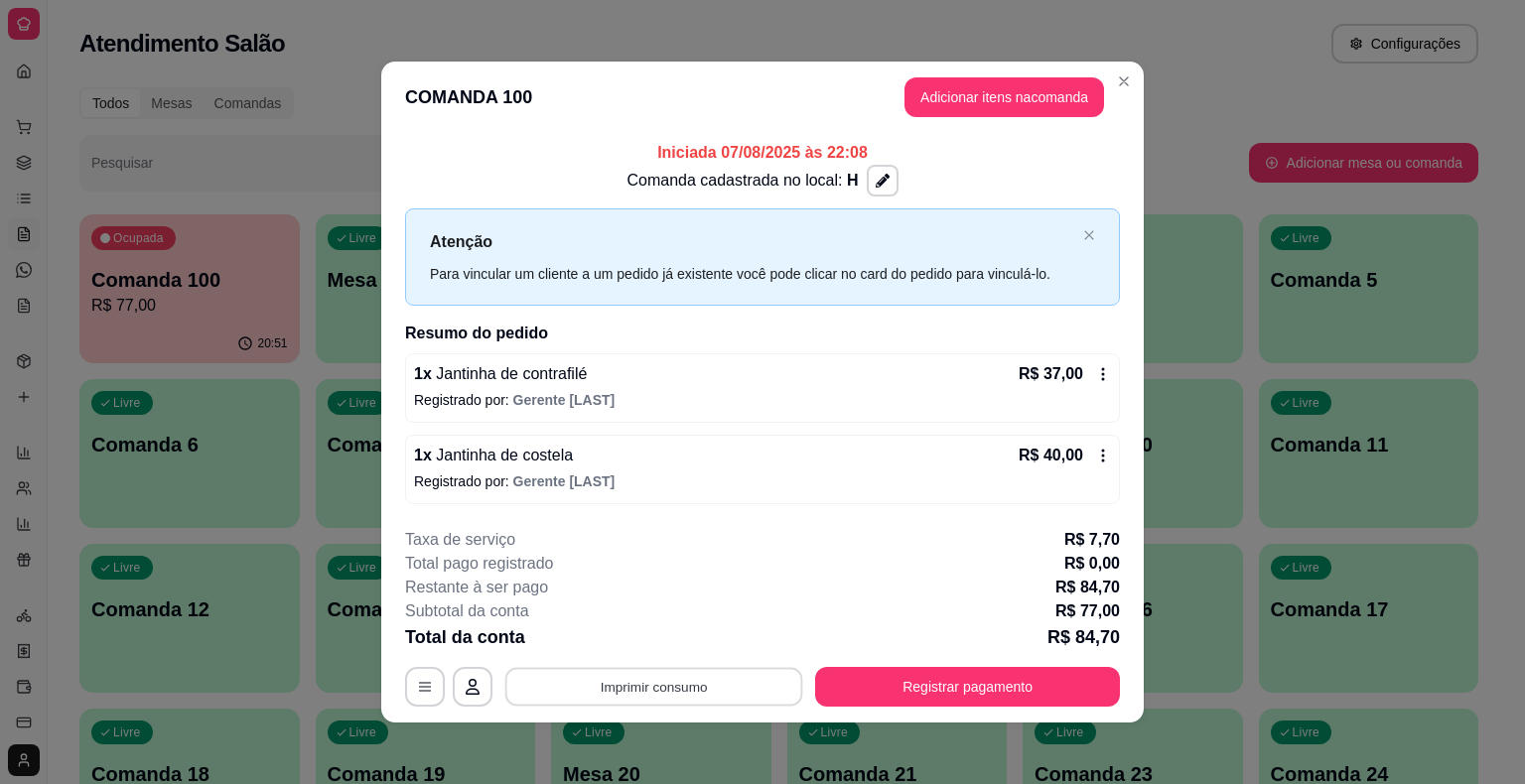 click on "Imprimir consumo" at bounding box center (654, 686) 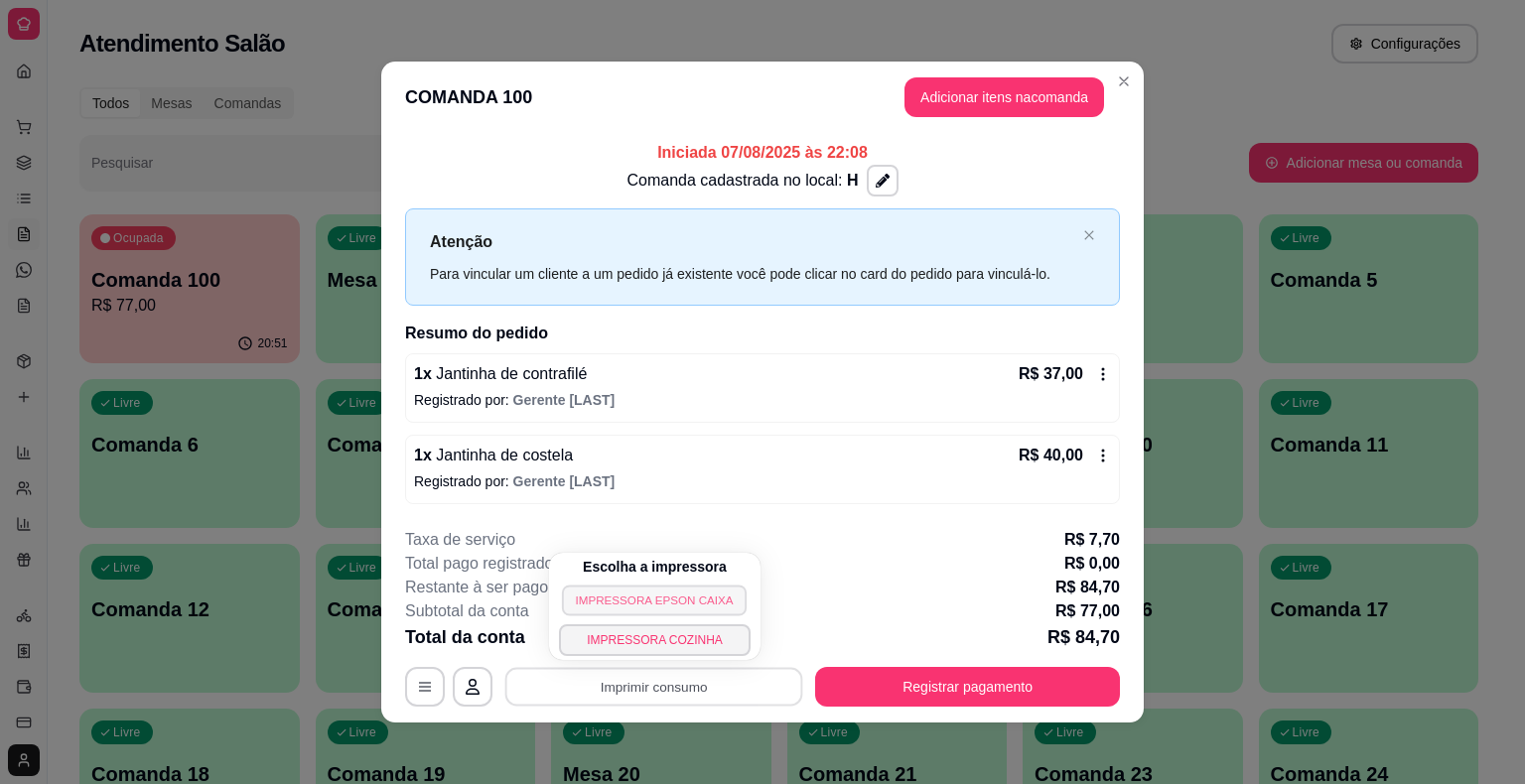 click on "IMPRESSORA EPSON CAIXA" at bounding box center [654, 599] 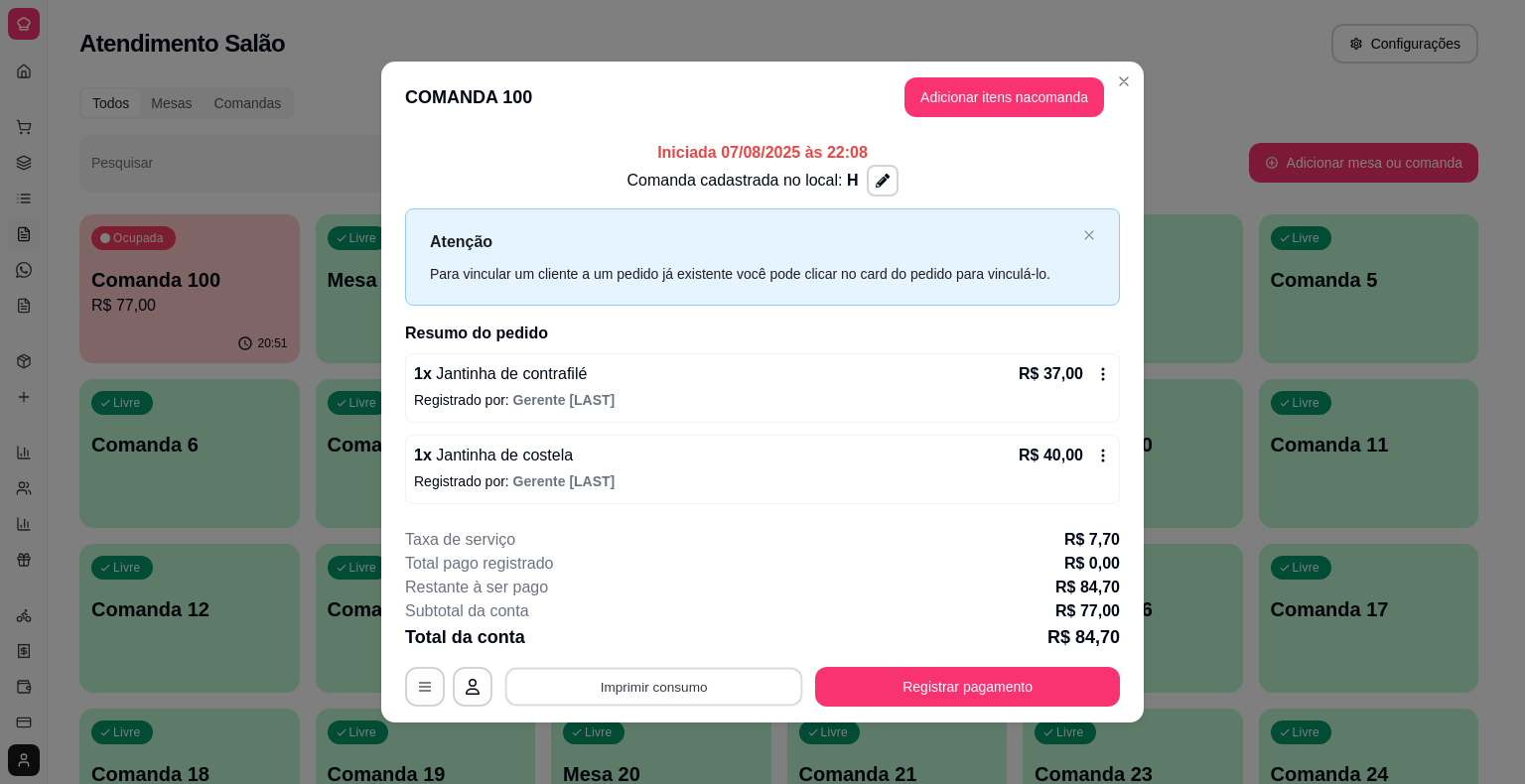 click on "Imprimir consumo" at bounding box center [654, 686] 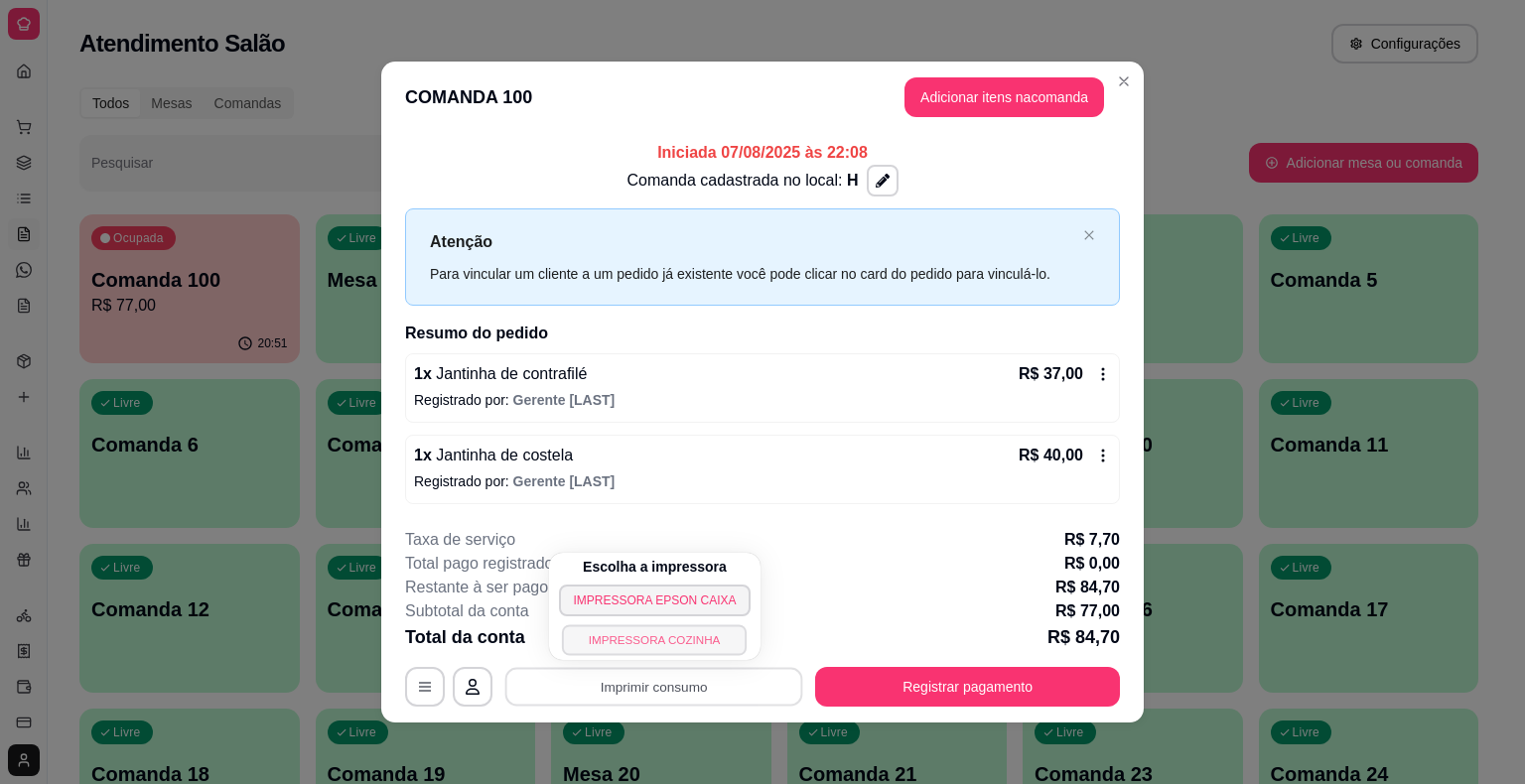 click on "IMPRESSORA COZINHA" at bounding box center [654, 639] 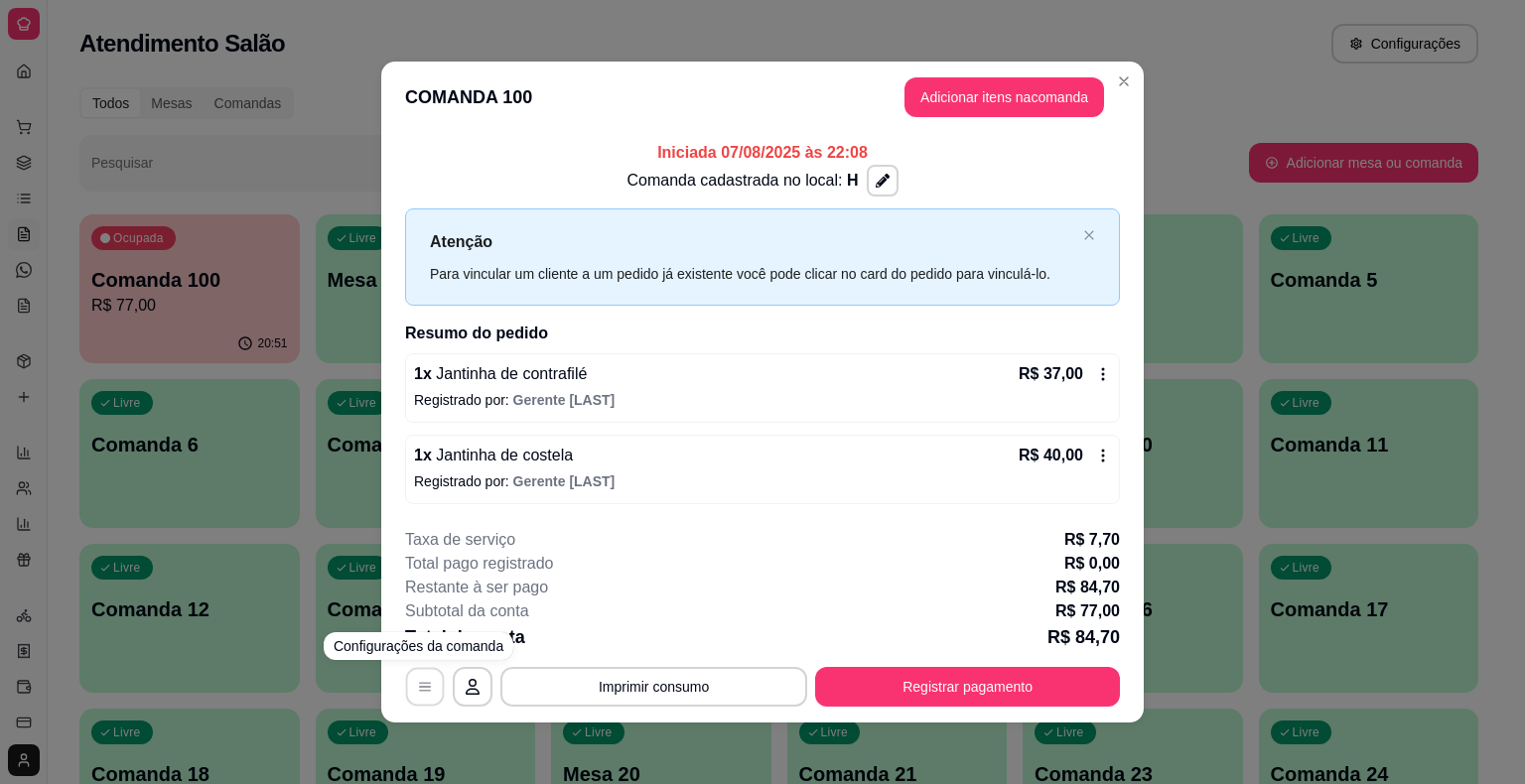 click 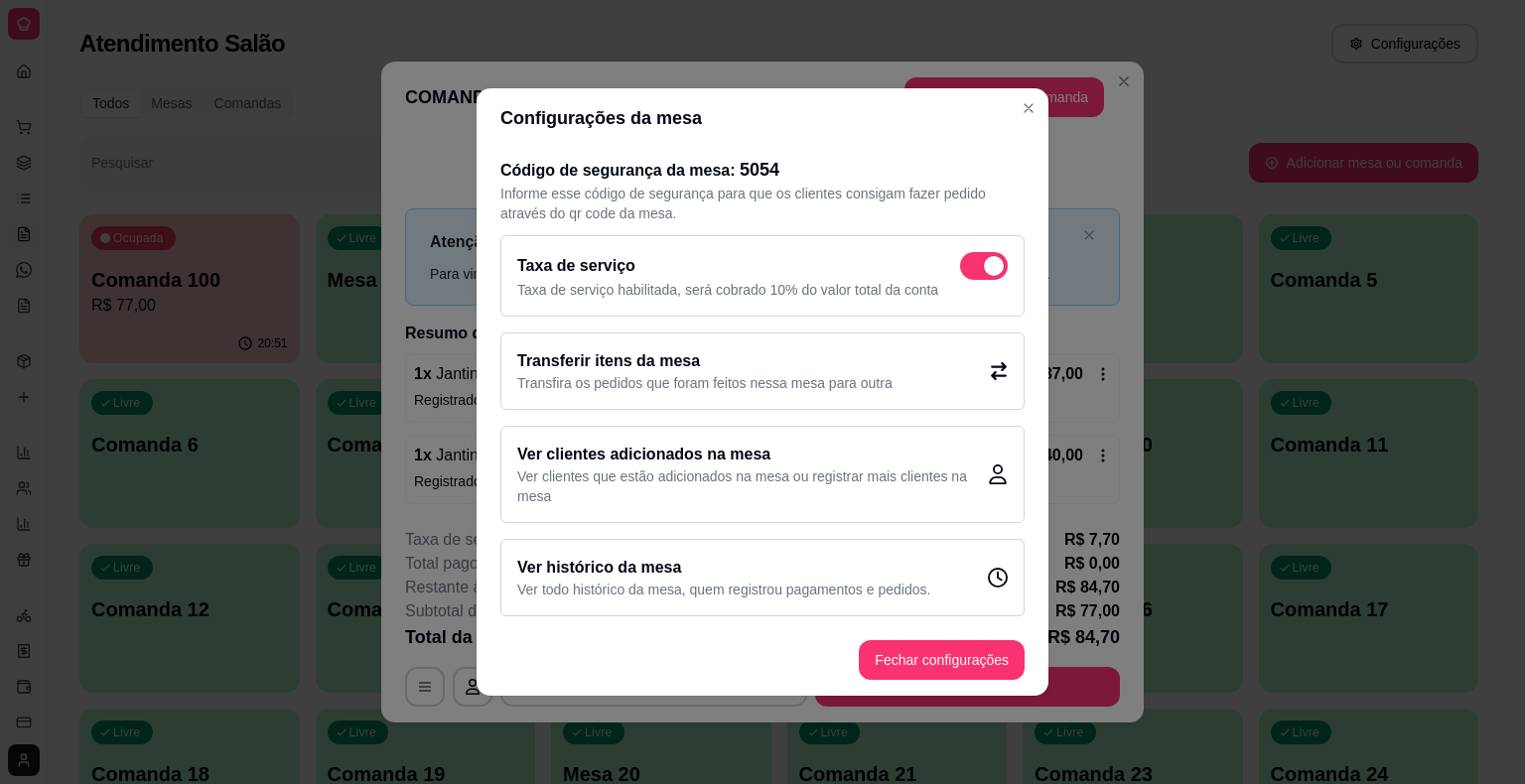 click on "Transferir itens da mesa Transfira os pedidos que foram feitos nessa mesa para outra" at bounding box center [762, 371] 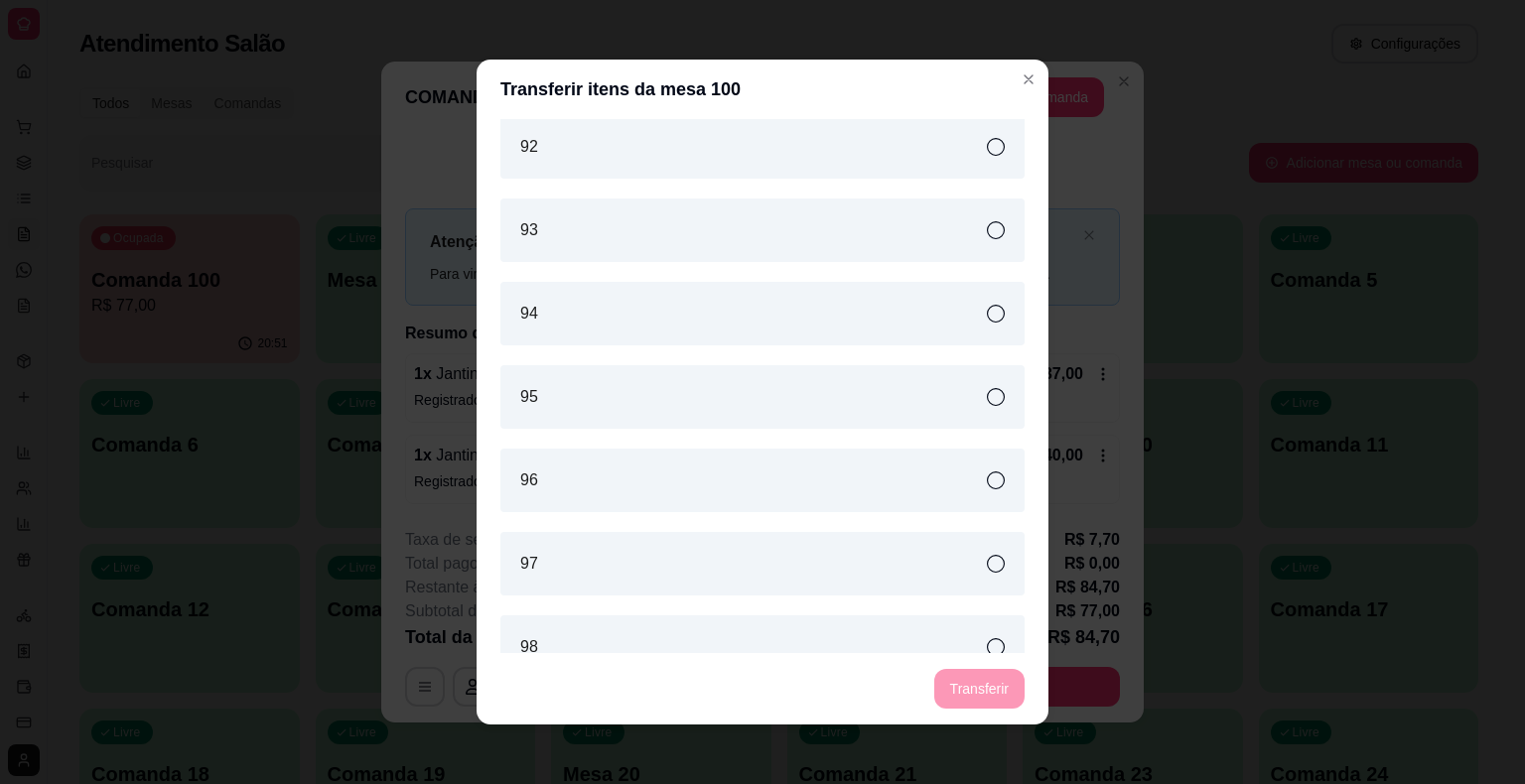 scroll, scrollTop: 7631, scrollLeft: 0, axis: vertical 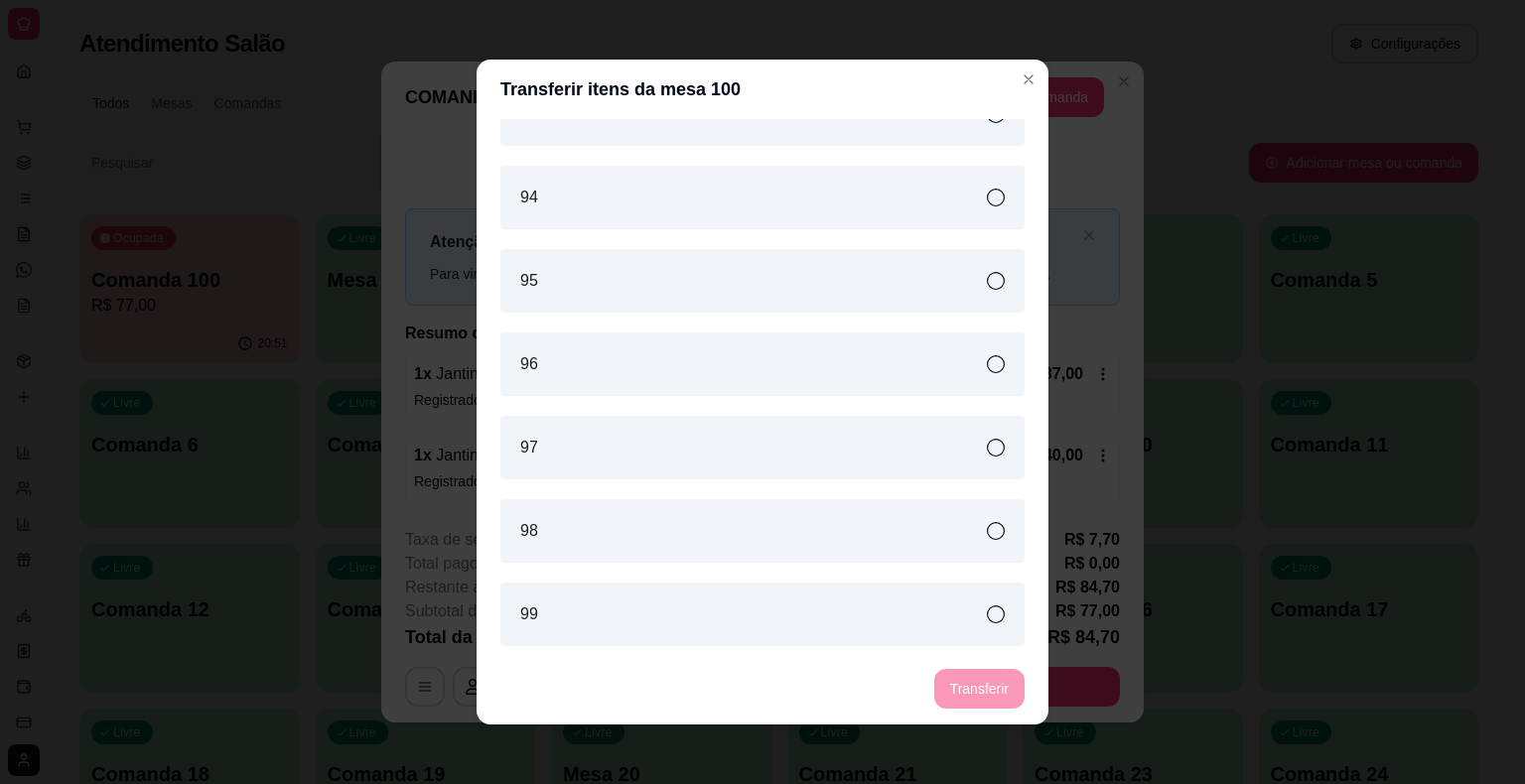 click on "99" at bounding box center (762, 614) 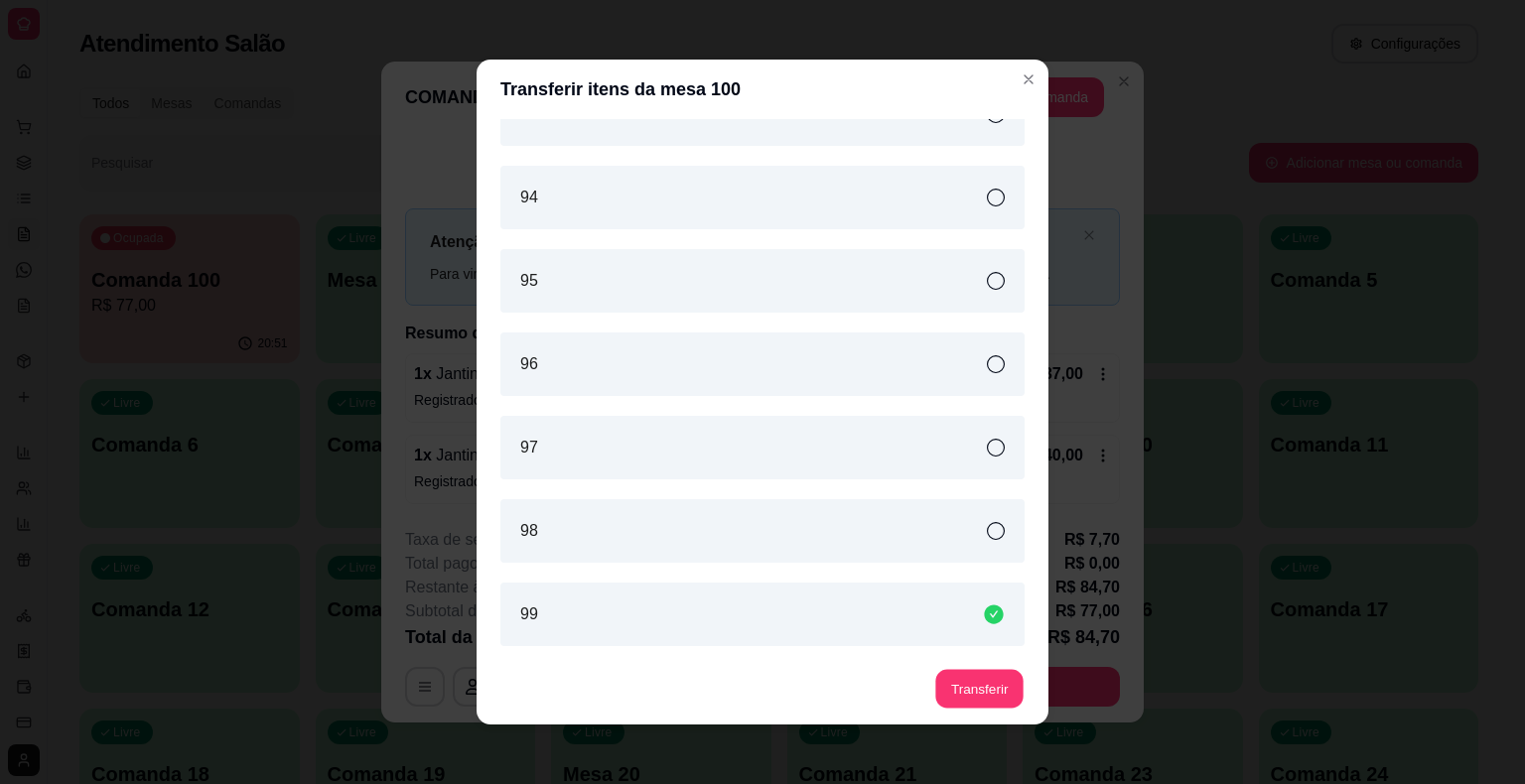click on "Transferir" at bounding box center [979, 689] 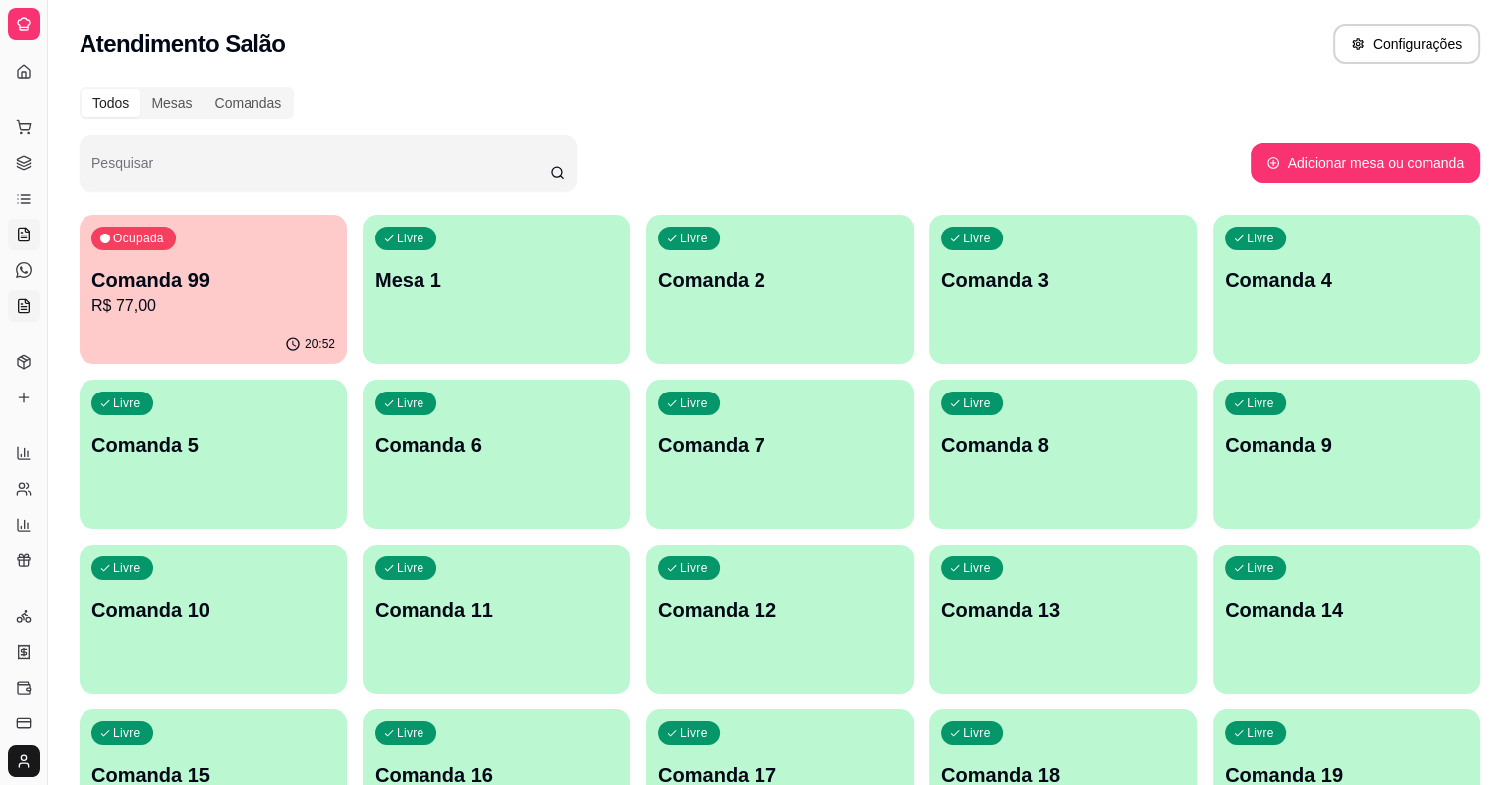click on "KDS" at bounding box center (24, 306) 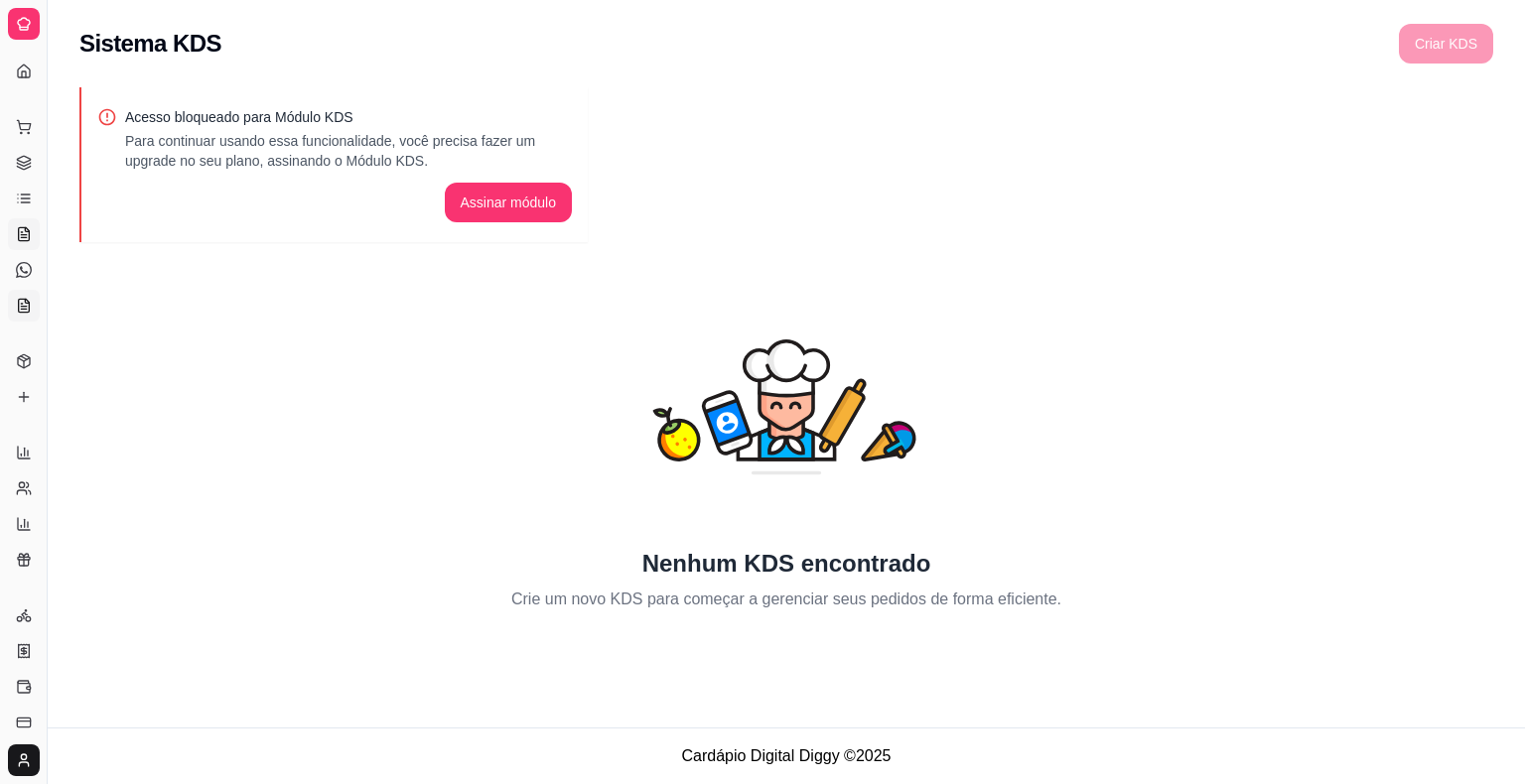 click 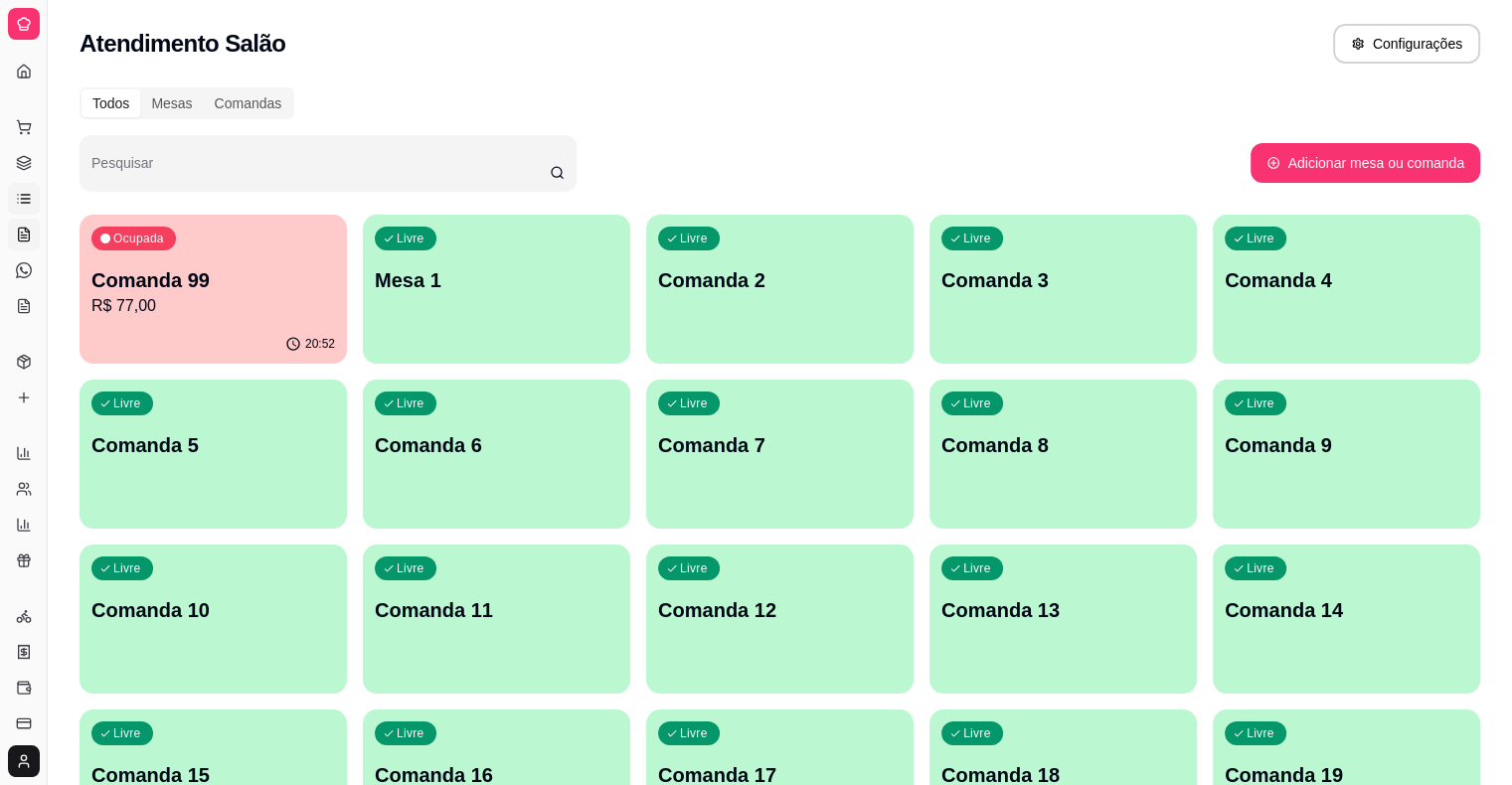 click 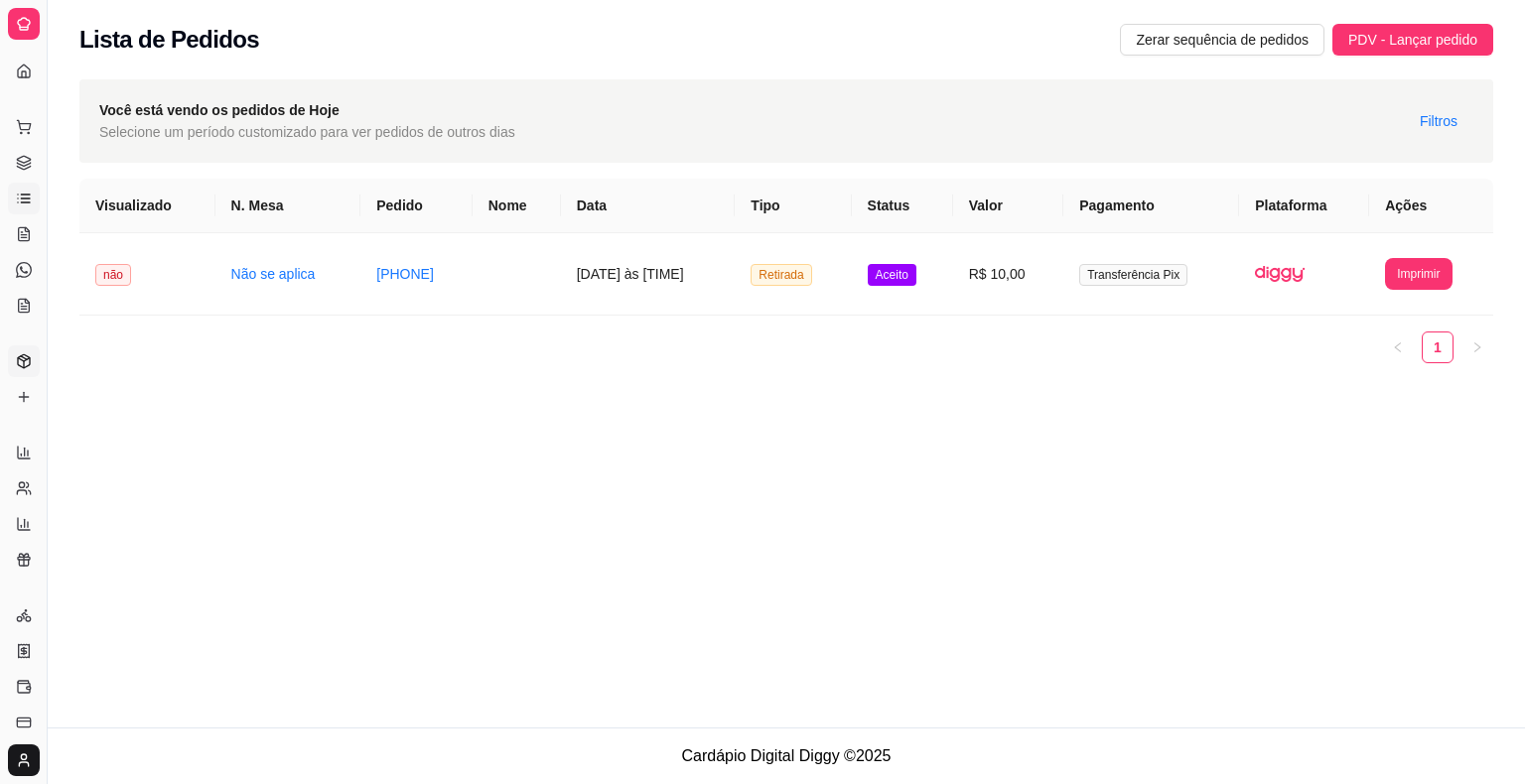 click 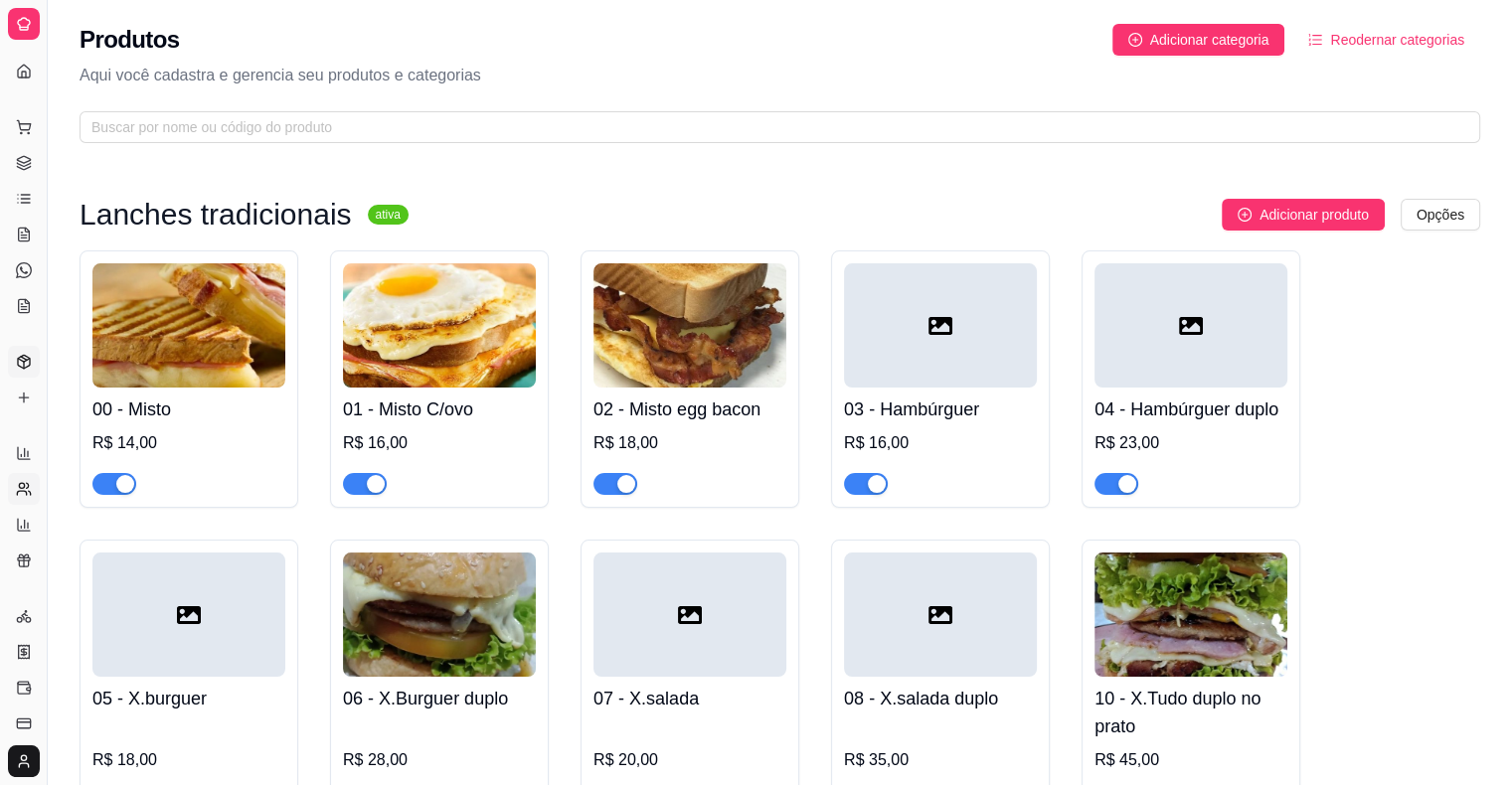 click 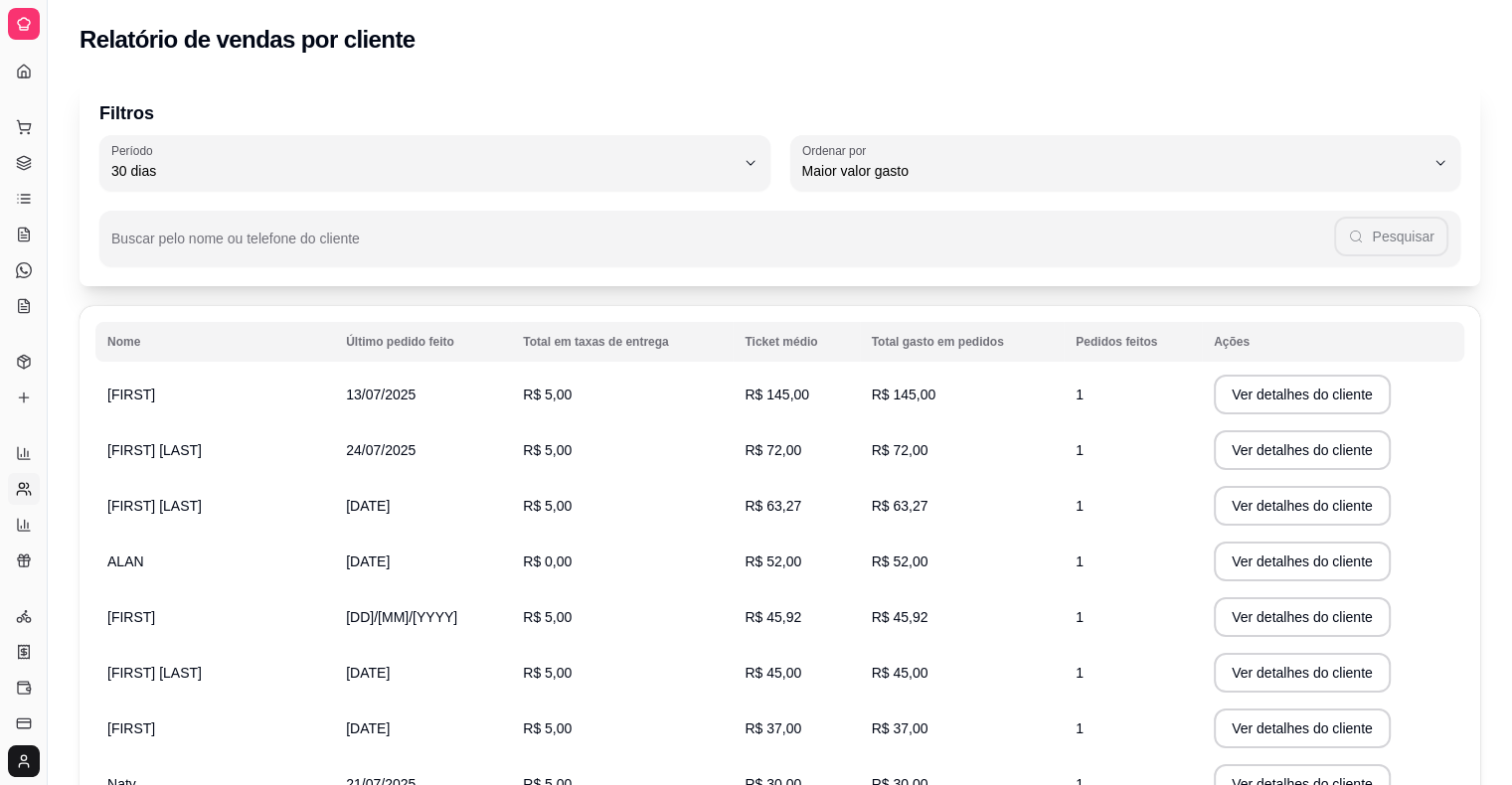 click 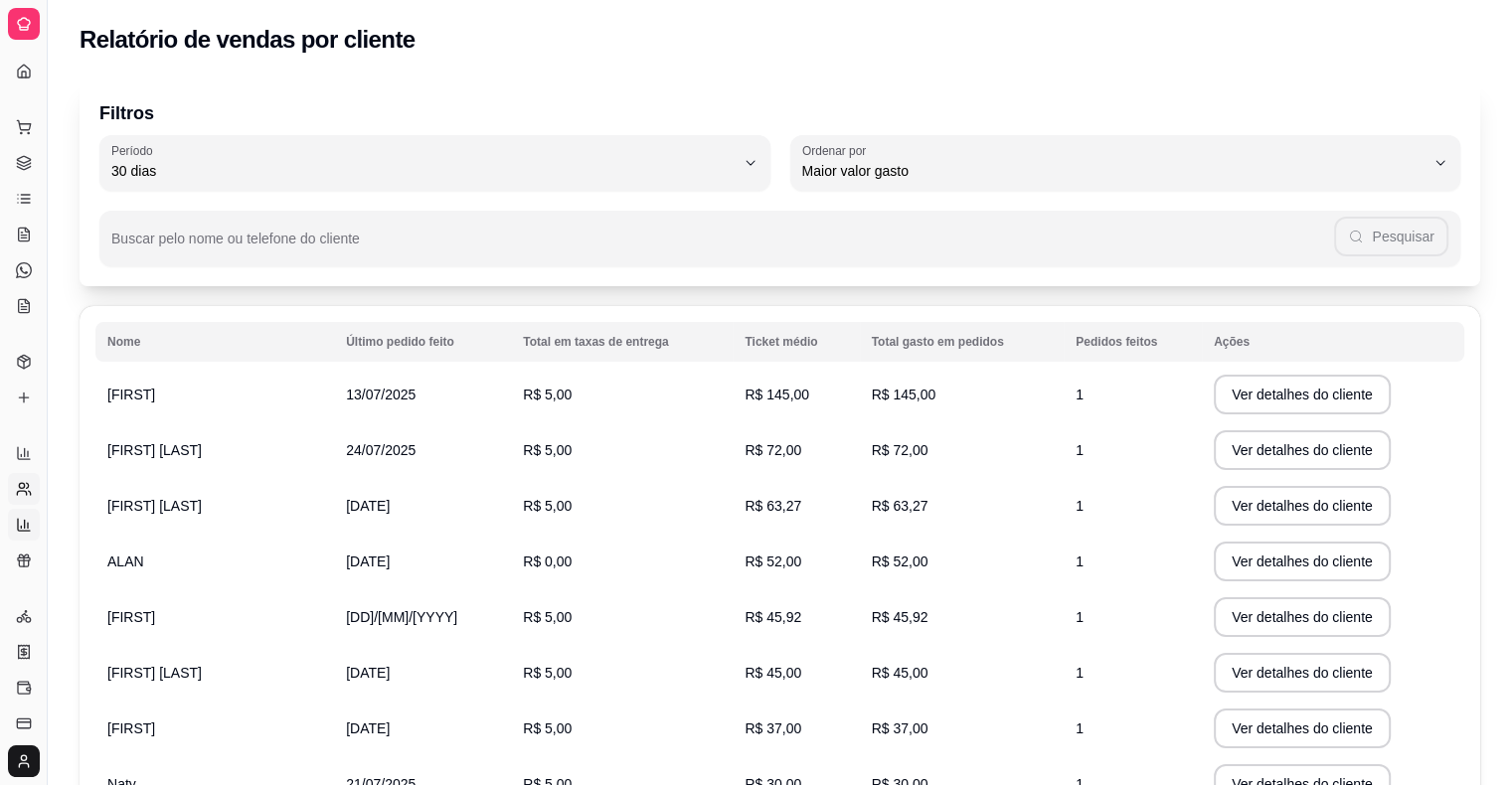 click 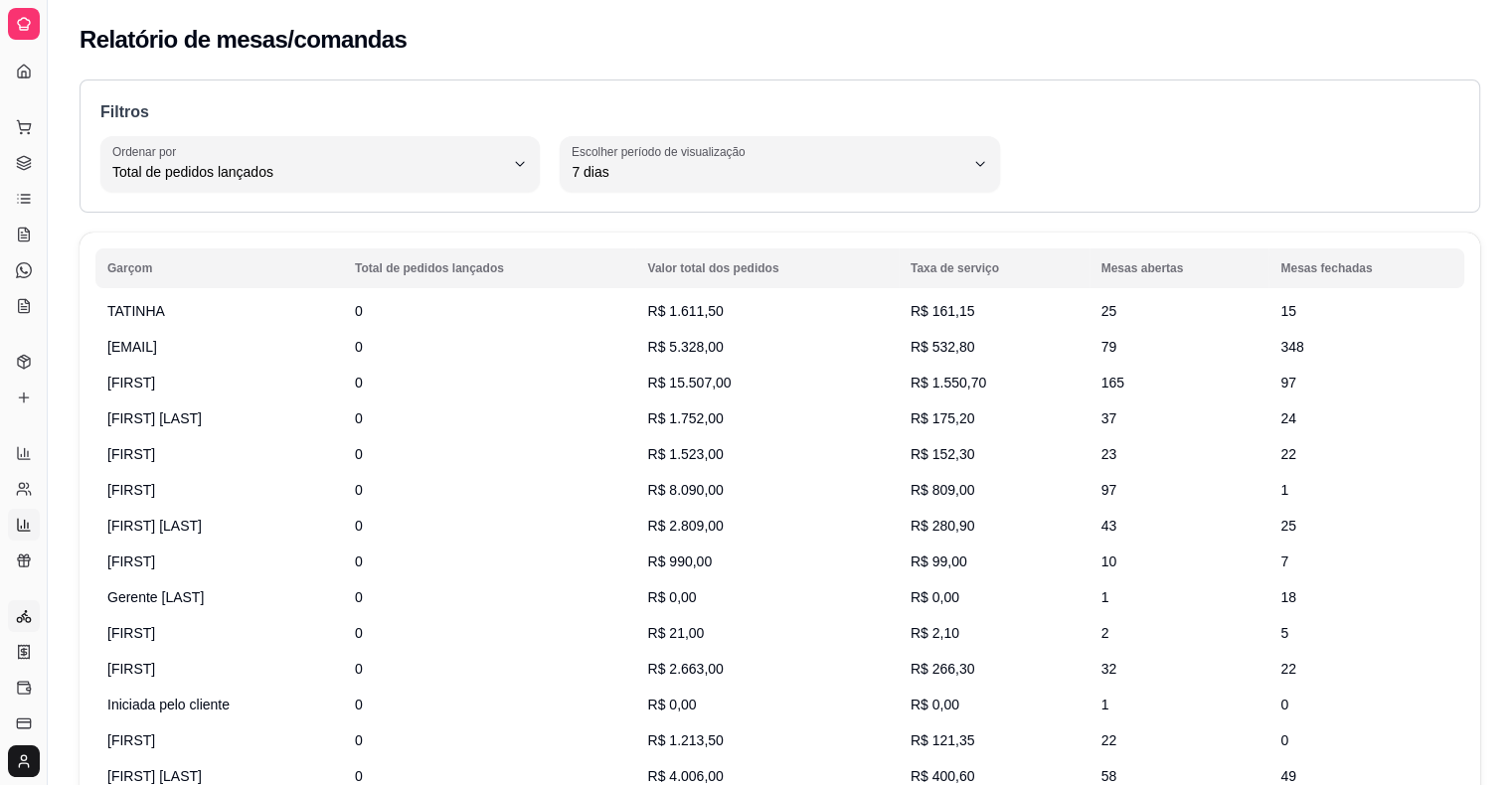 click 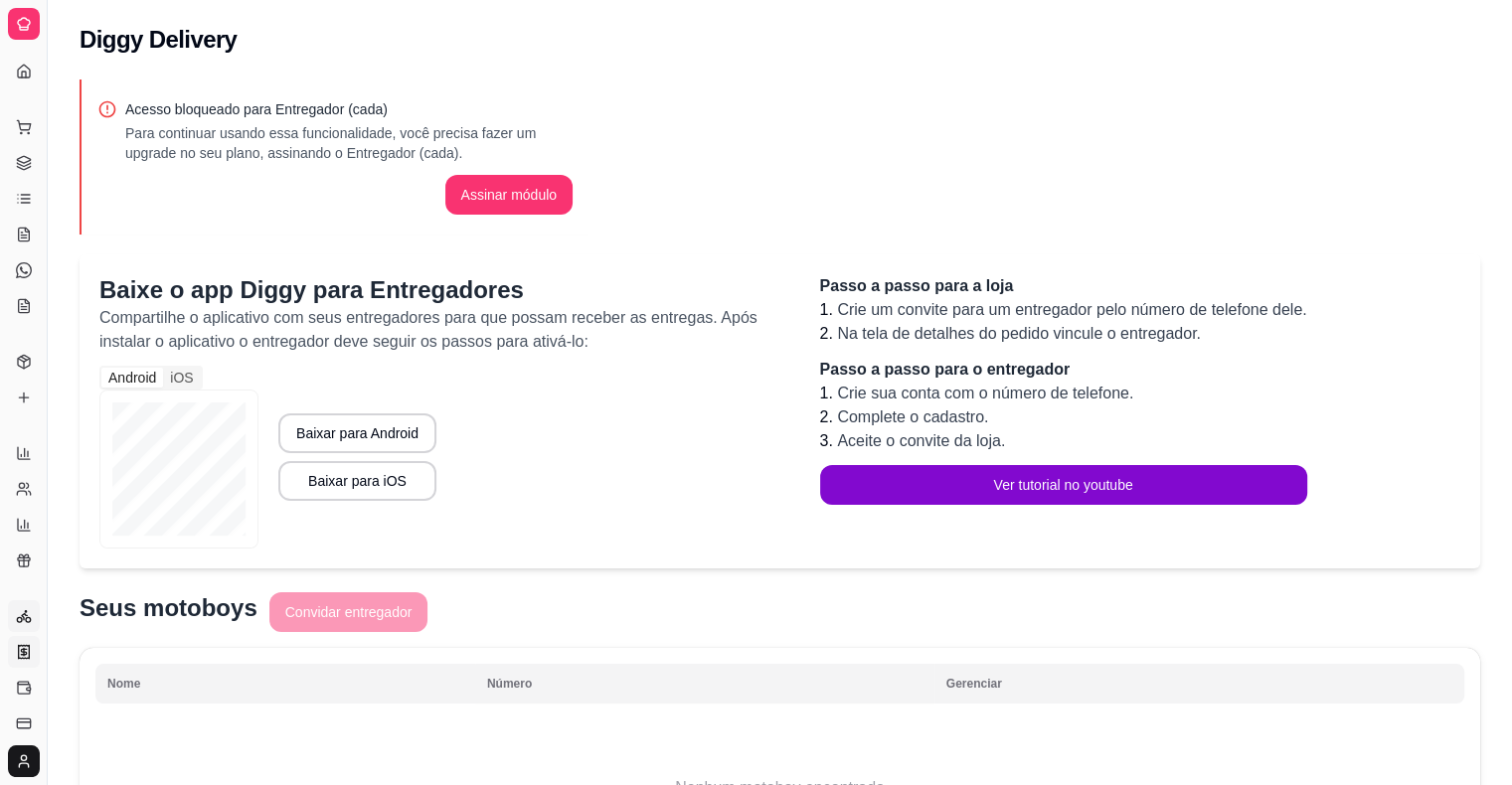 click 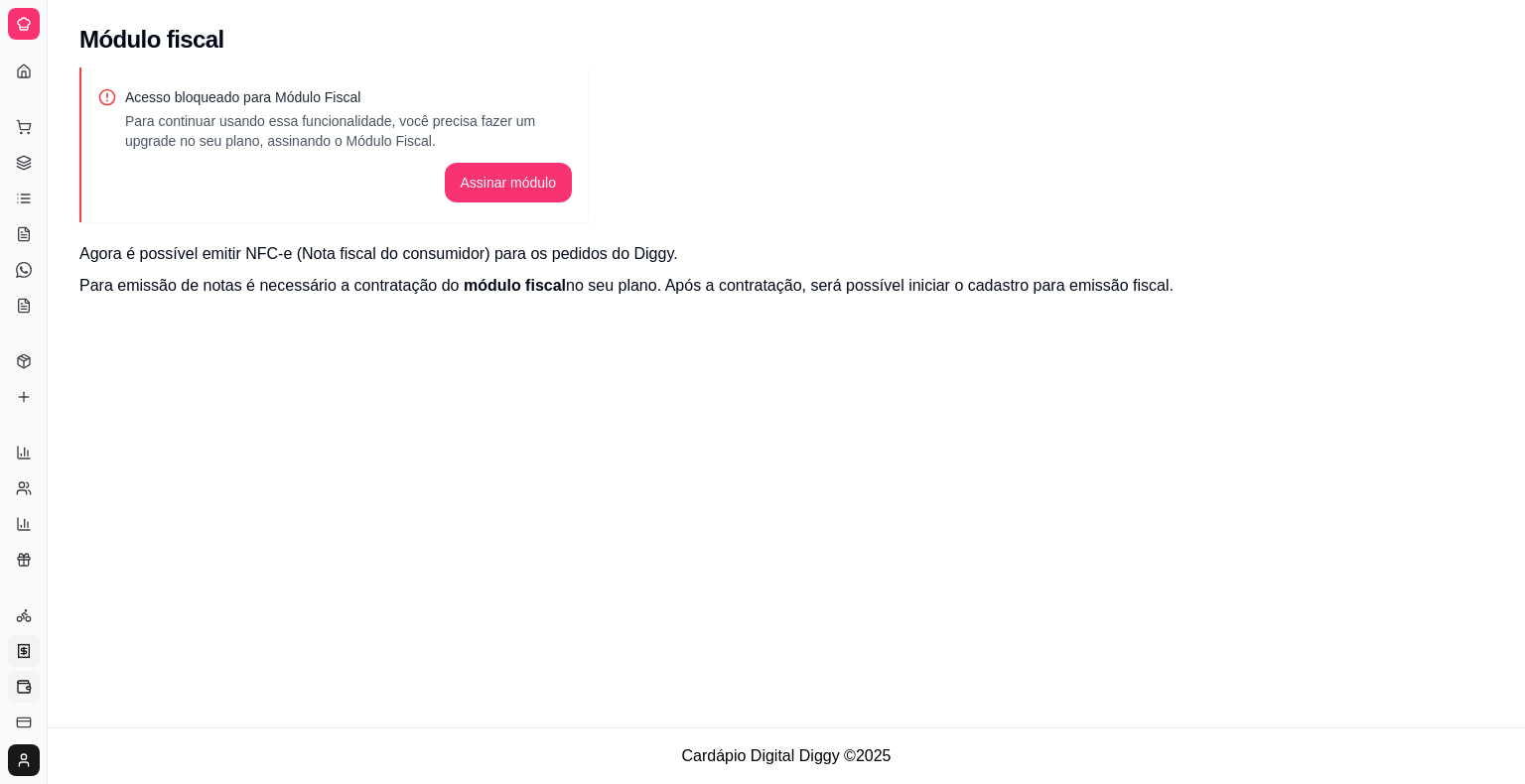 click 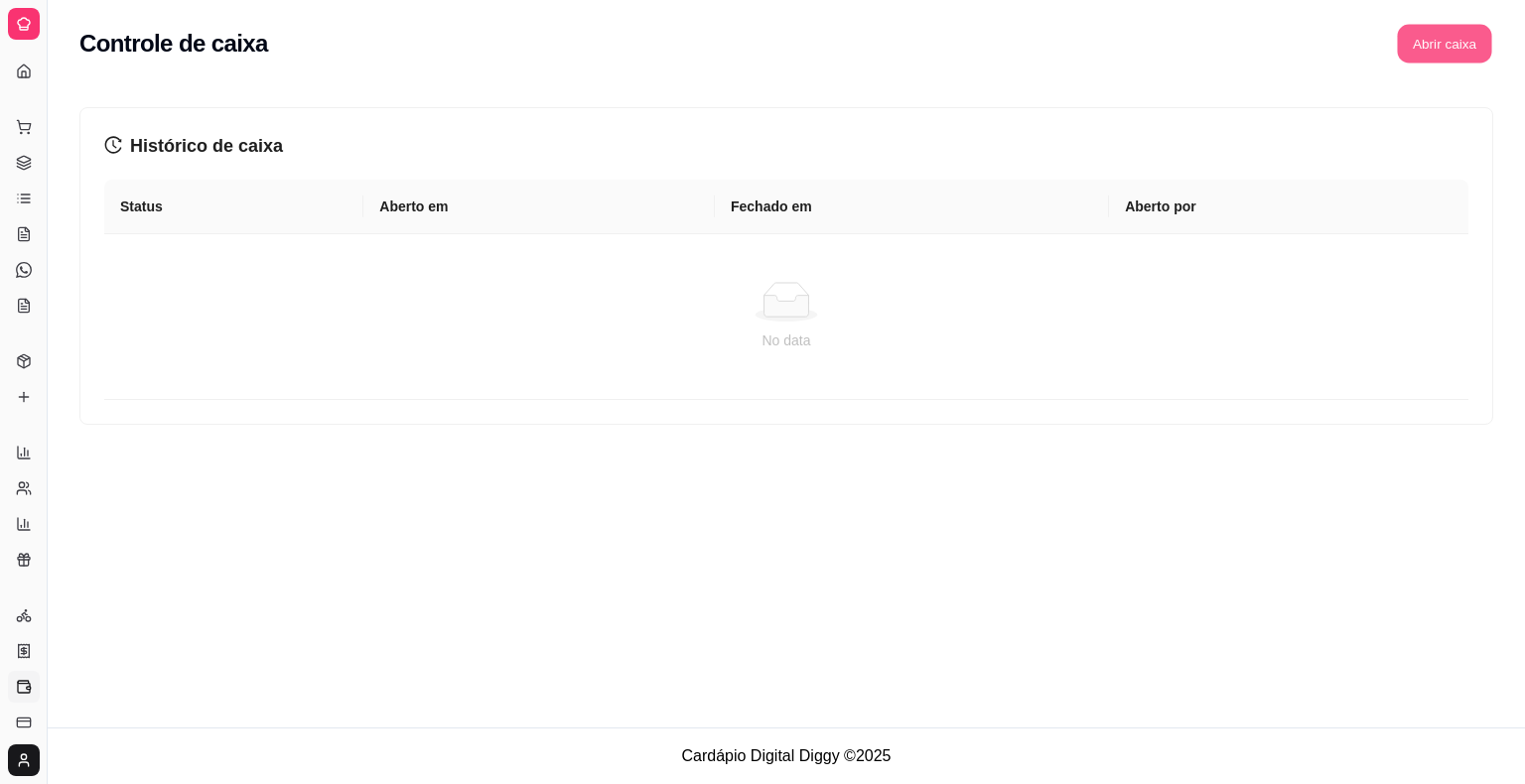 click on "Abrir caixa" at bounding box center (1444, 44) 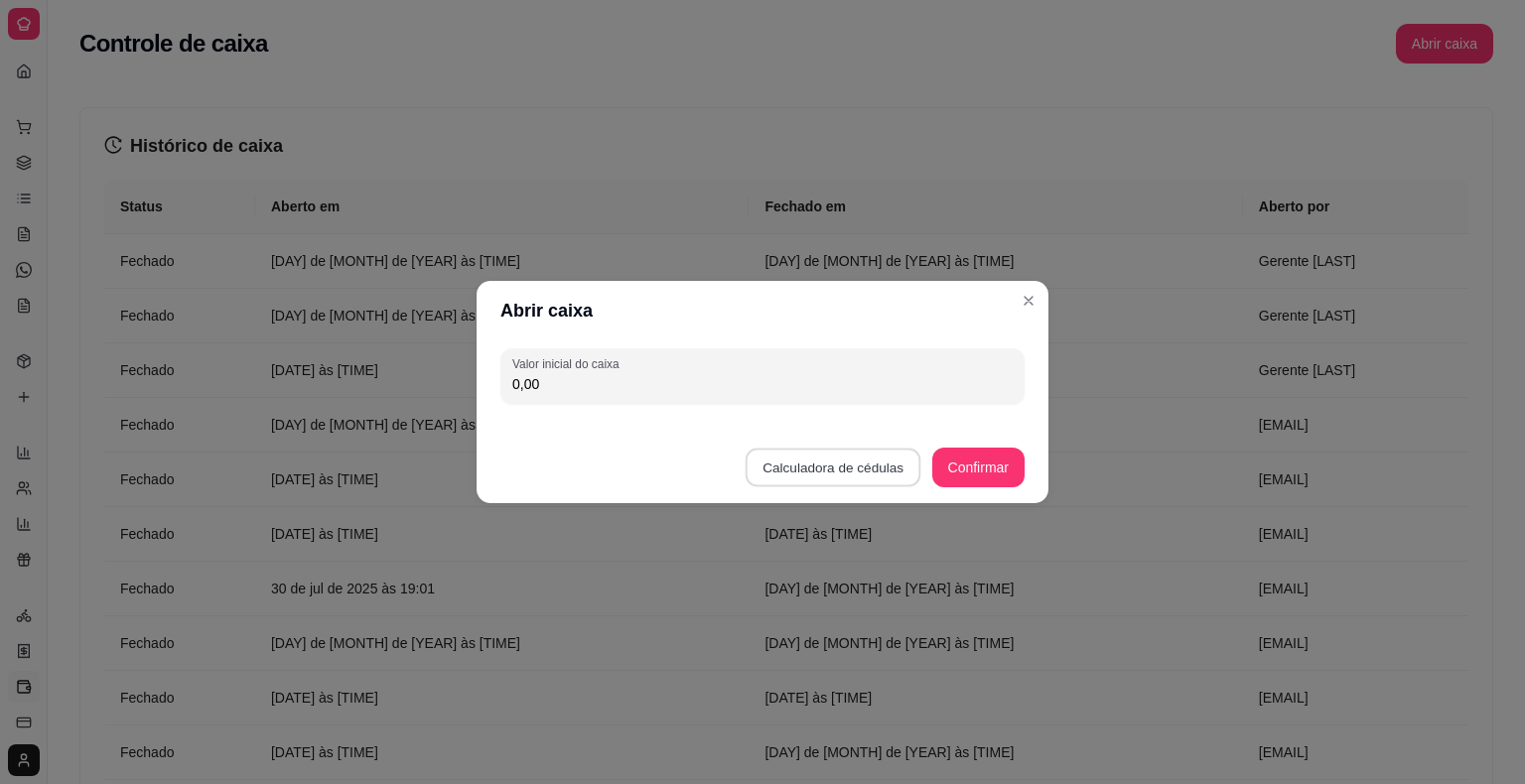 click on "Calculadora de cédulas" at bounding box center (833, 467) 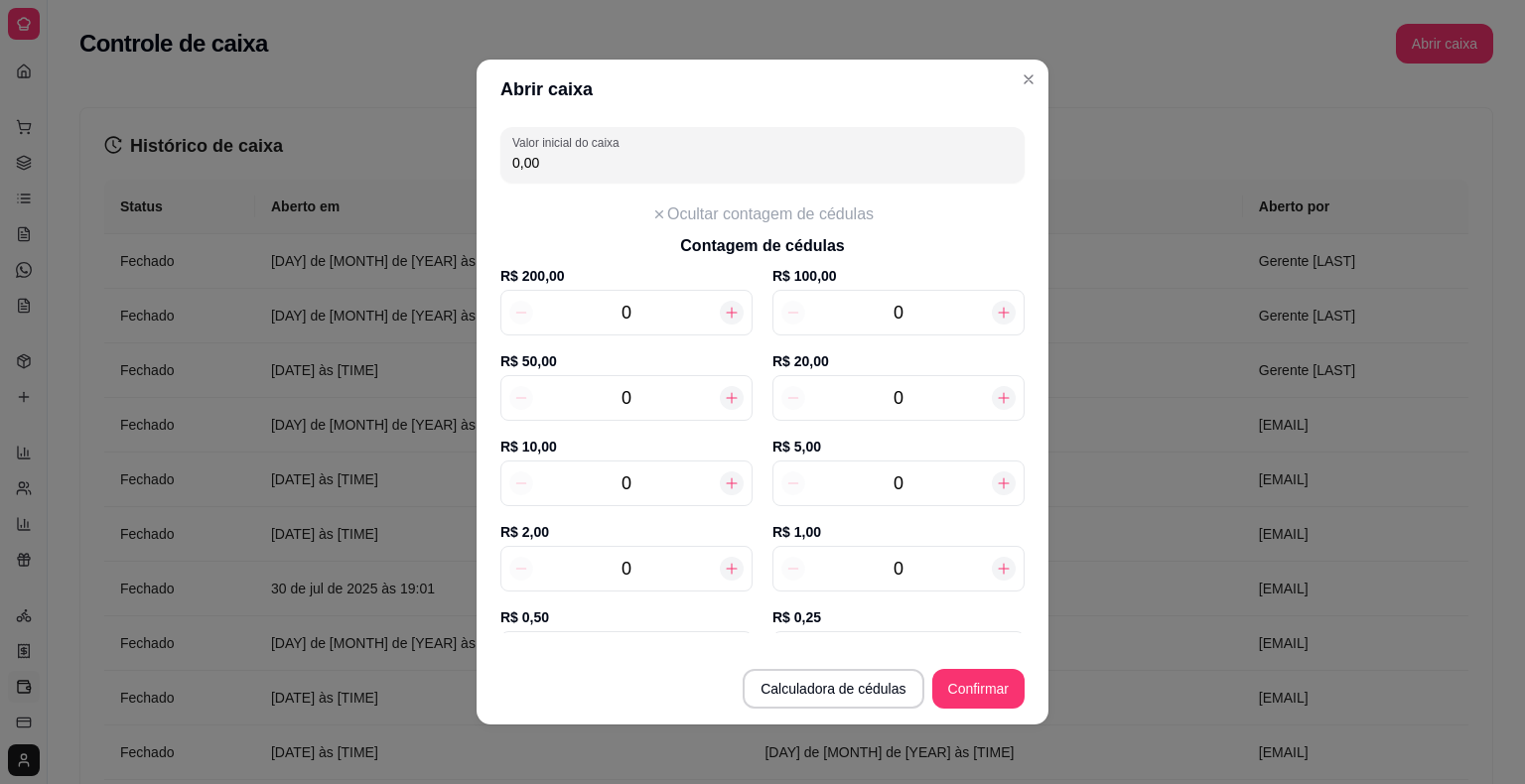 type 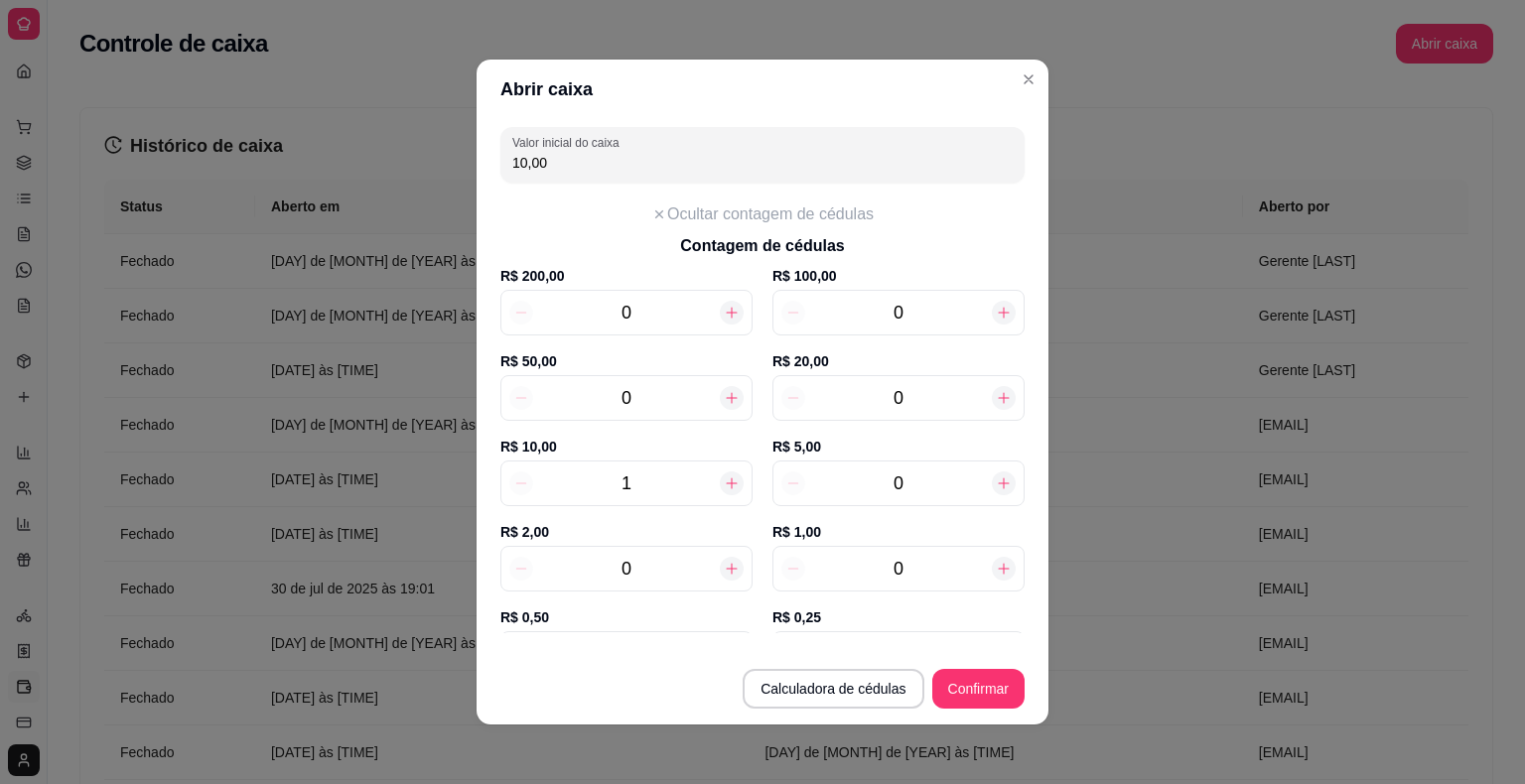 click 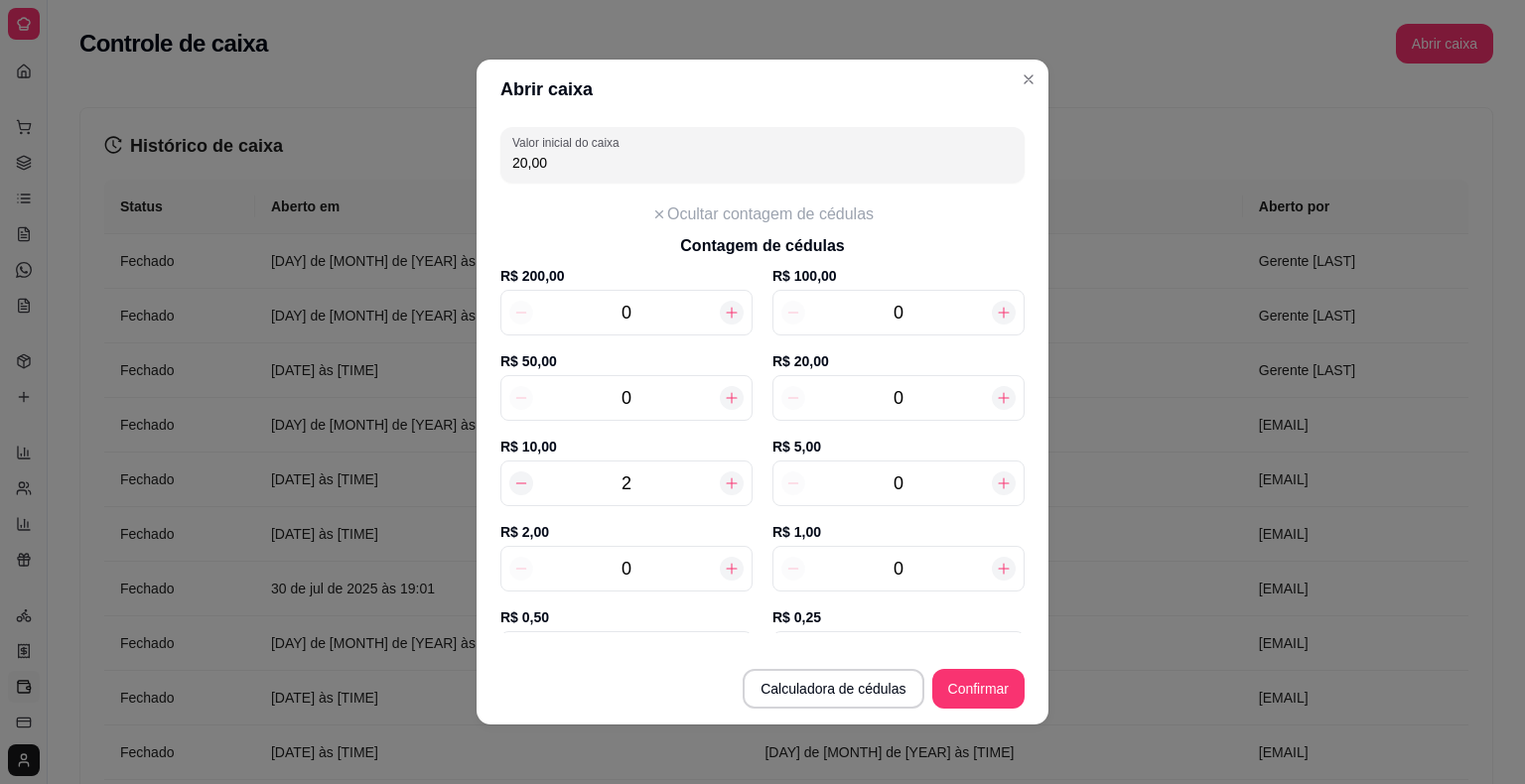 click 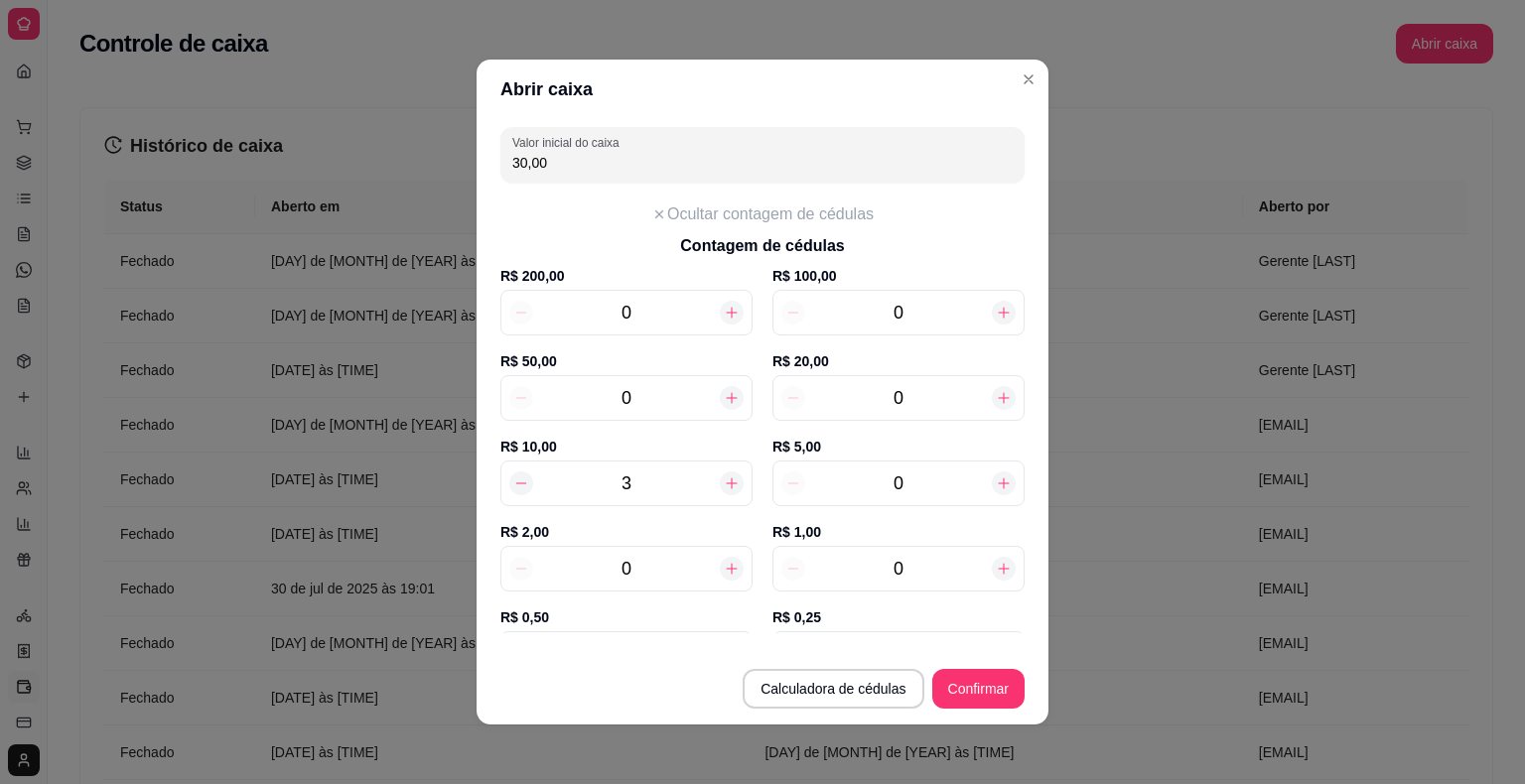 click 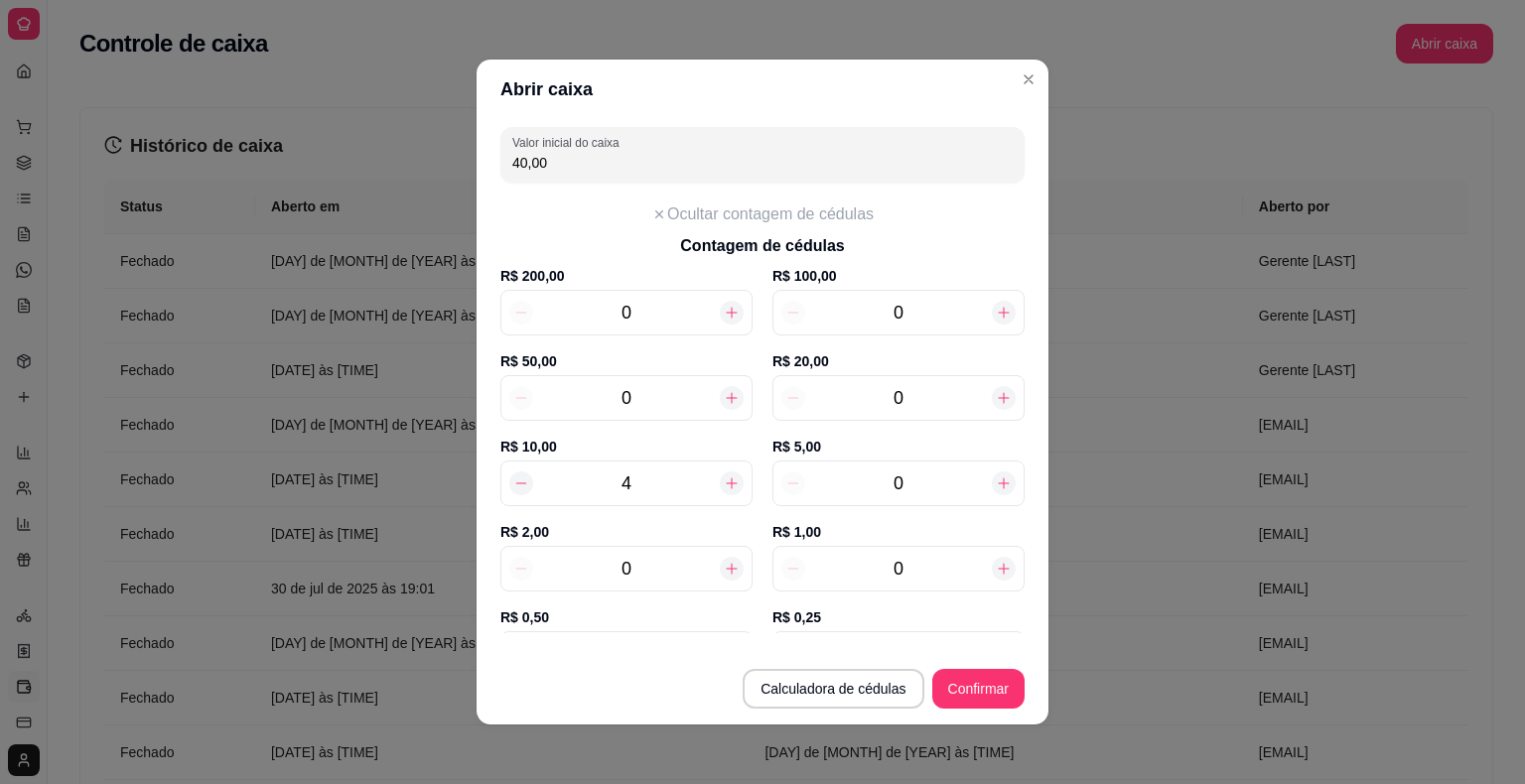 click 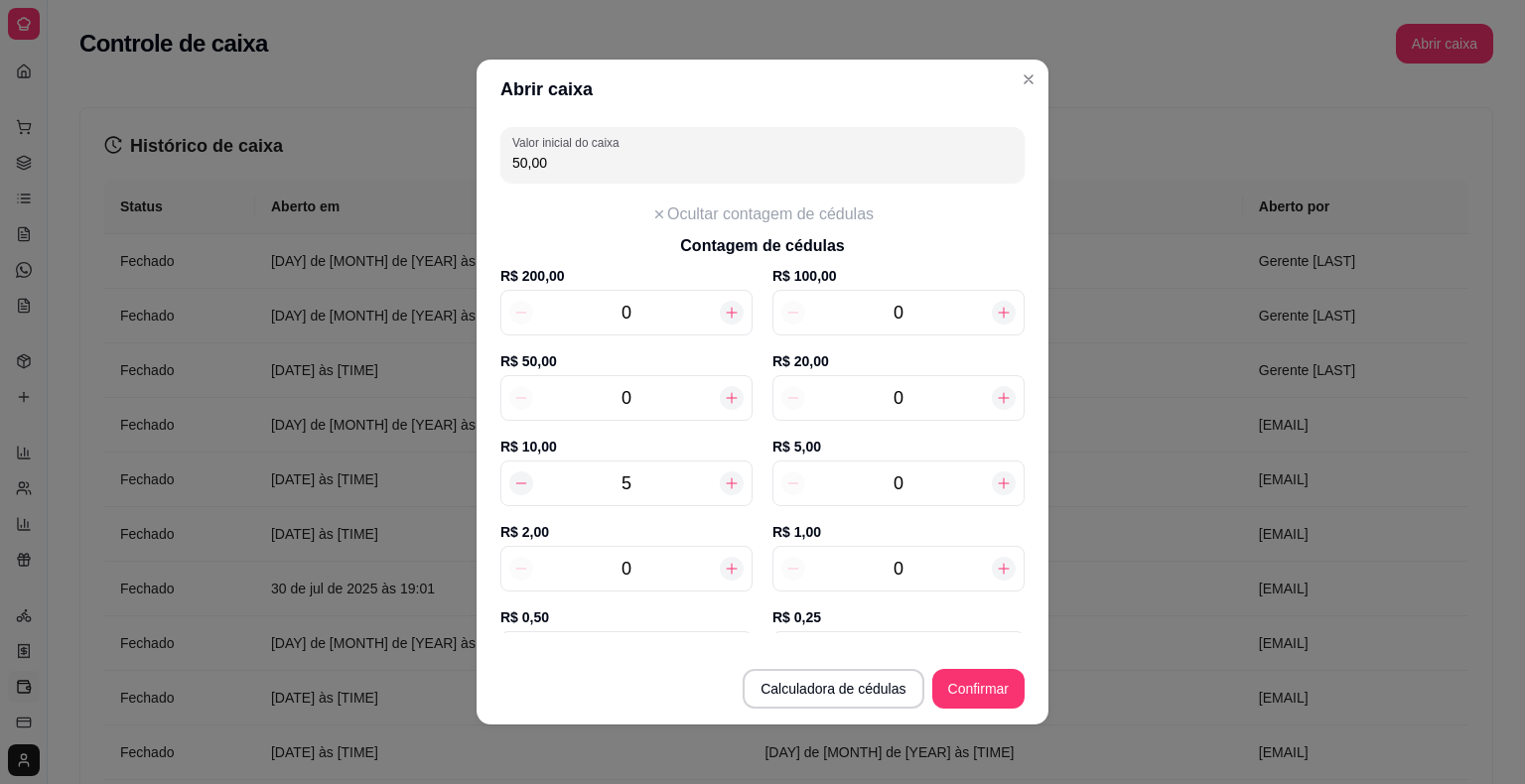 click 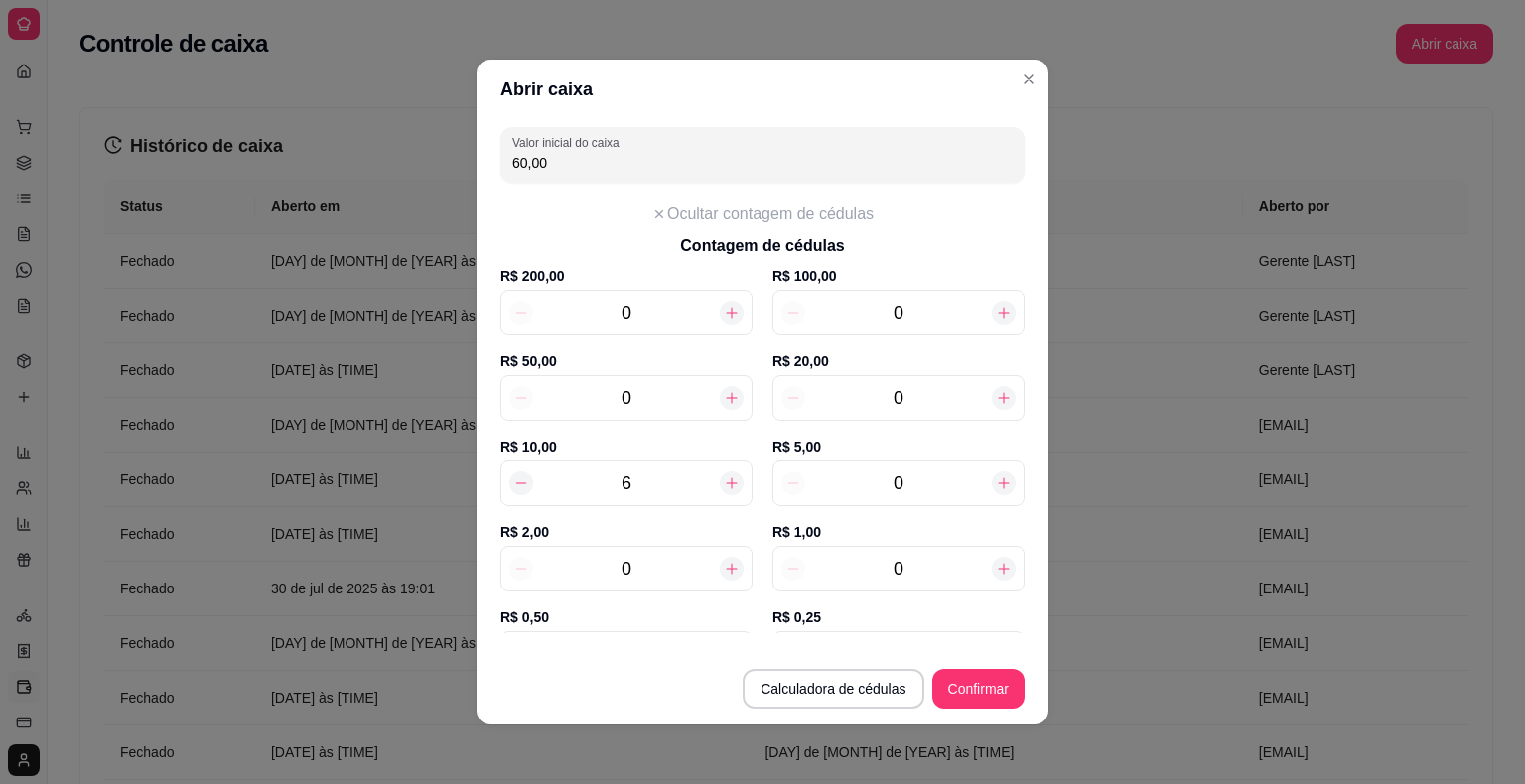 click 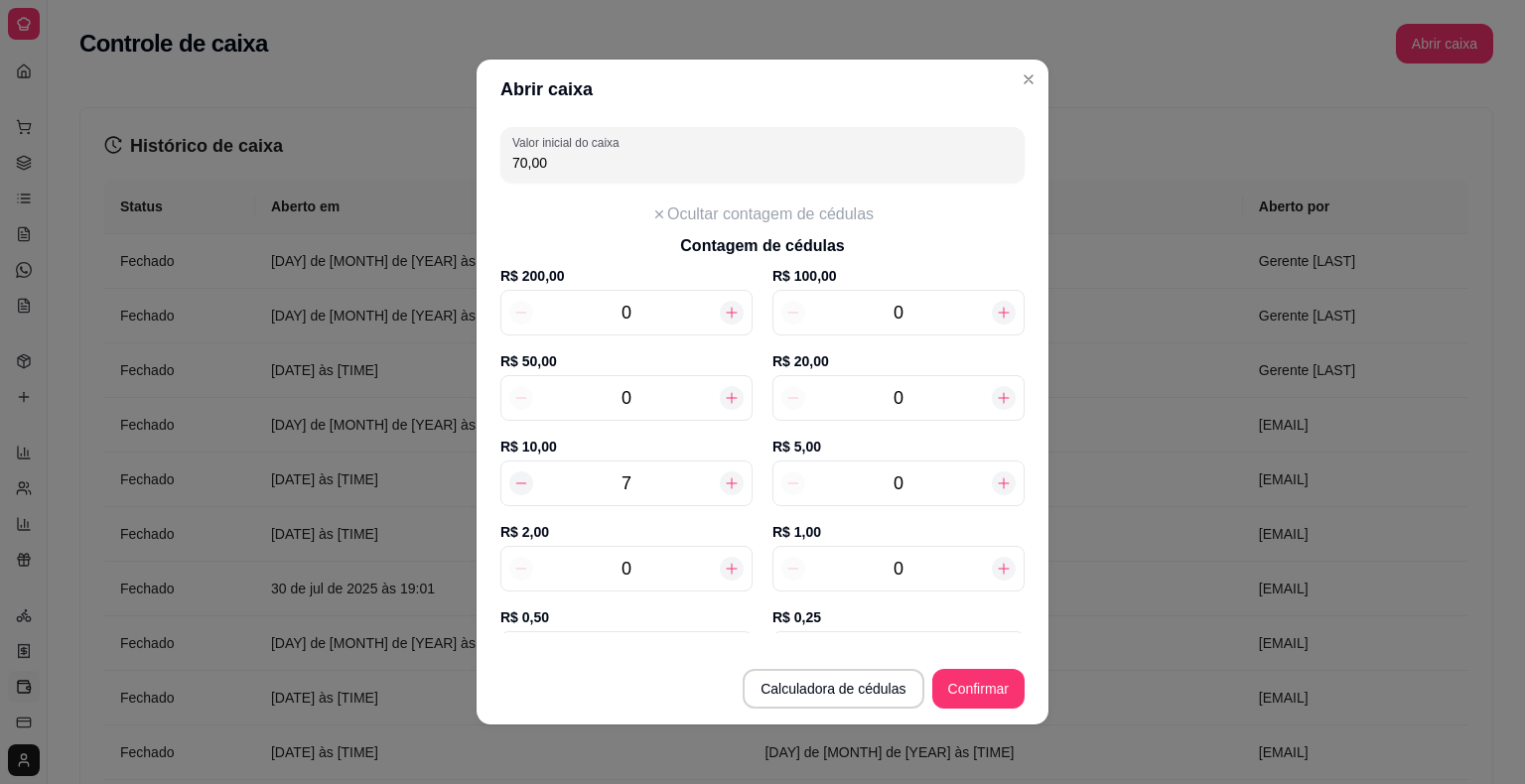 click 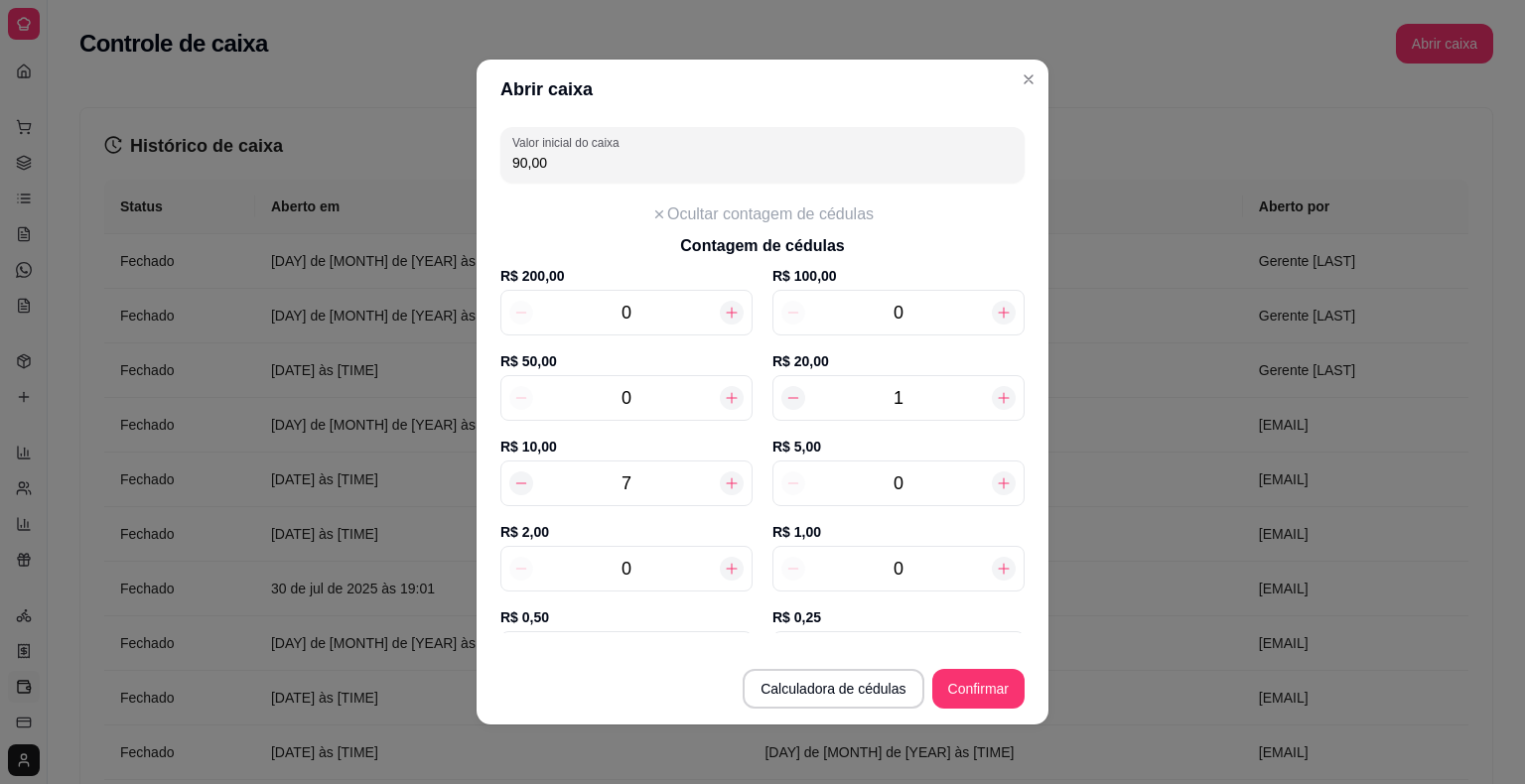 click 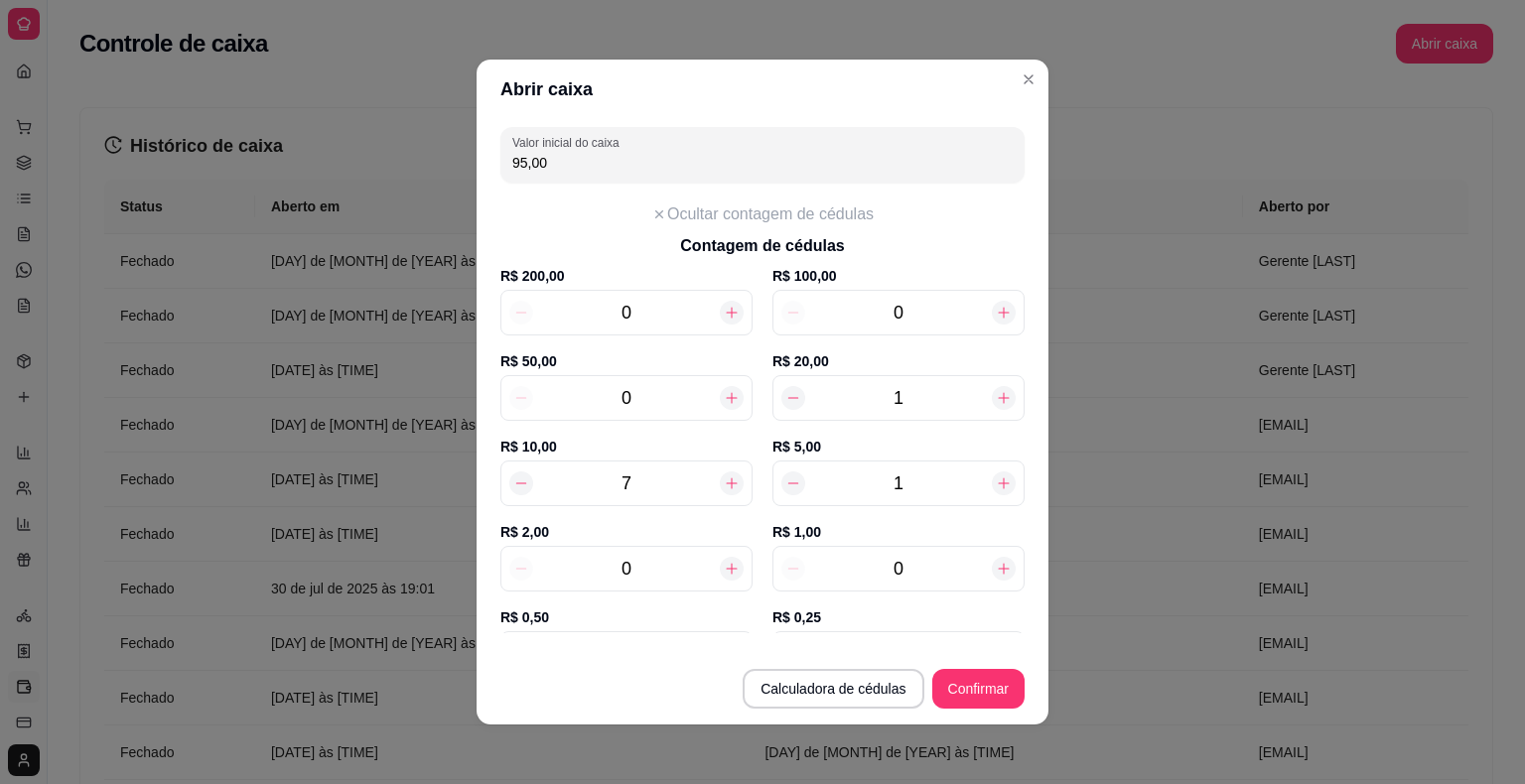 click 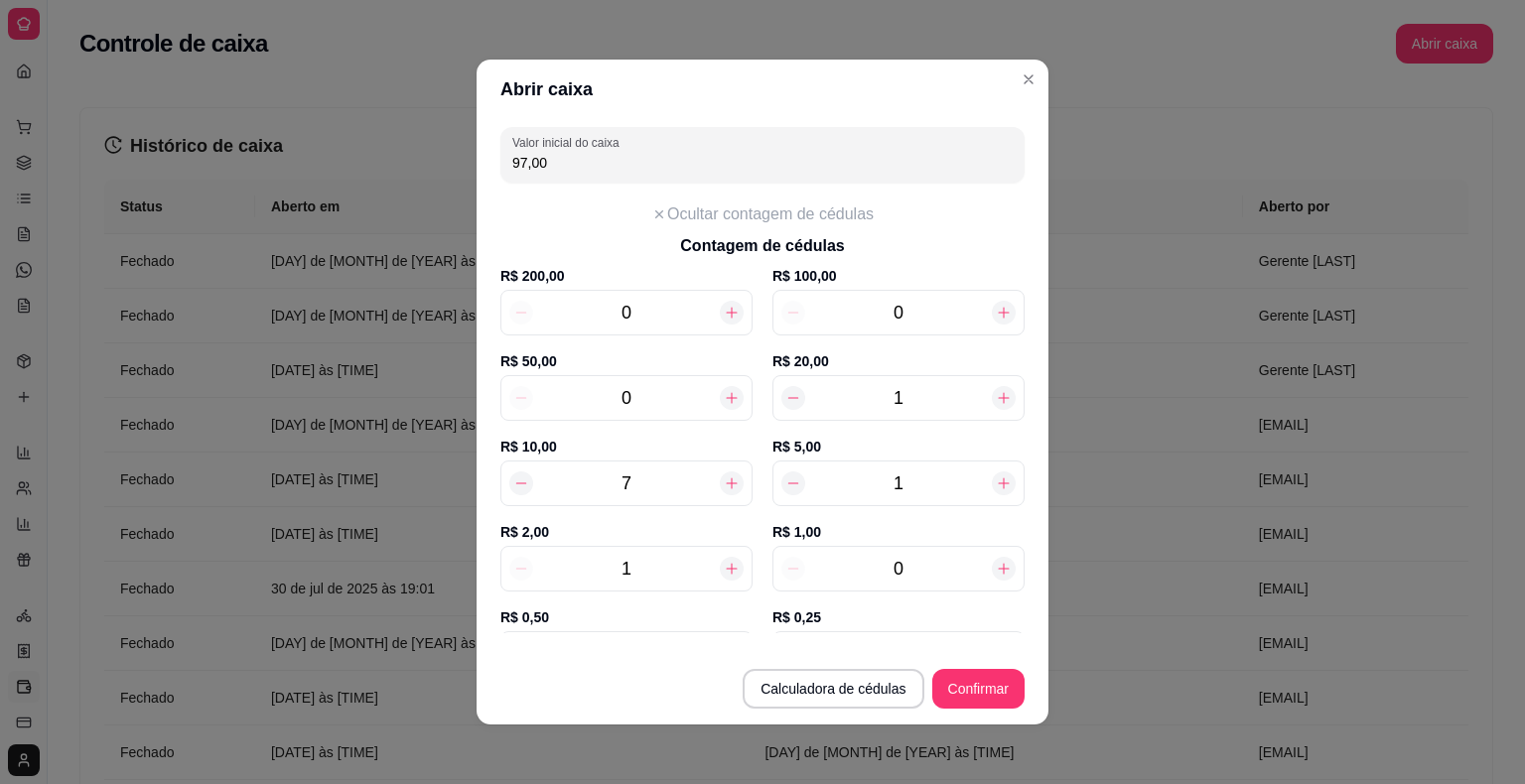 click 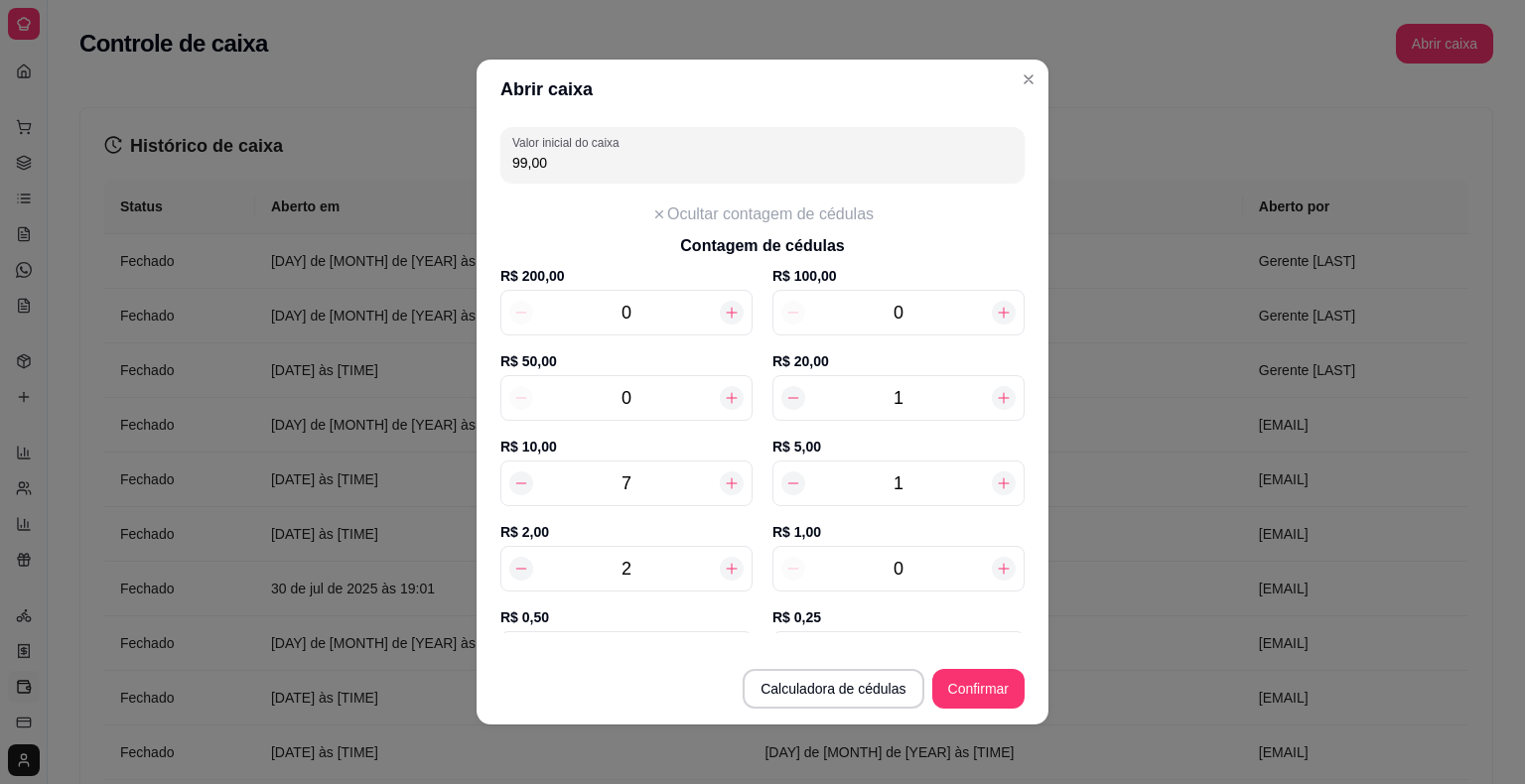 click 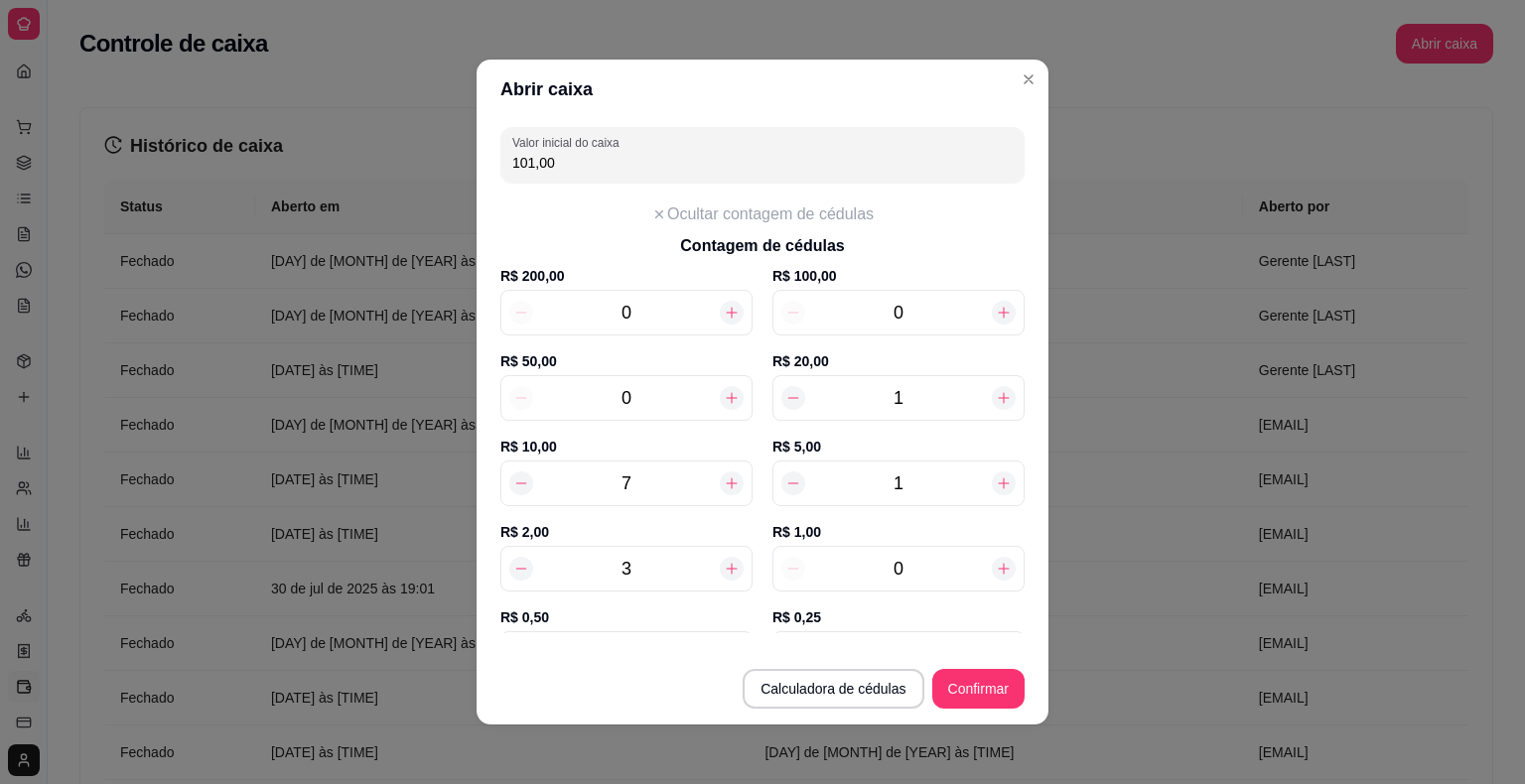 click 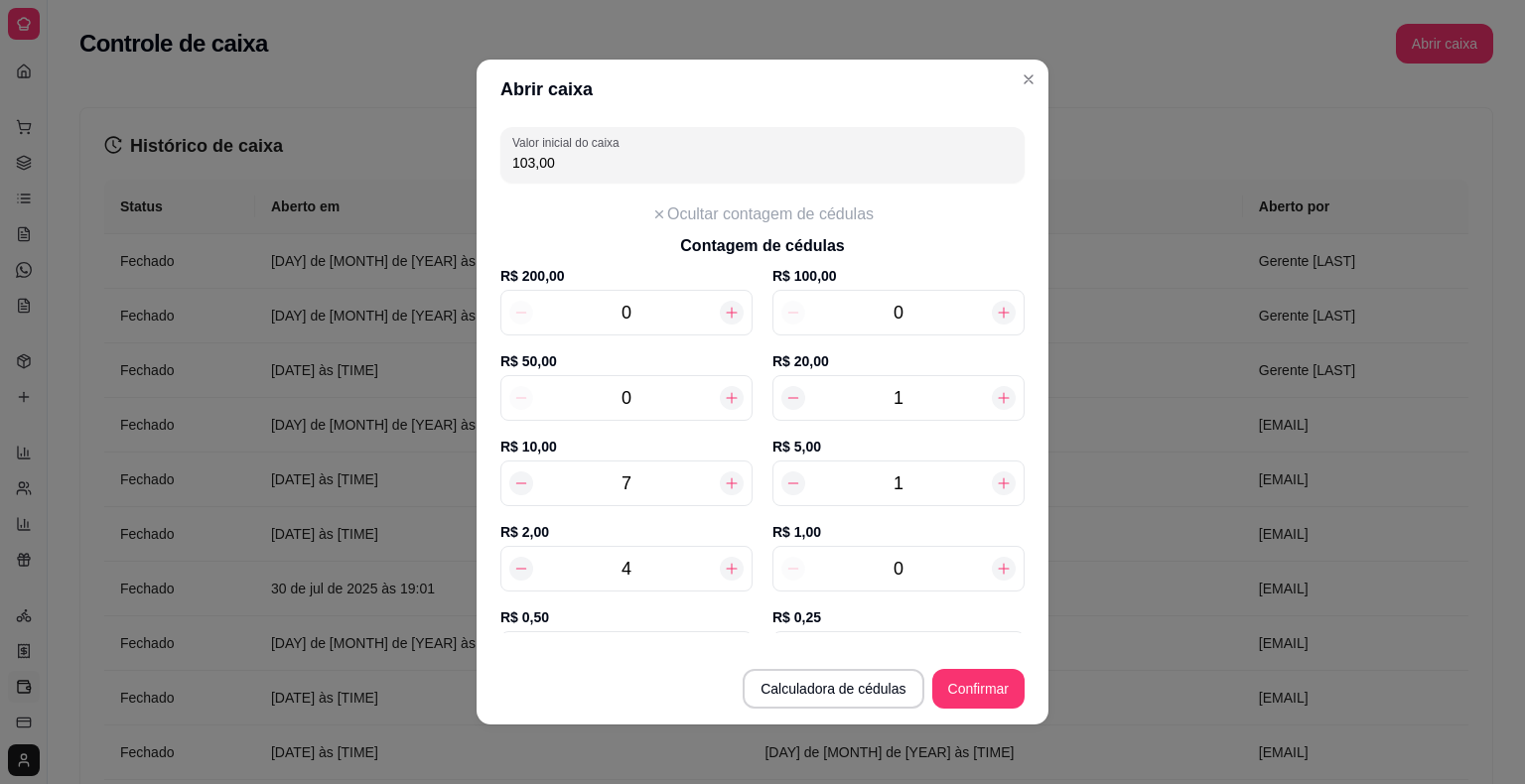 click 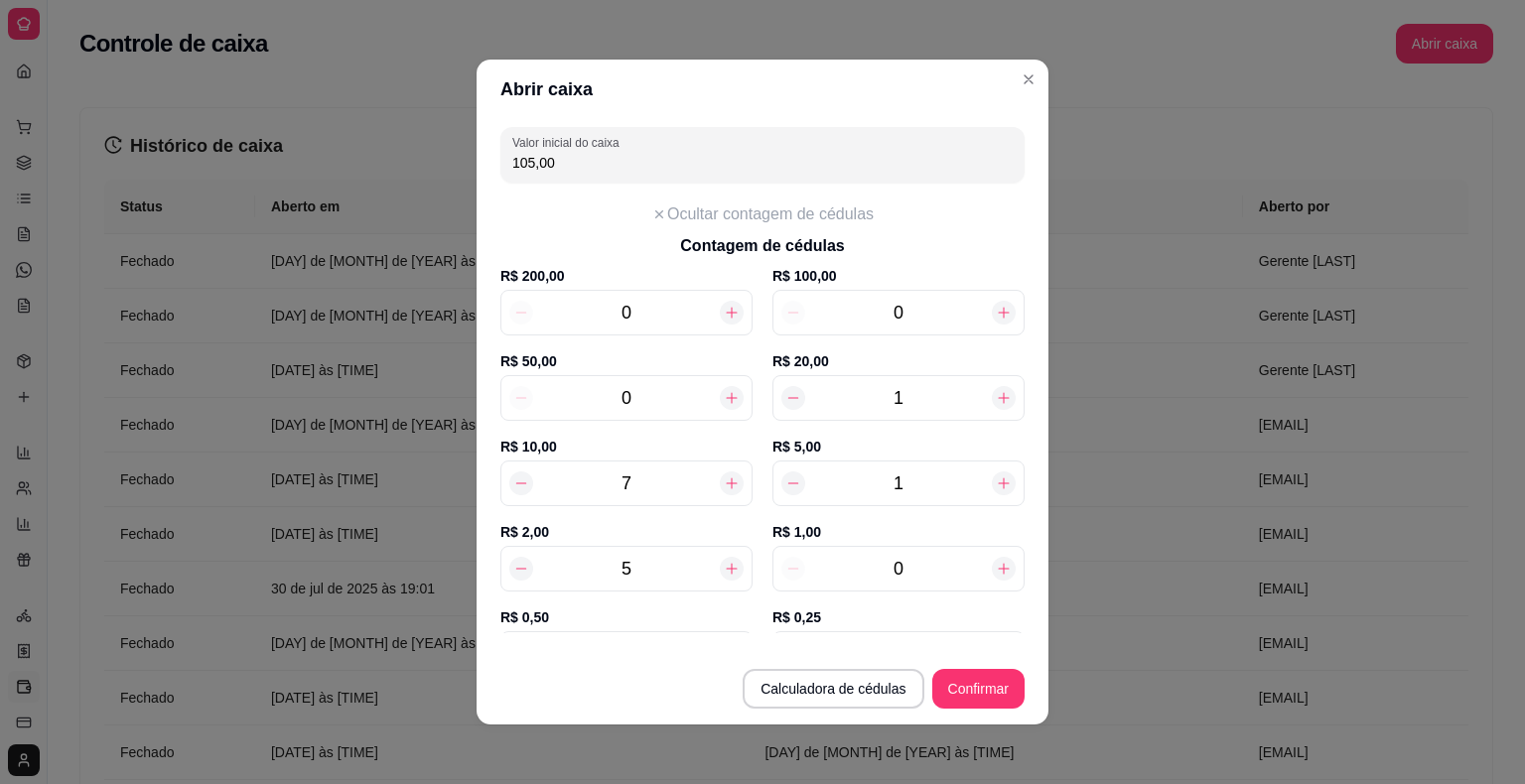 click 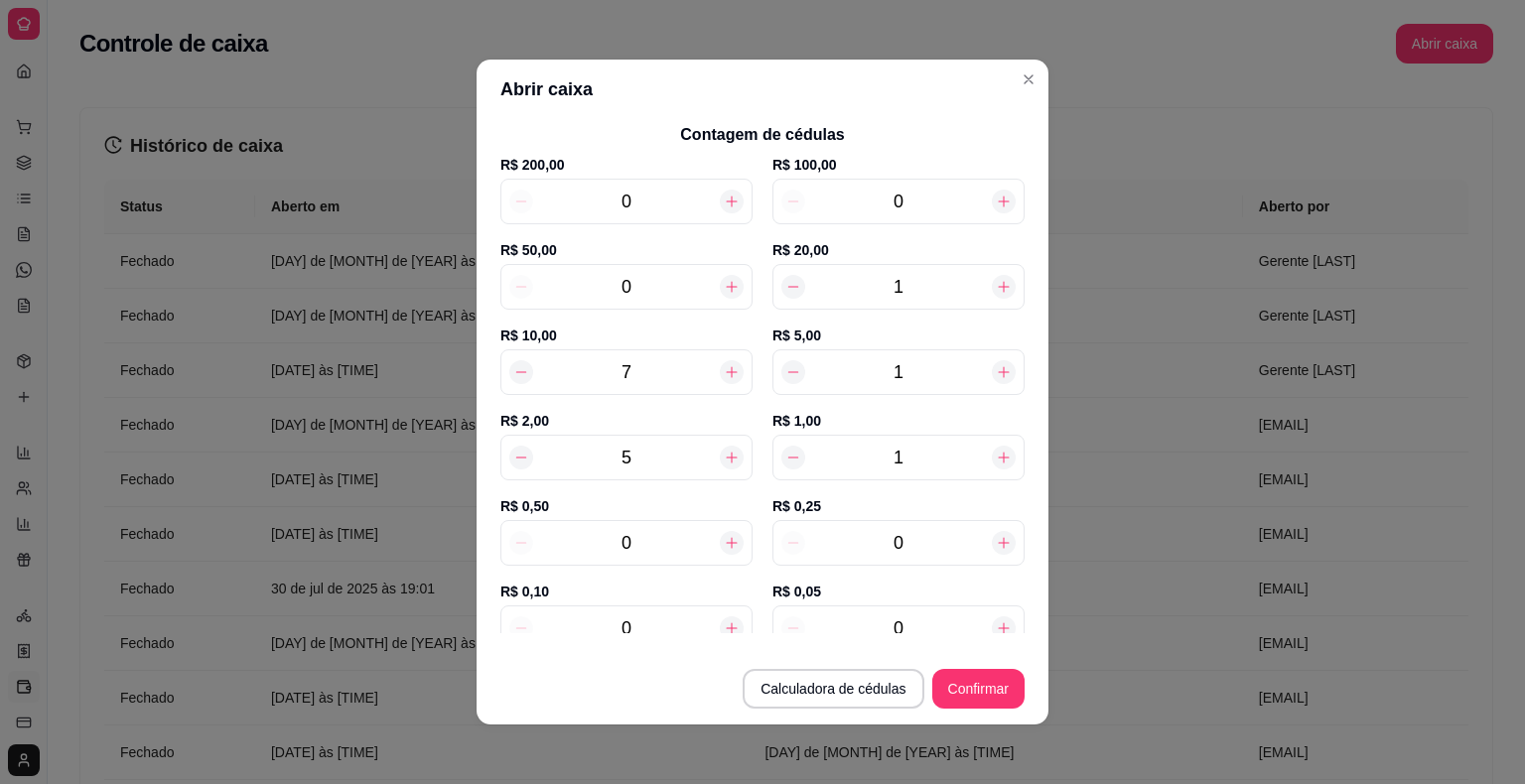 scroll, scrollTop: 119, scrollLeft: 0, axis: vertical 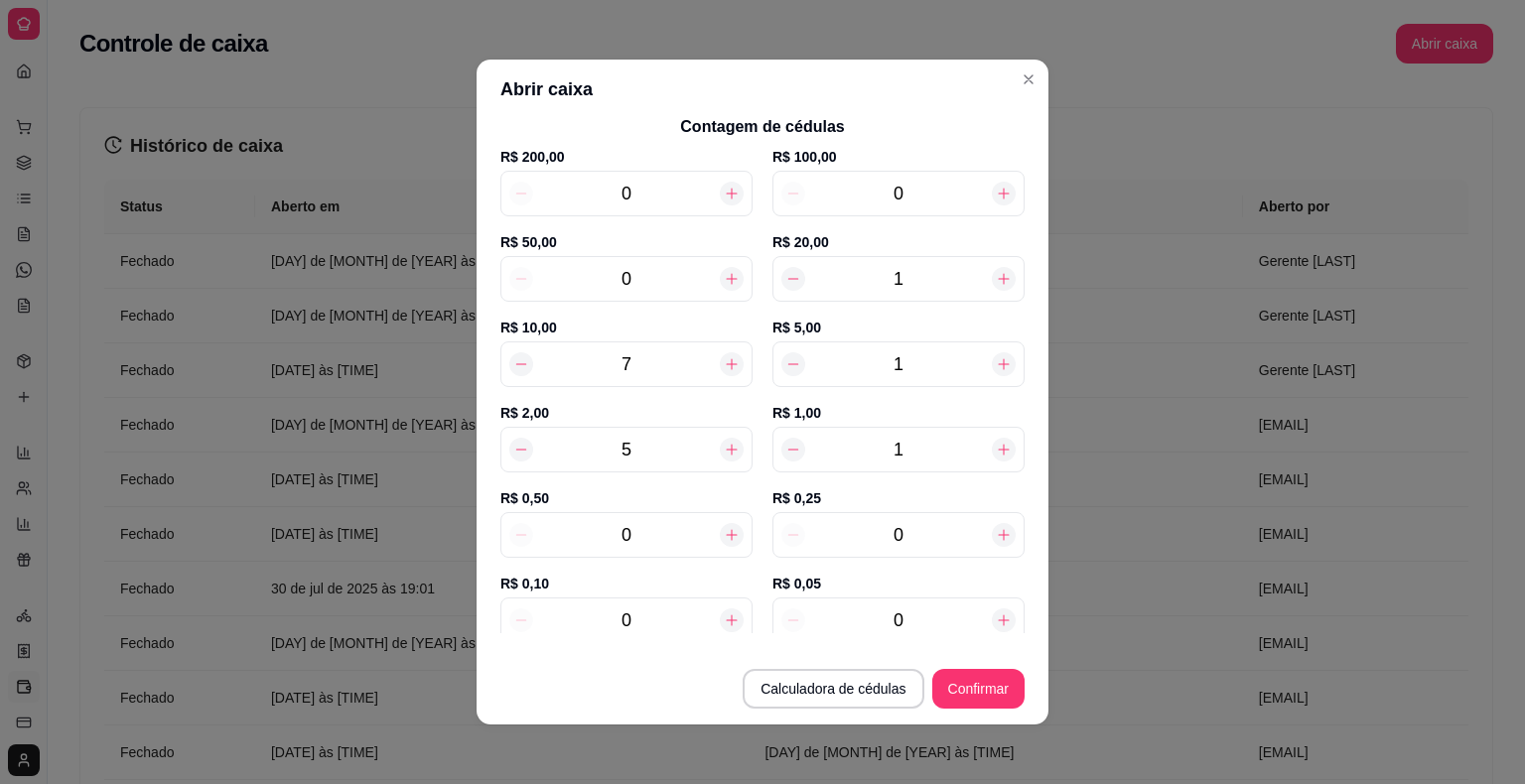 click at bounding box center (732, 535) 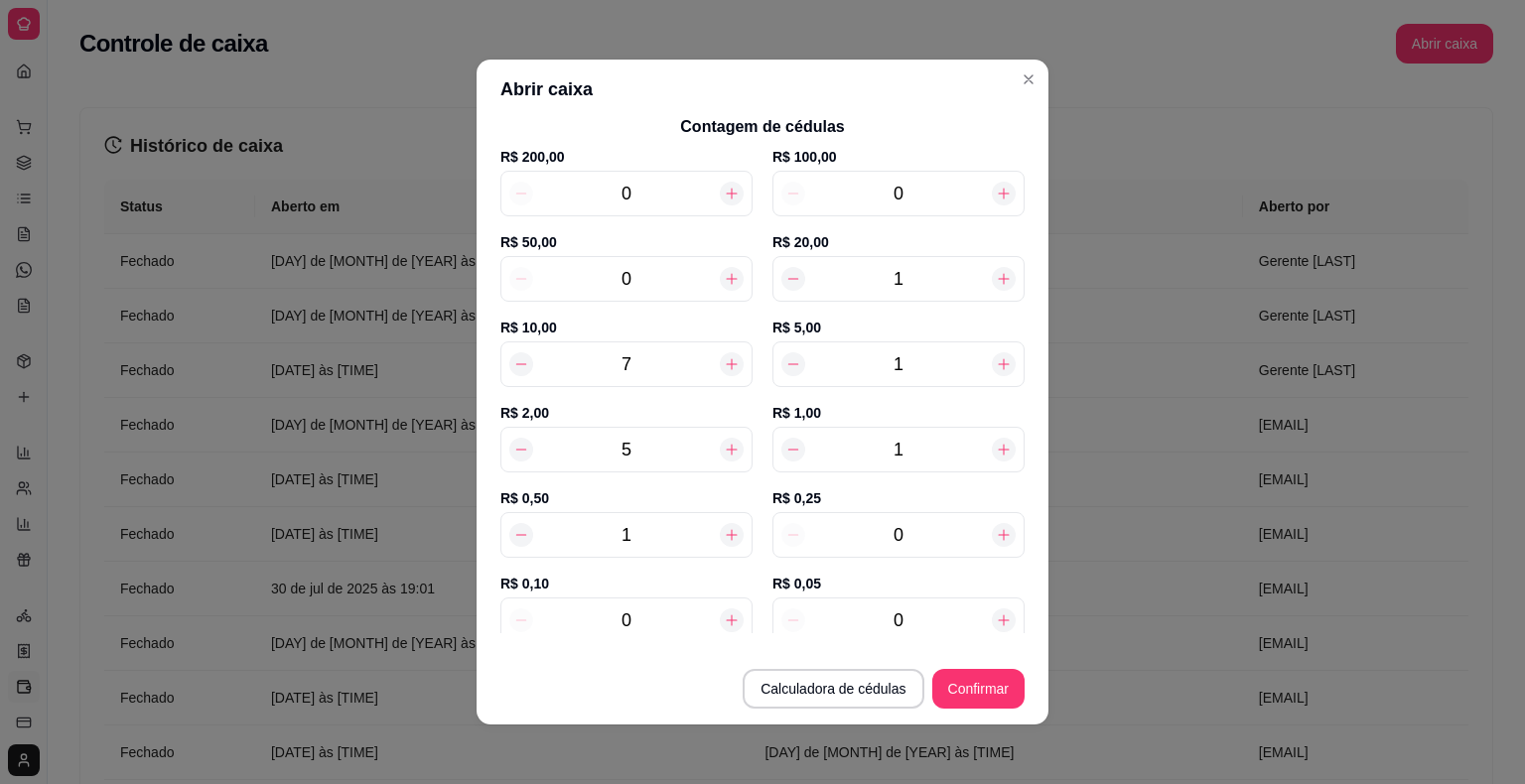 click 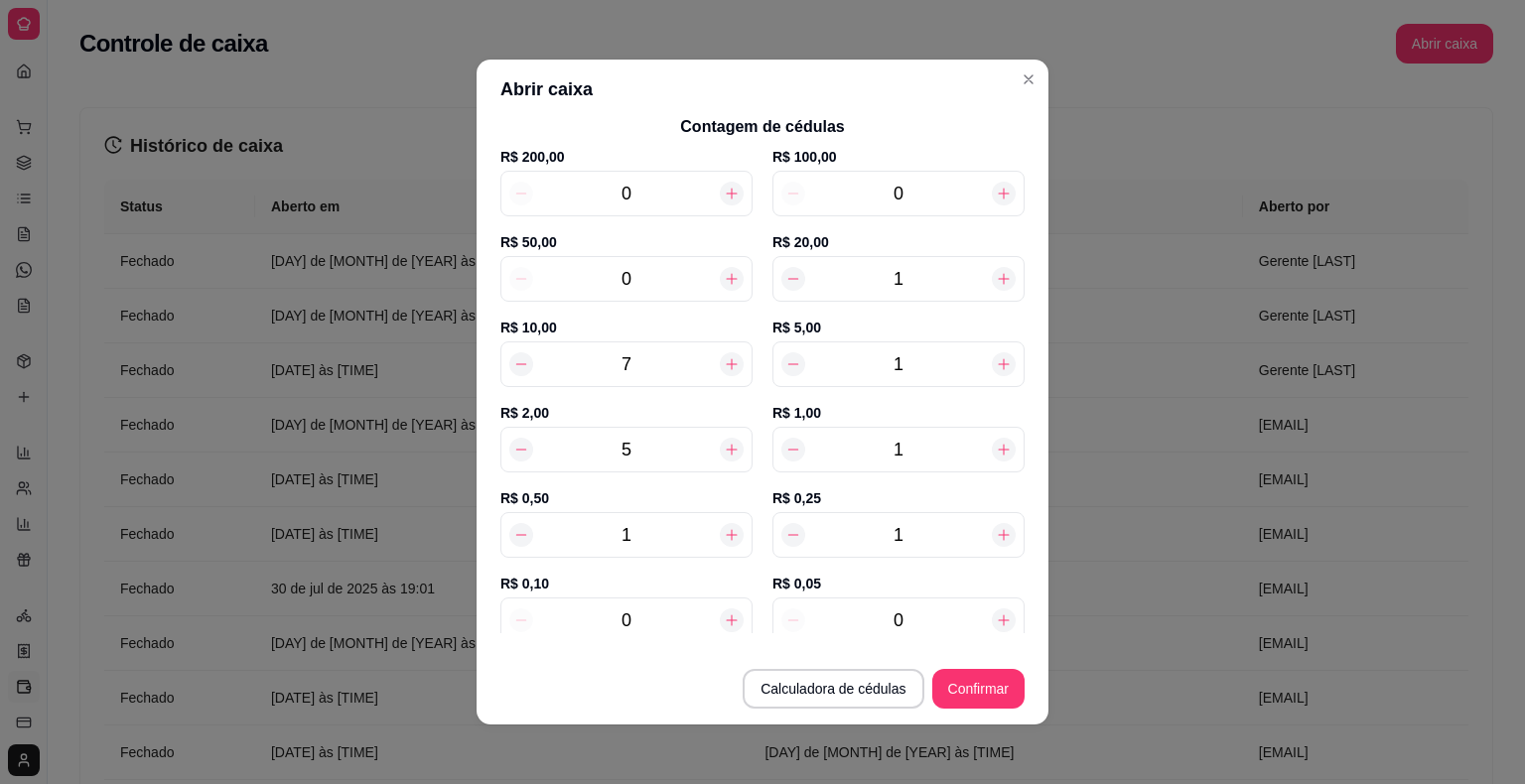 click 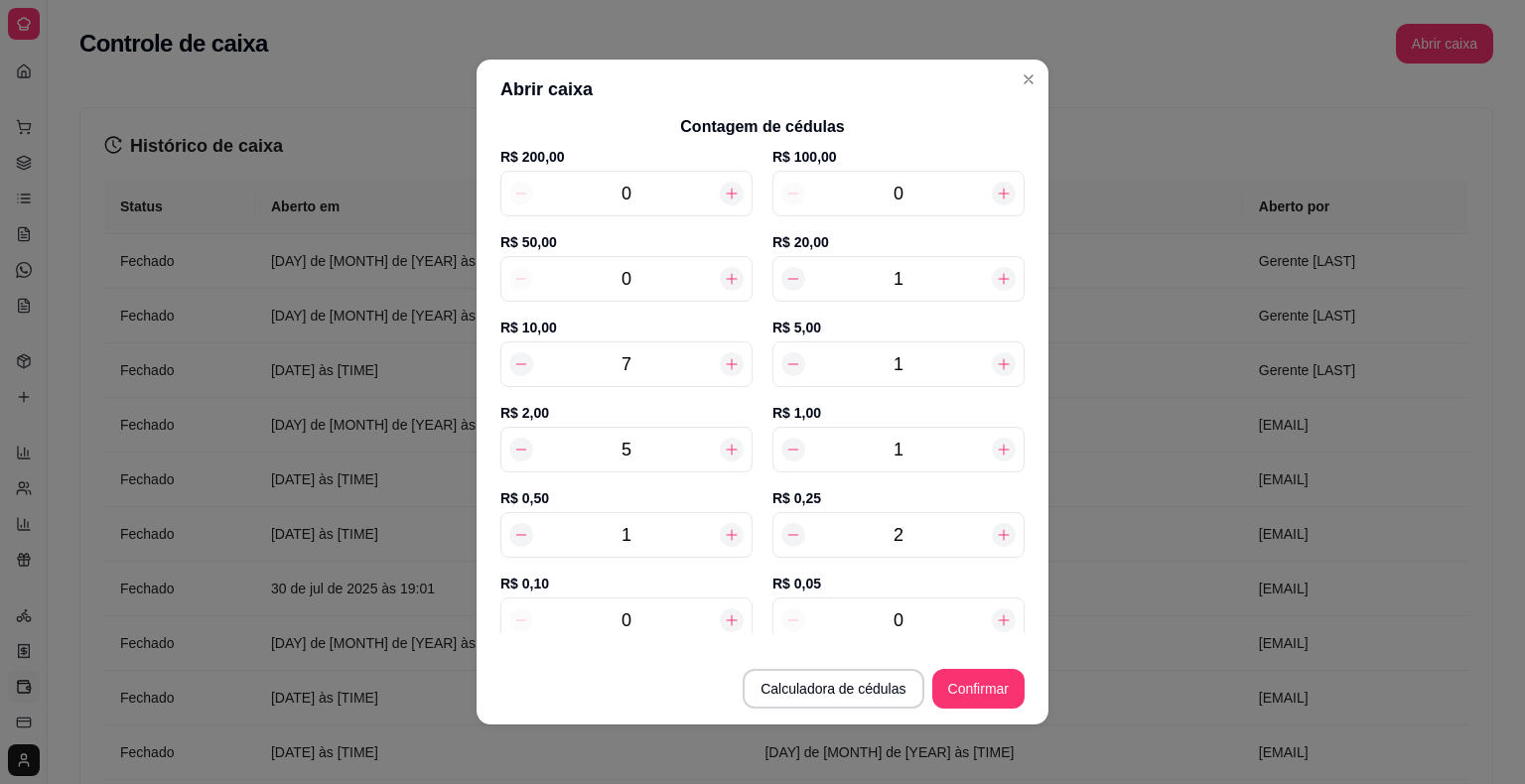 click 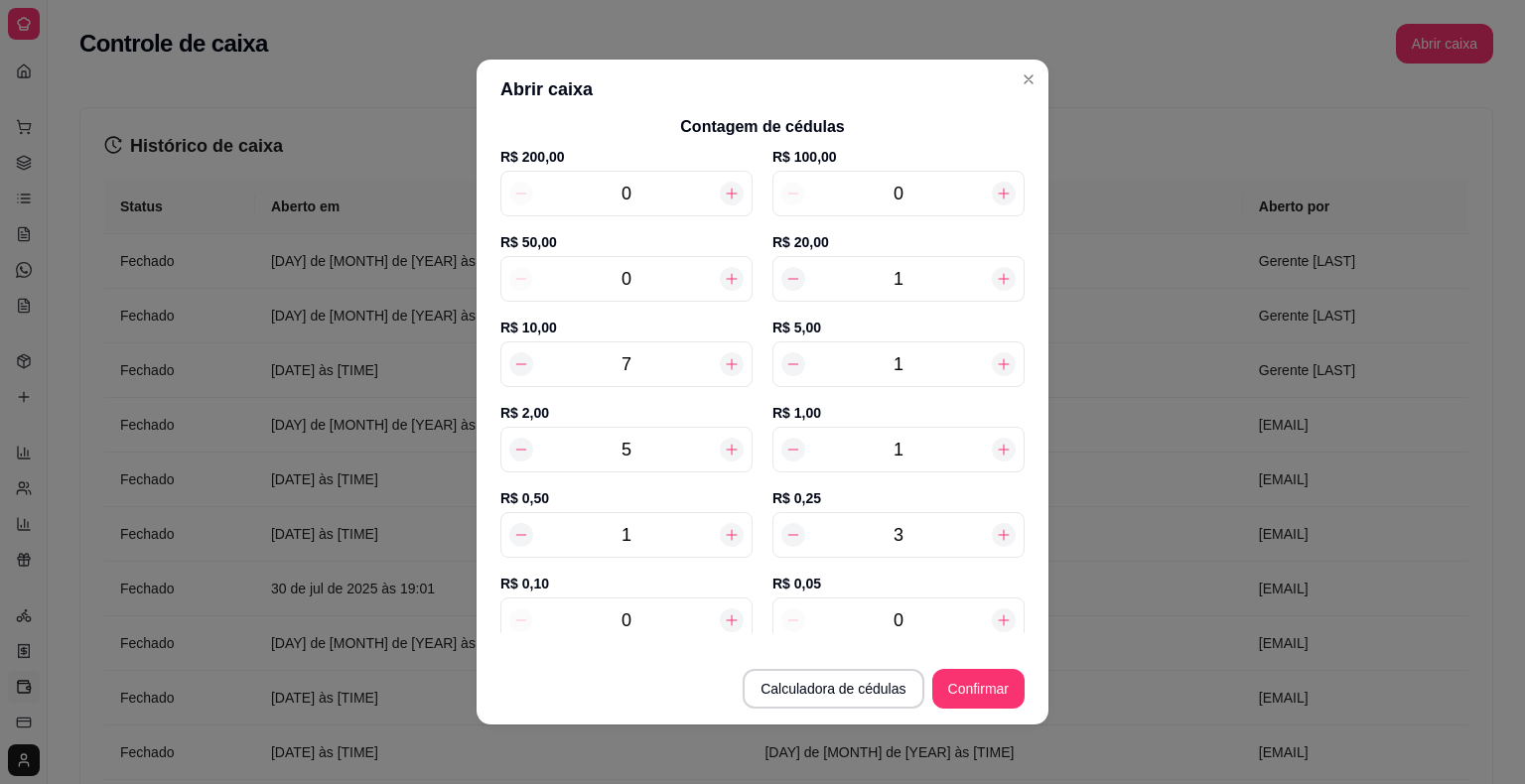 click 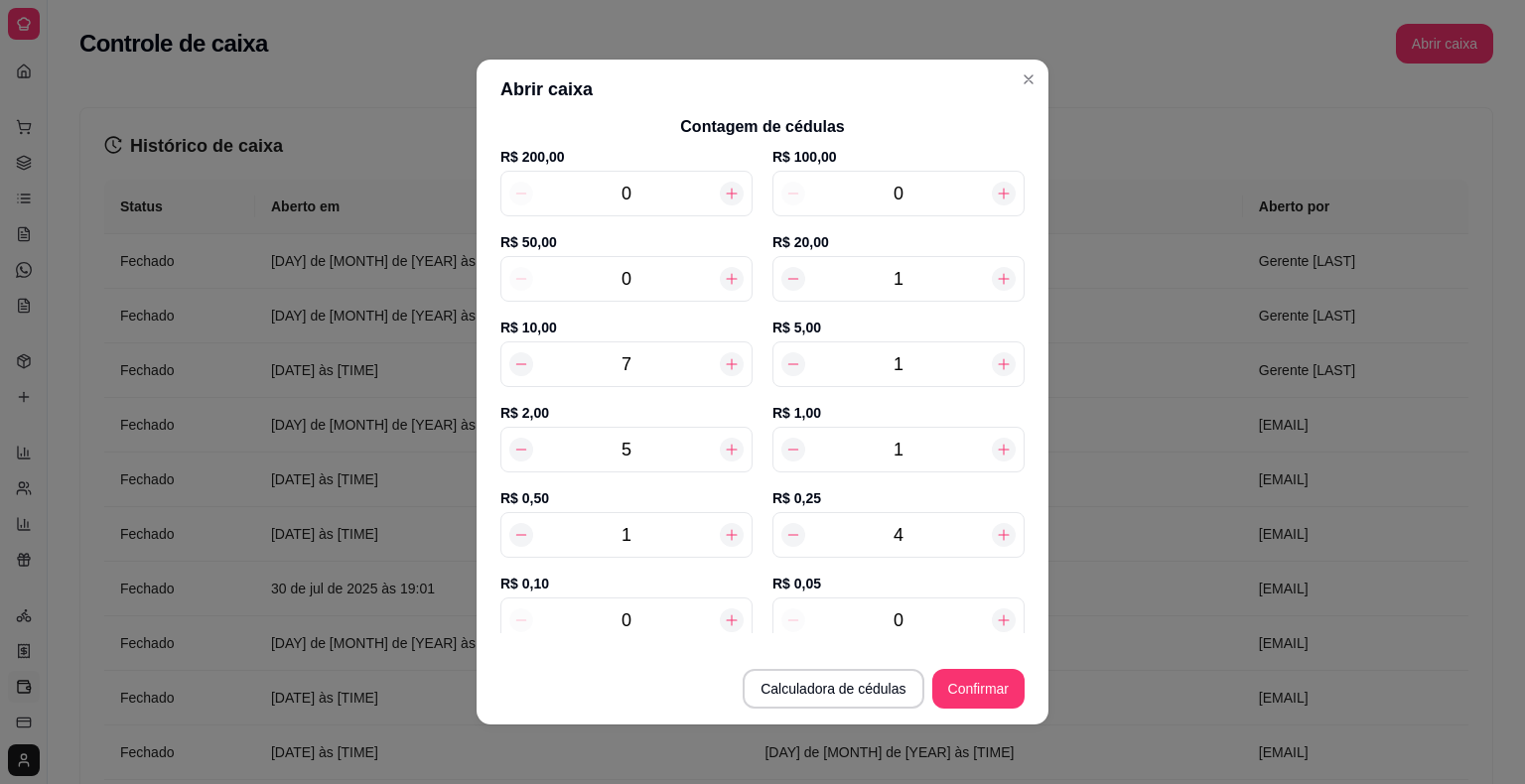 click 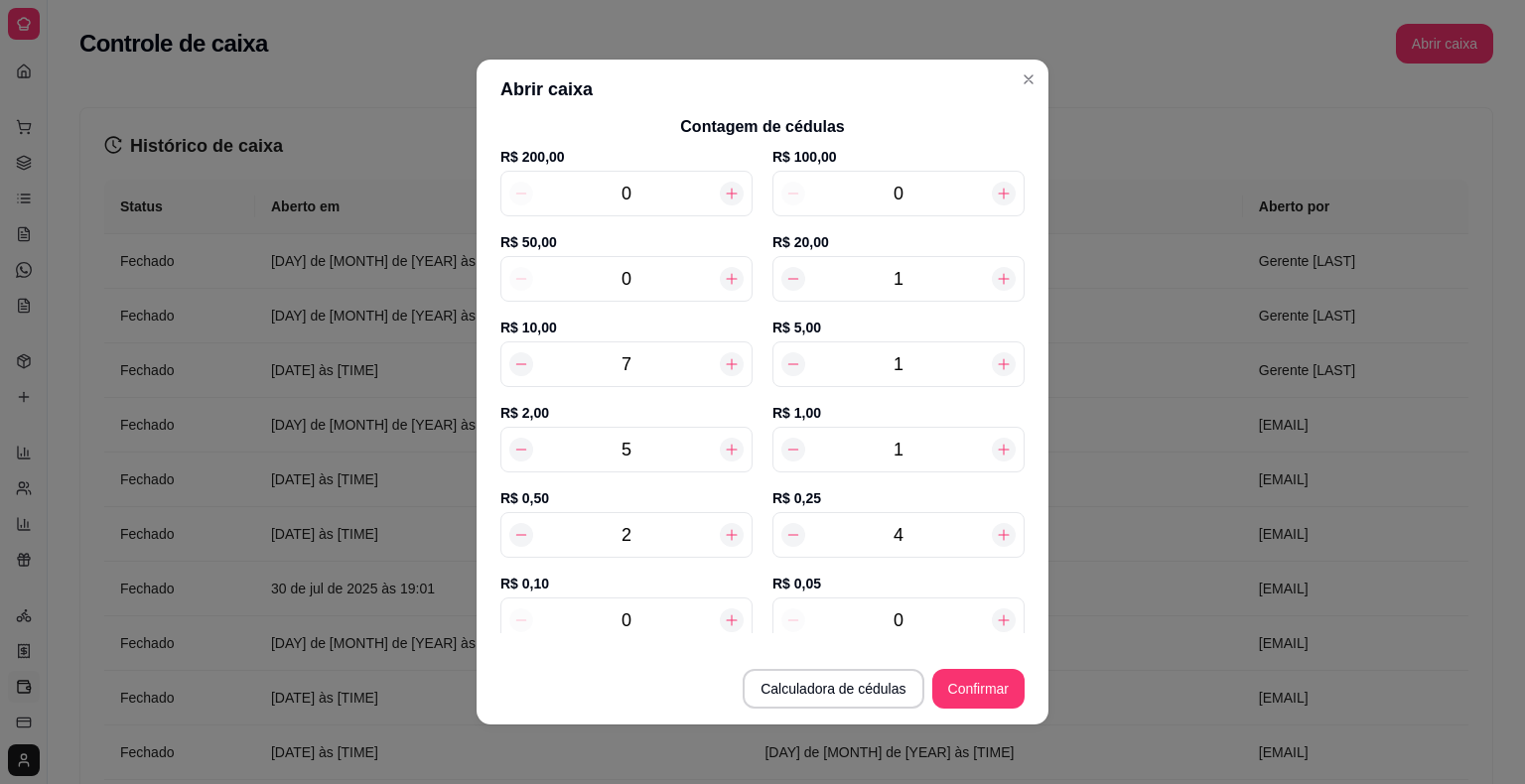 scroll, scrollTop: 150, scrollLeft: 0, axis: vertical 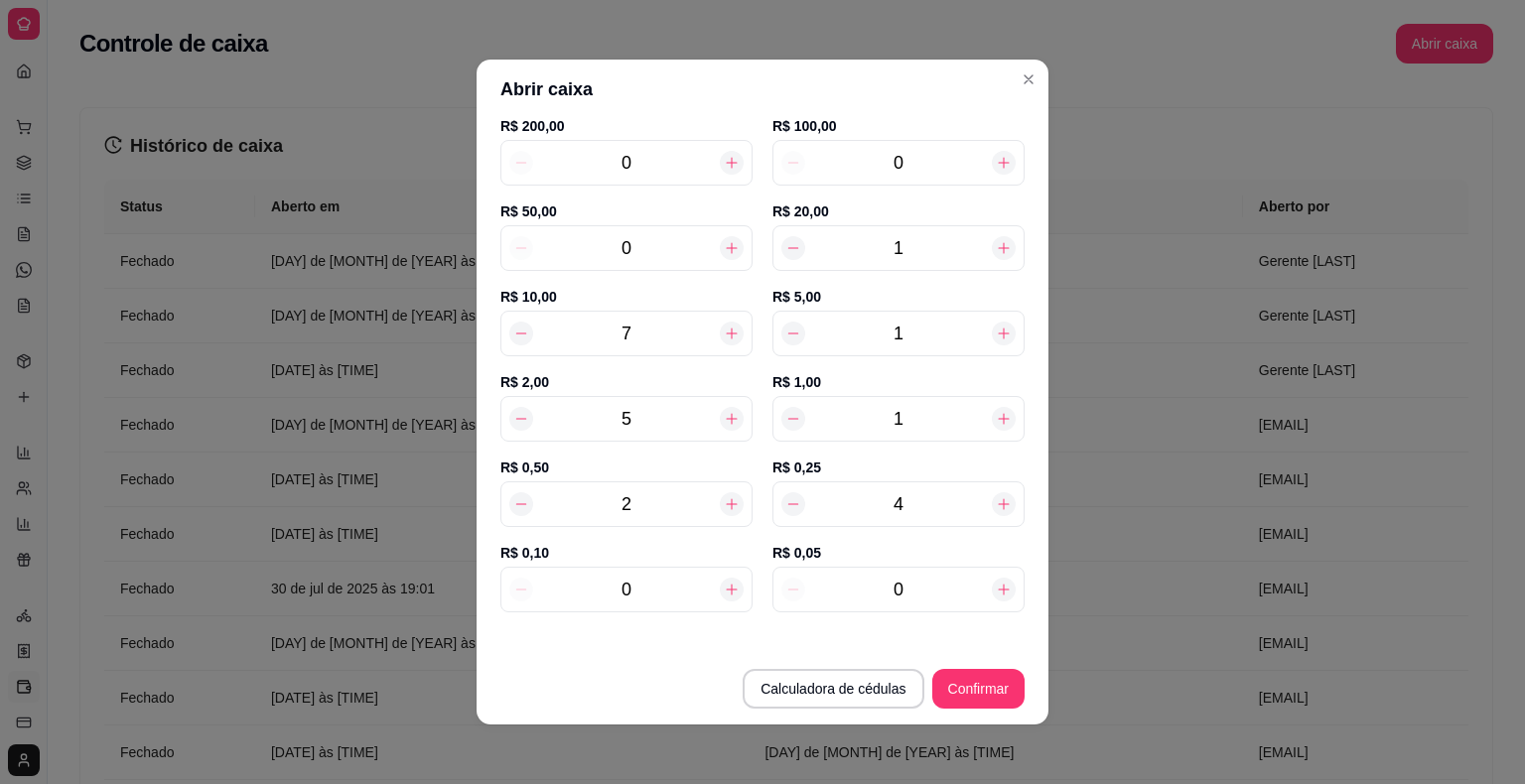 click on "0" at bounding box center (626, 589) 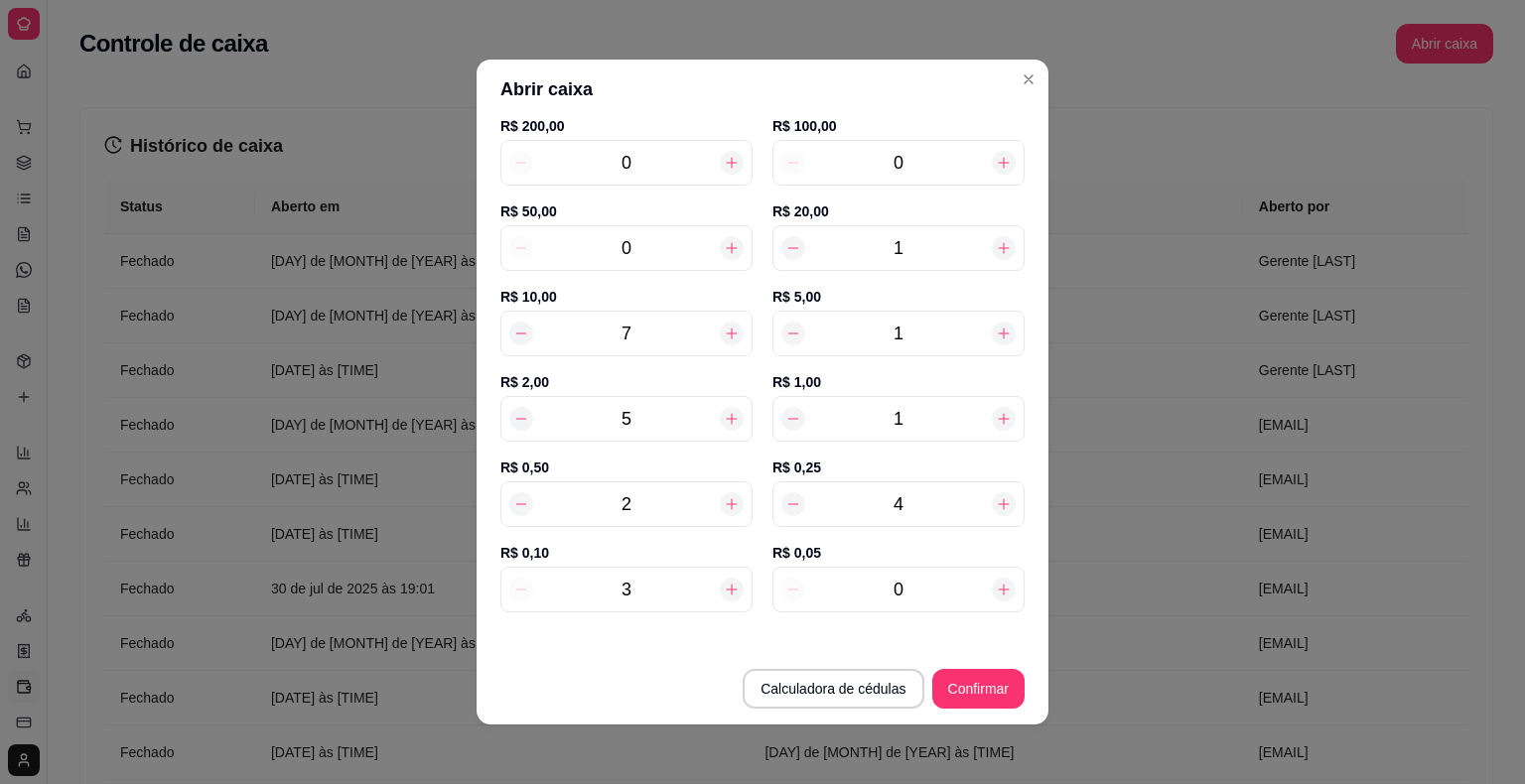 type on "108,30" 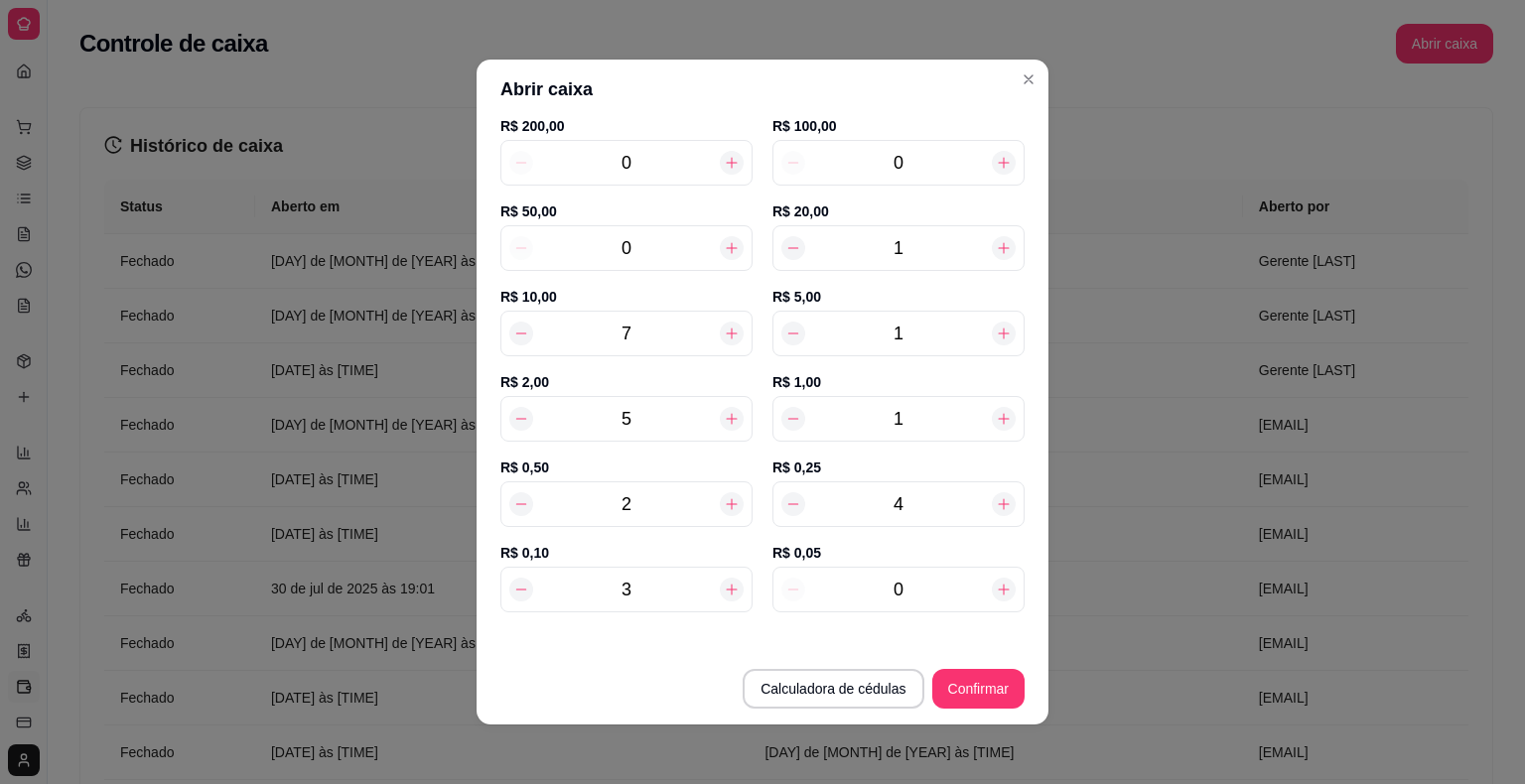 type on "3" 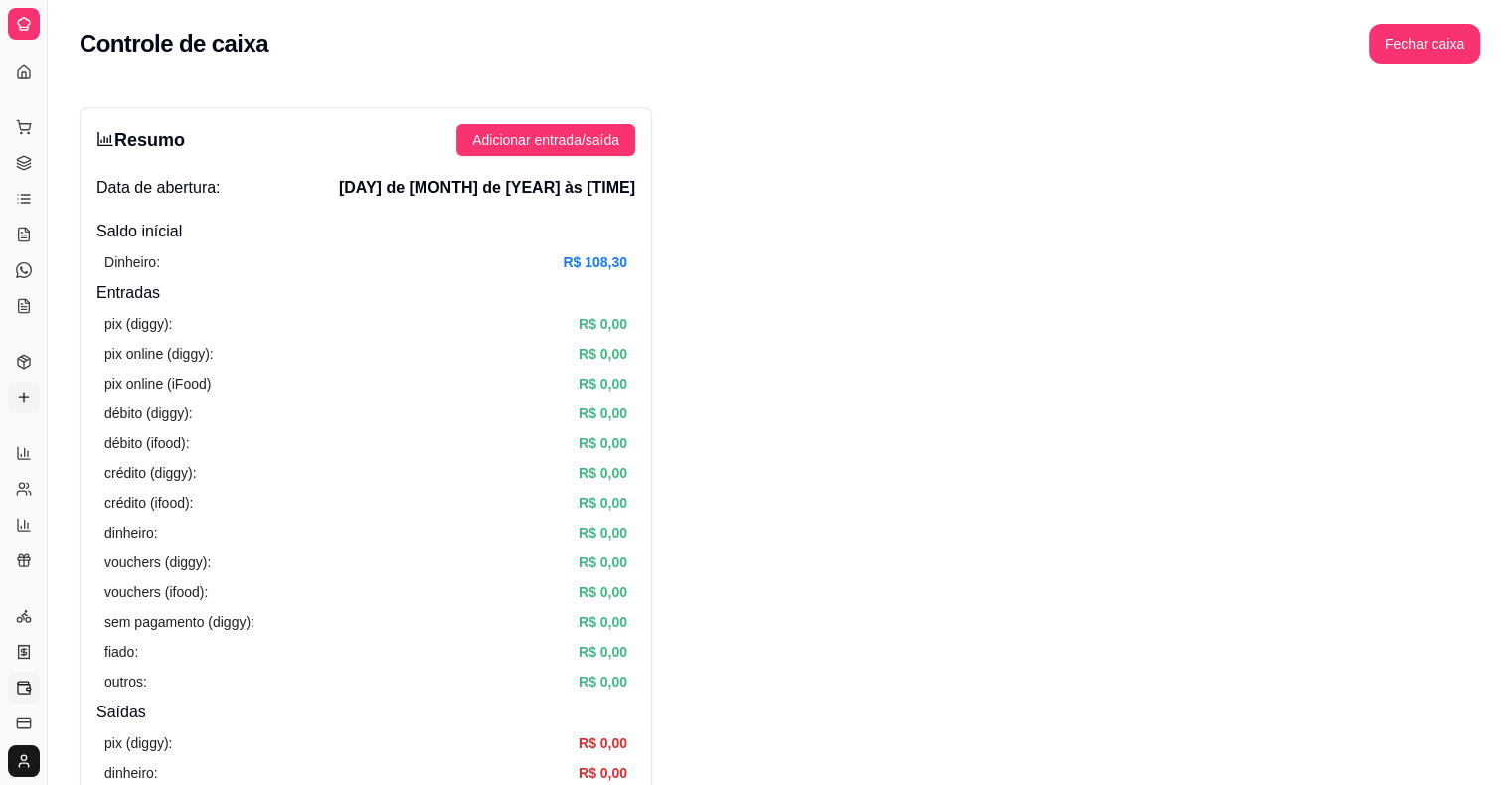 click 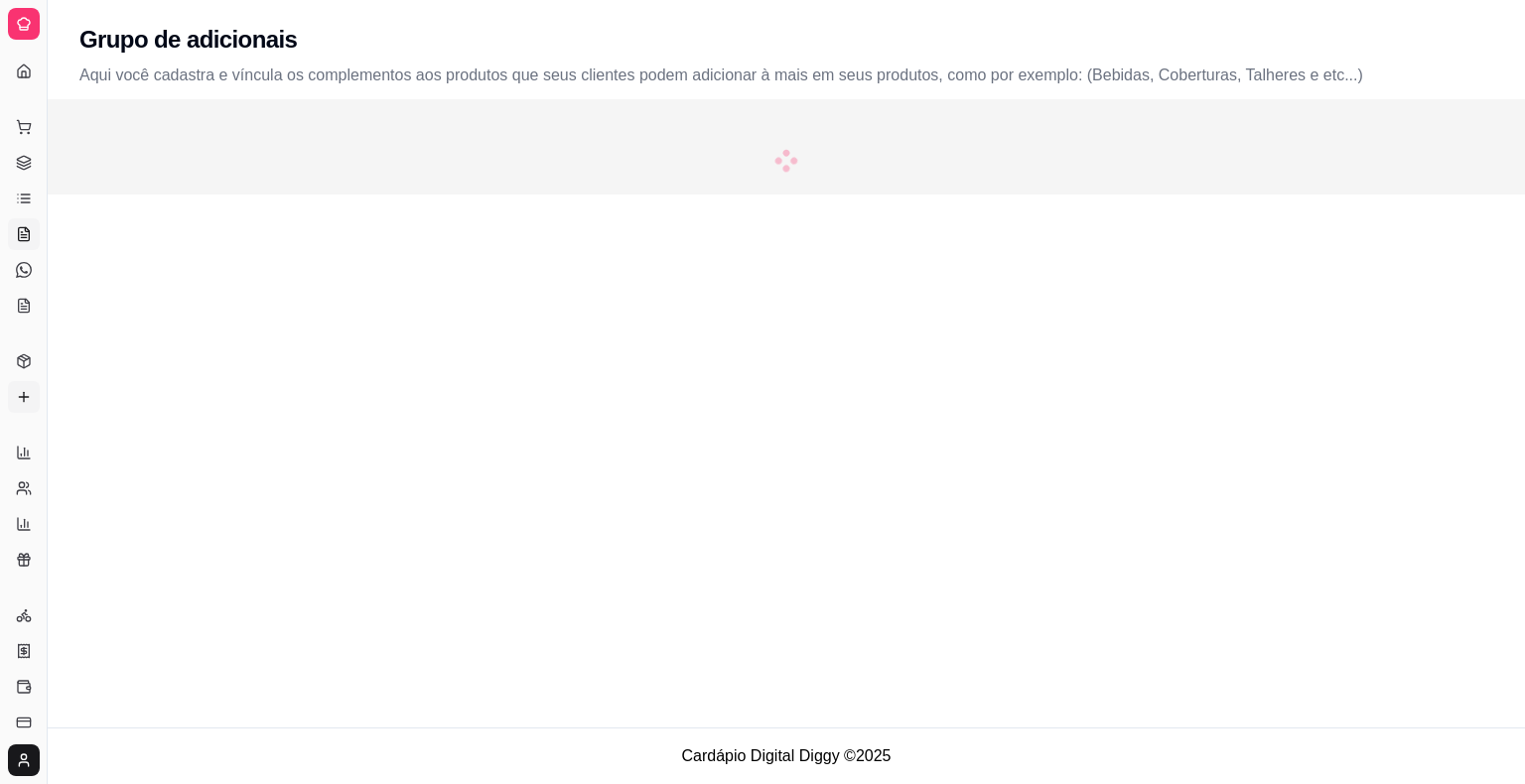 click 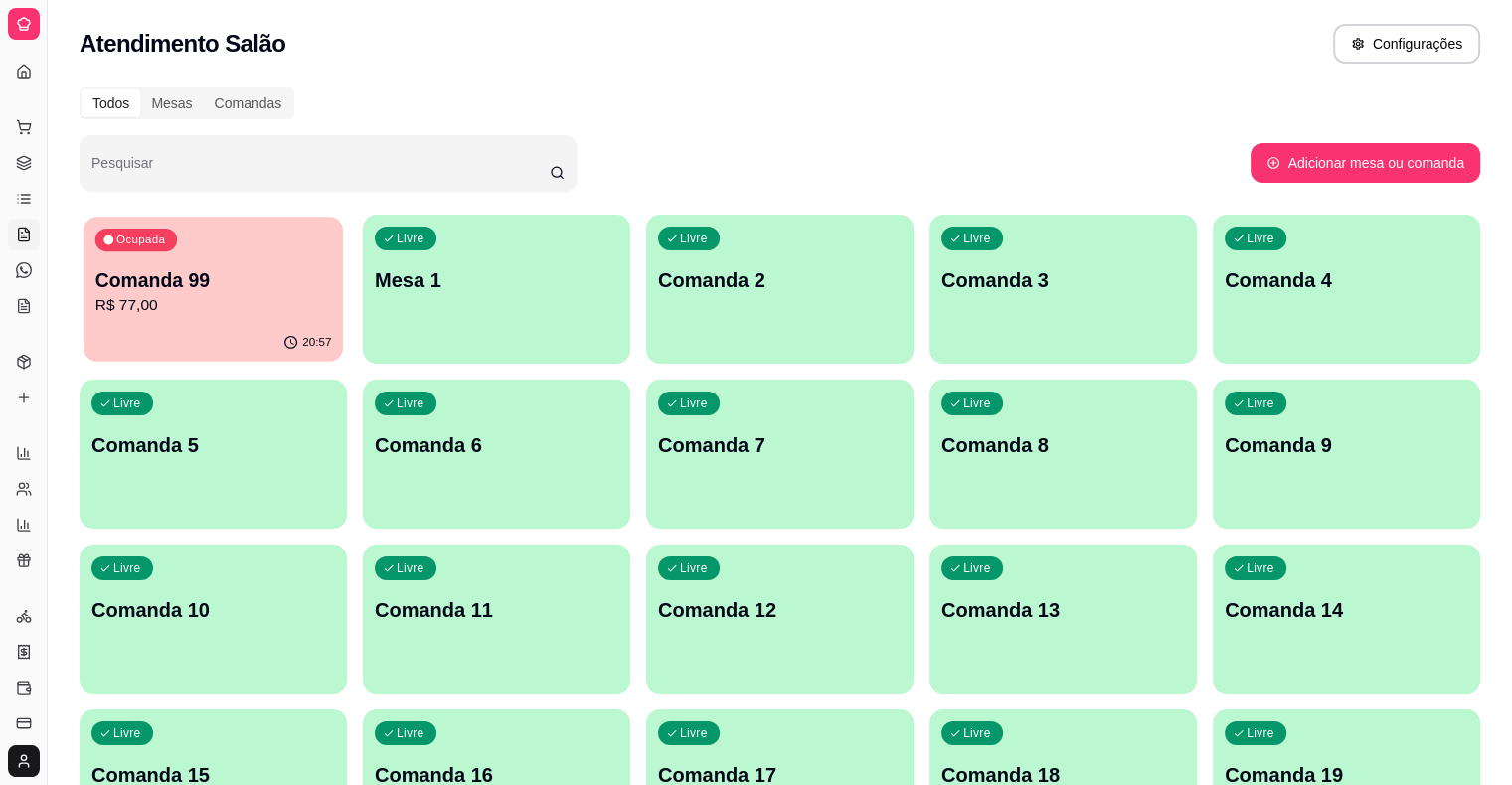 click on "Comanda 99" at bounding box center [214, 280] 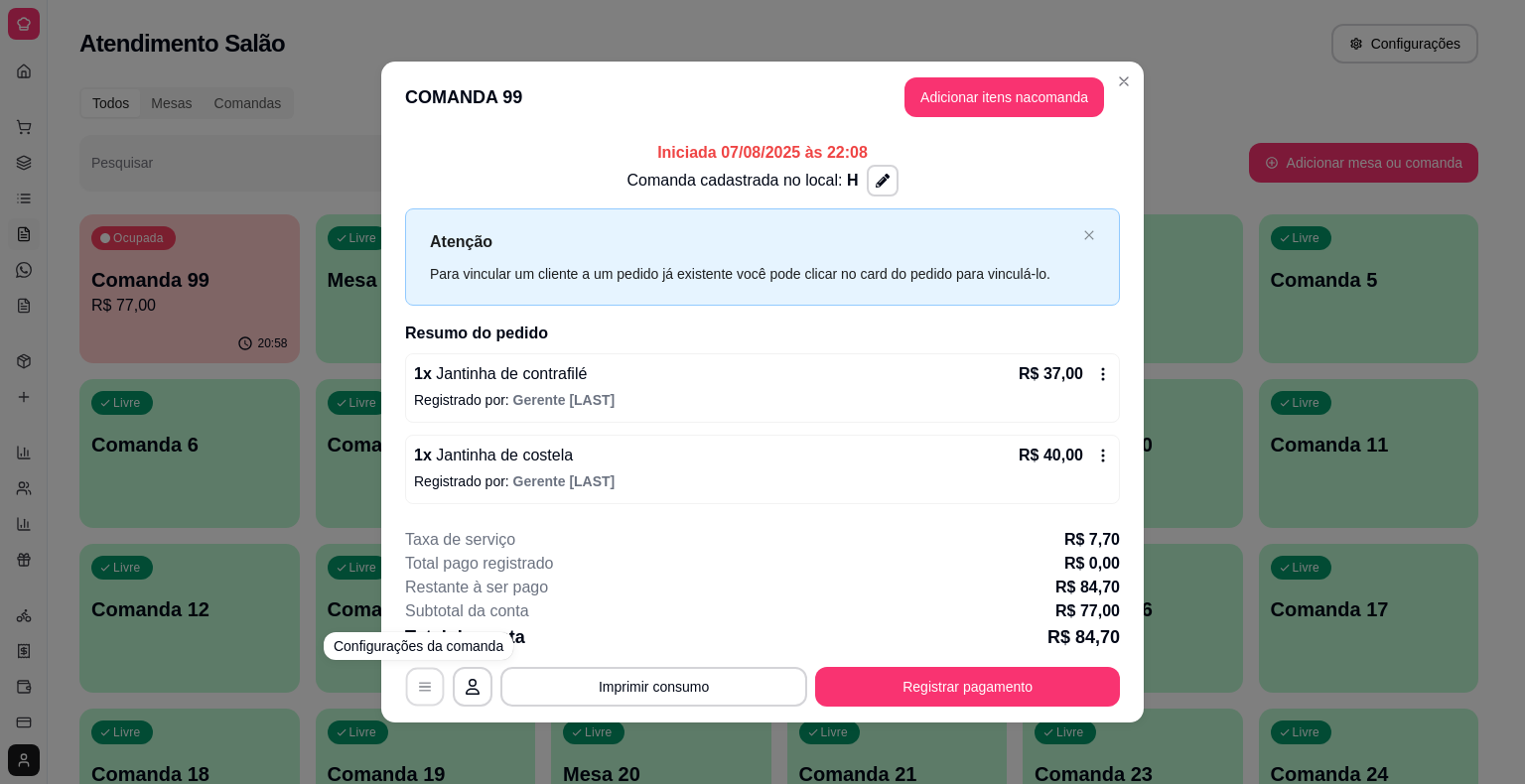 click 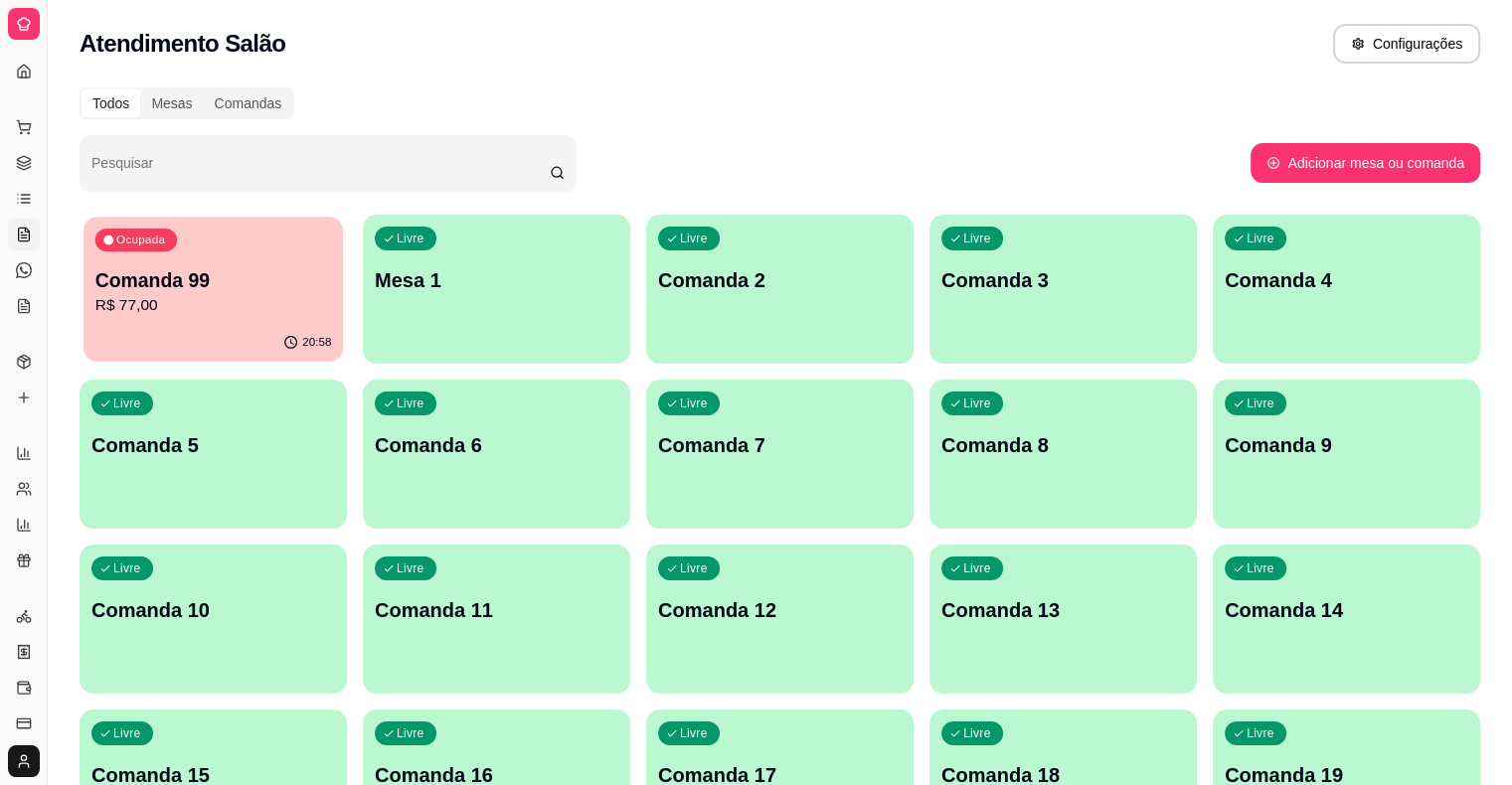 click on "Ocupada Comanda 99 R$ 77,00" at bounding box center [213, 270] 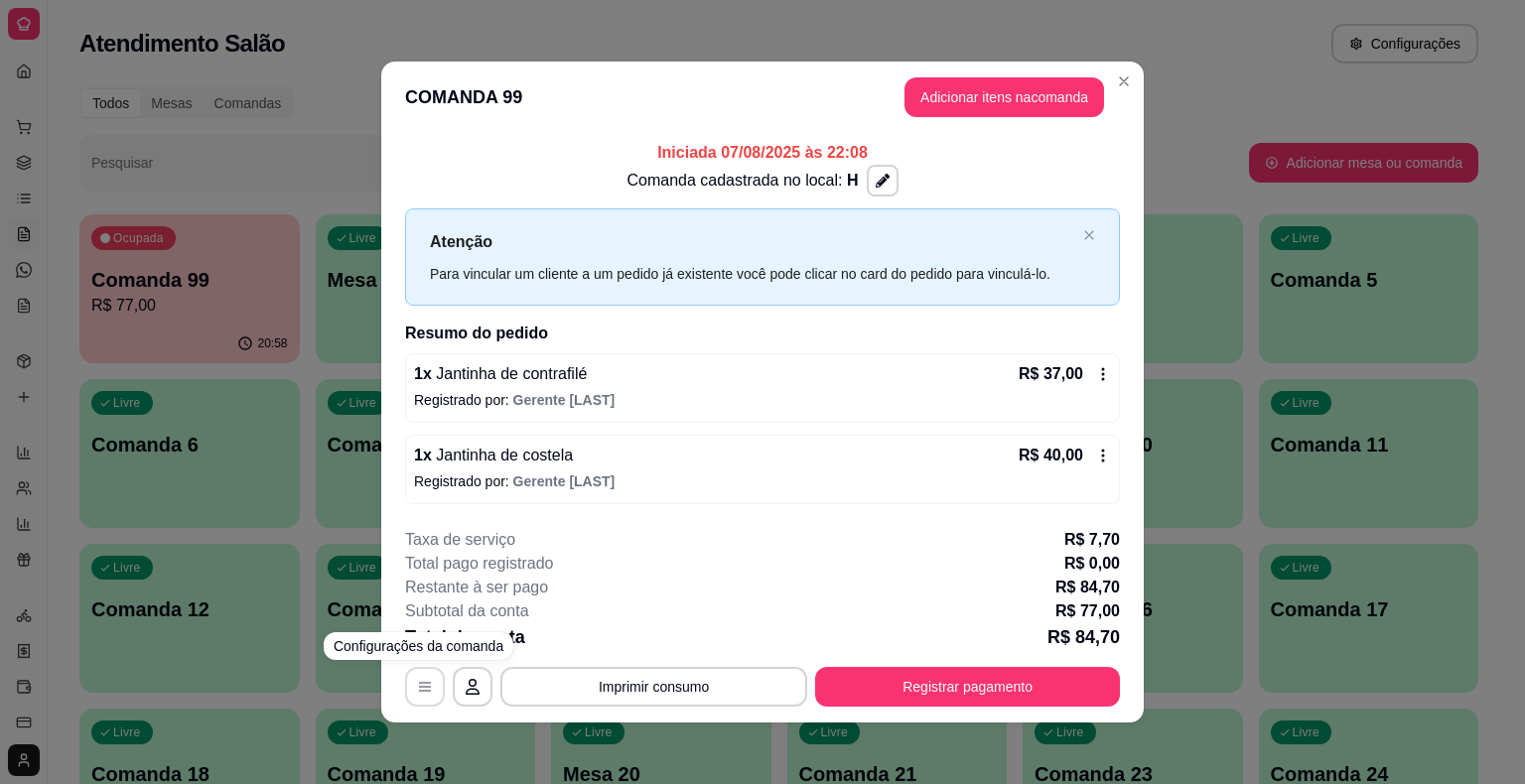 click 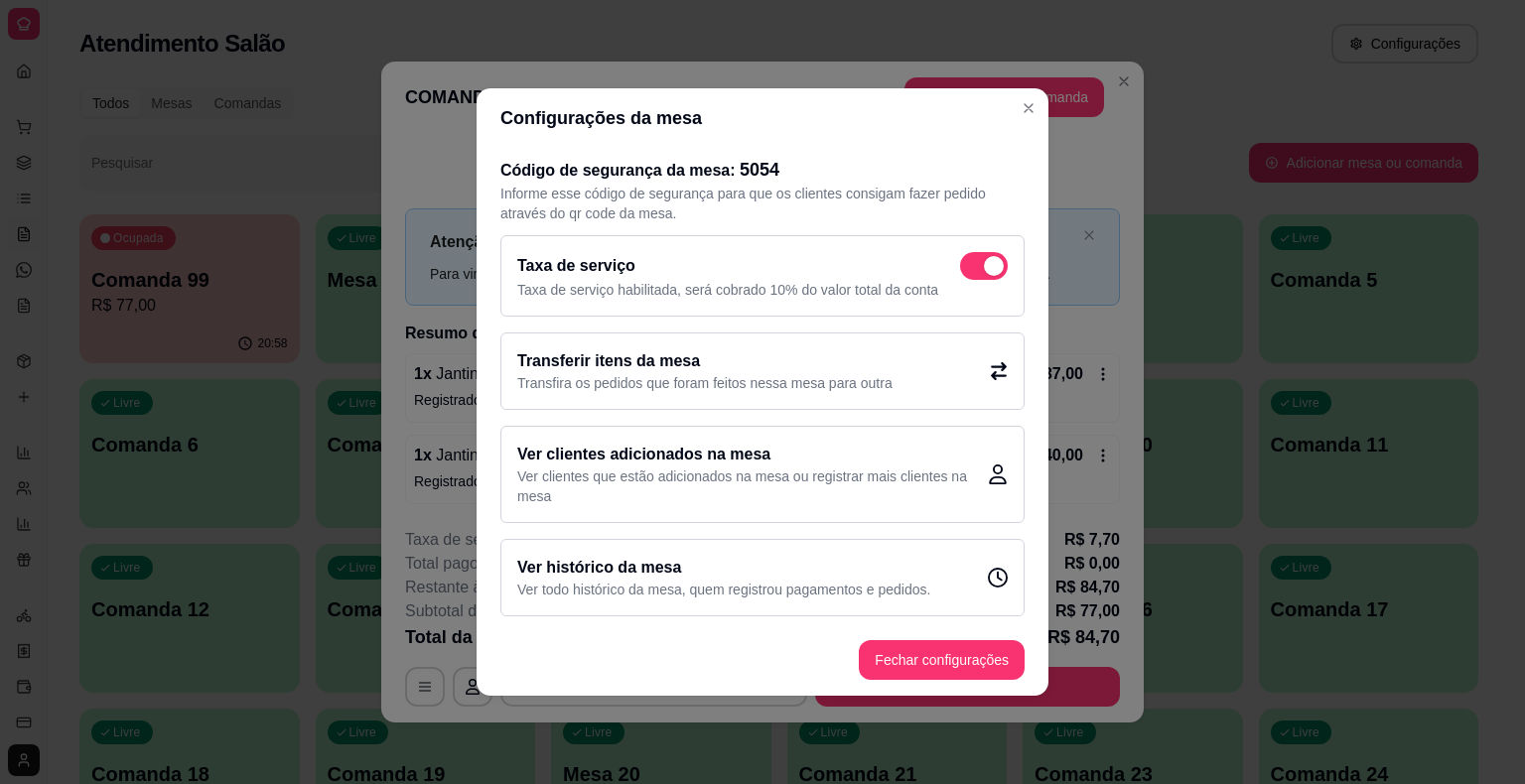 click on "Transferir itens da mesa Transfira os pedidos que foram feitos nessa mesa para outra" at bounding box center [762, 371] 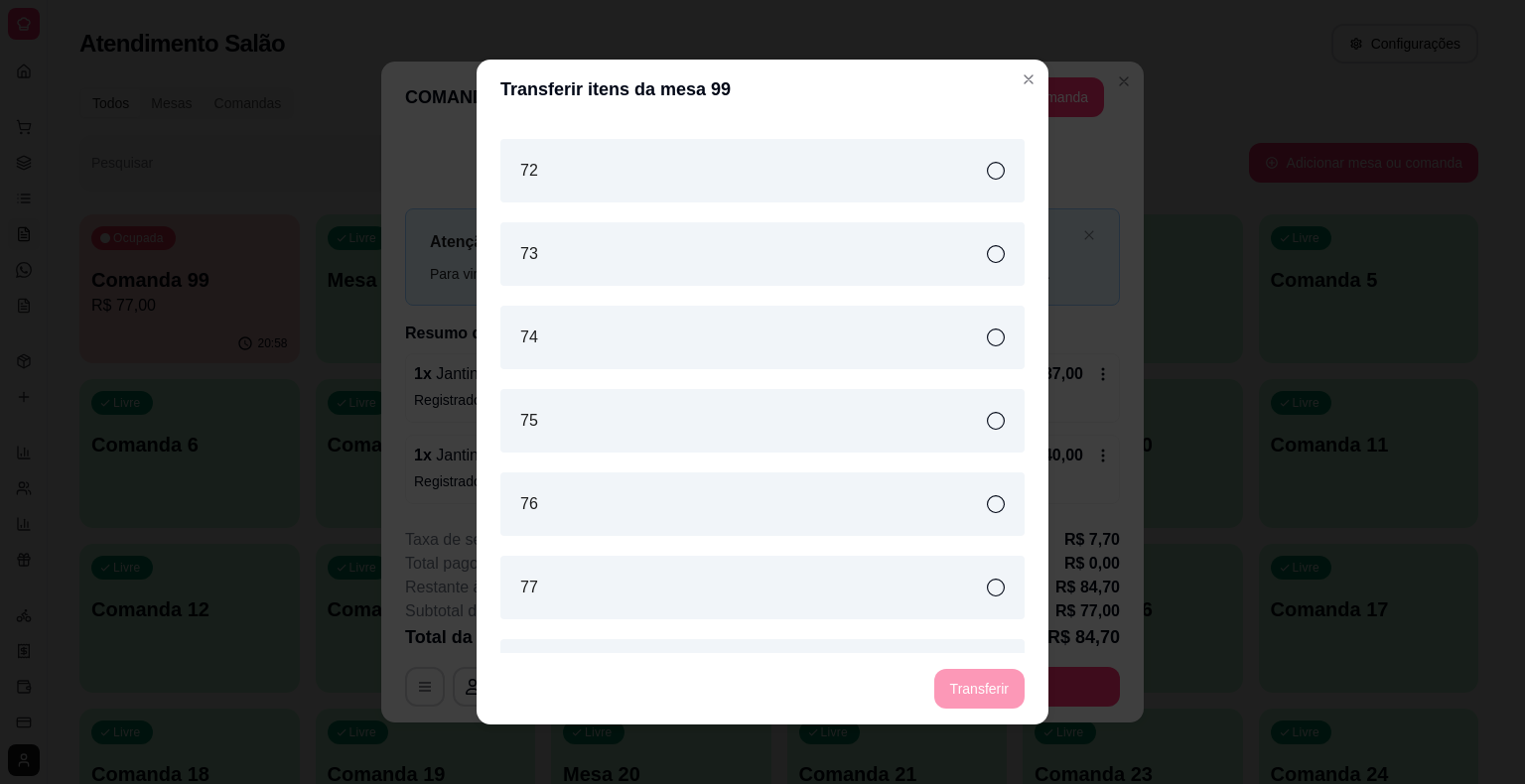 scroll, scrollTop: 7631, scrollLeft: 0, axis: vertical 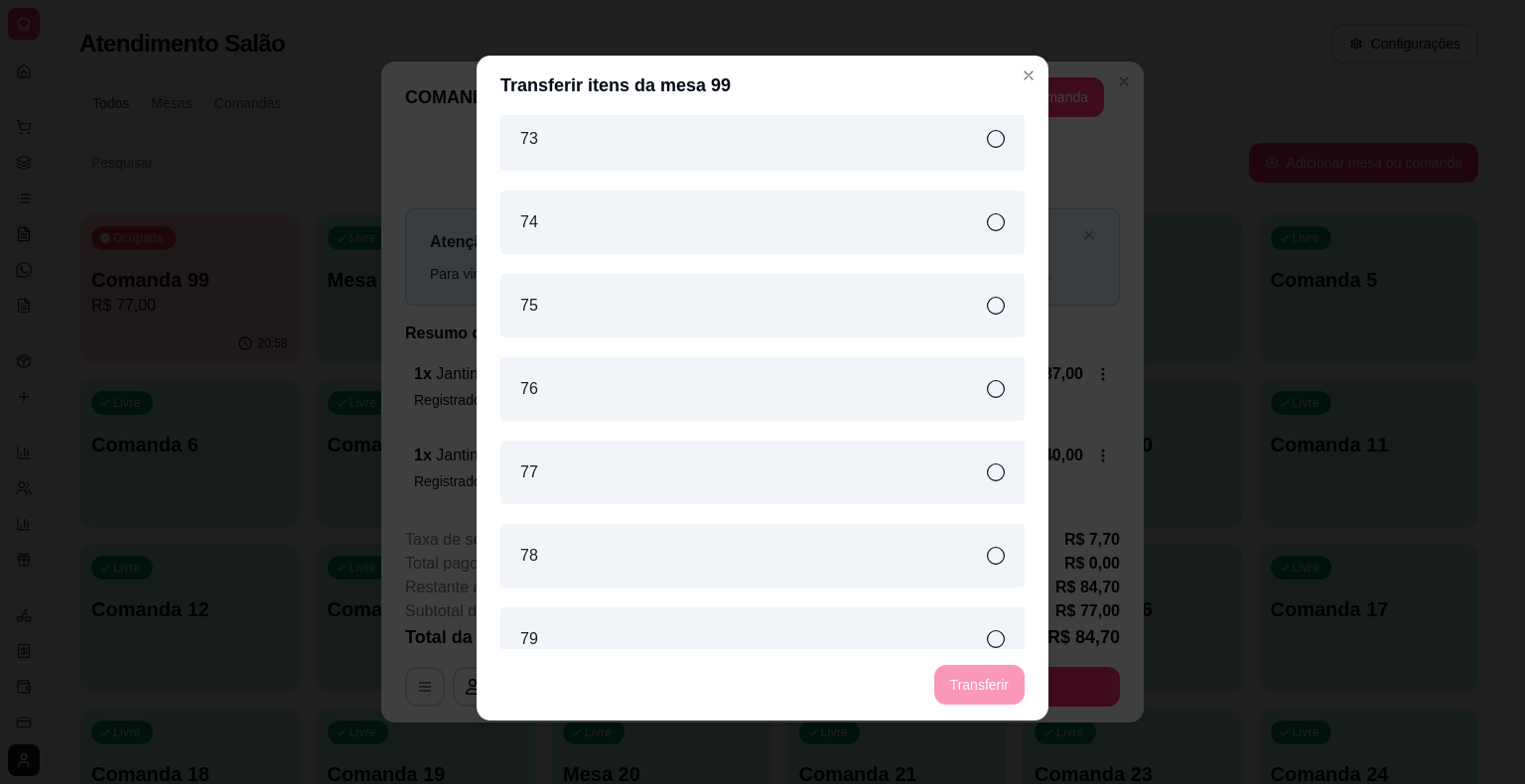 click on "Configurações da mesa Código de segurança da mesa:   [CODE] Informe esse código de segurança para que os clientes consigam fazer pedido através do qr code da mesa. Taxa de serviço Taxa de serviço habilitada, será cobrado 10% do valor total da conta Transferir itens da mesa Transfira os pedidos que foram feitos nessa mesa para outra Ver clientes adicionados na mesa Ver clientes que estão adicionados na mesa ou registrar mais clientes na mesa Ver histórico da mesa Ver todo histórico da mesa, quem registrou pagamentos e pedidos. Fechar configurações" at bounding box center [762, 392] 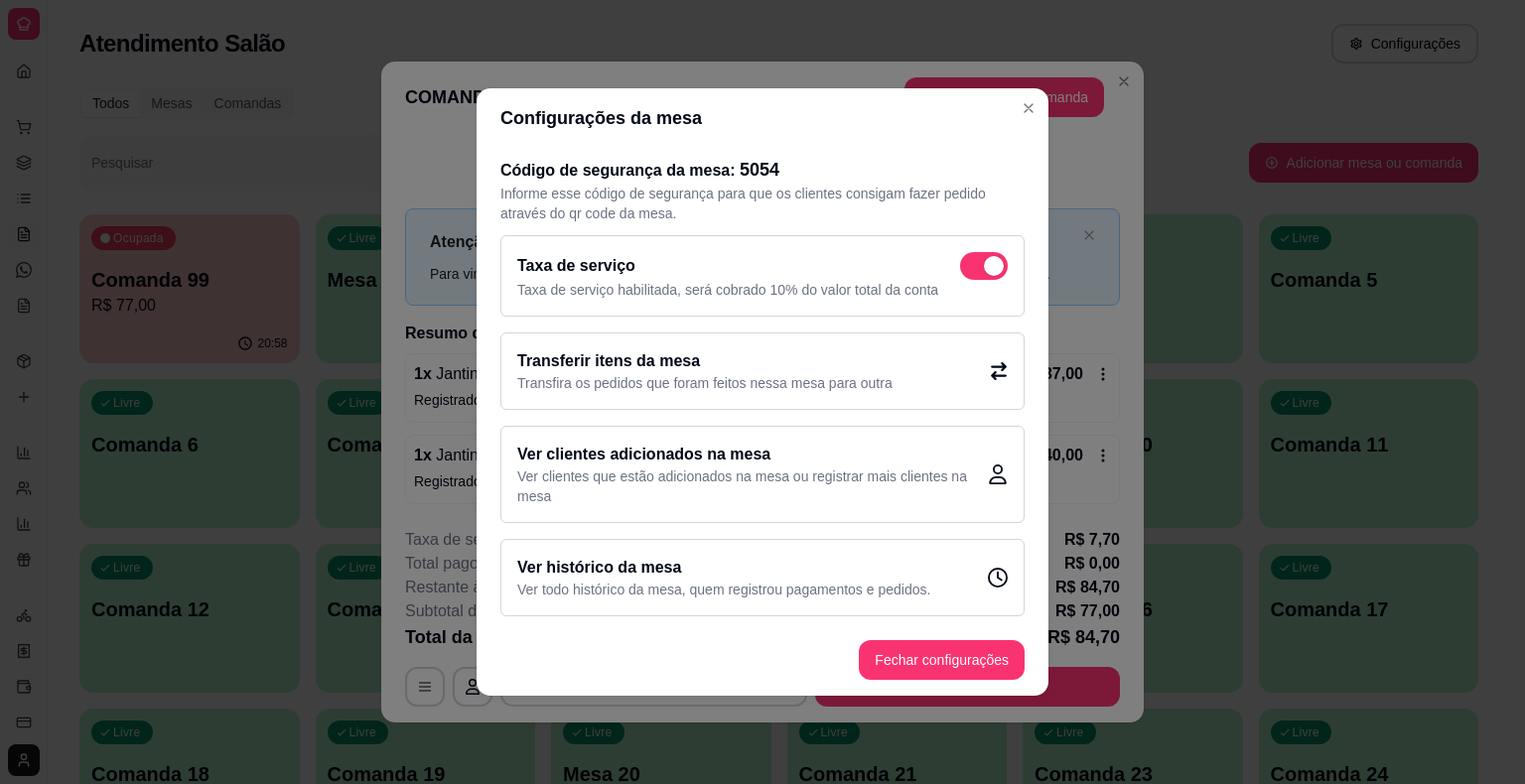 click on "Adicionar itens na  comanda" at bounding box center (1004, 97) 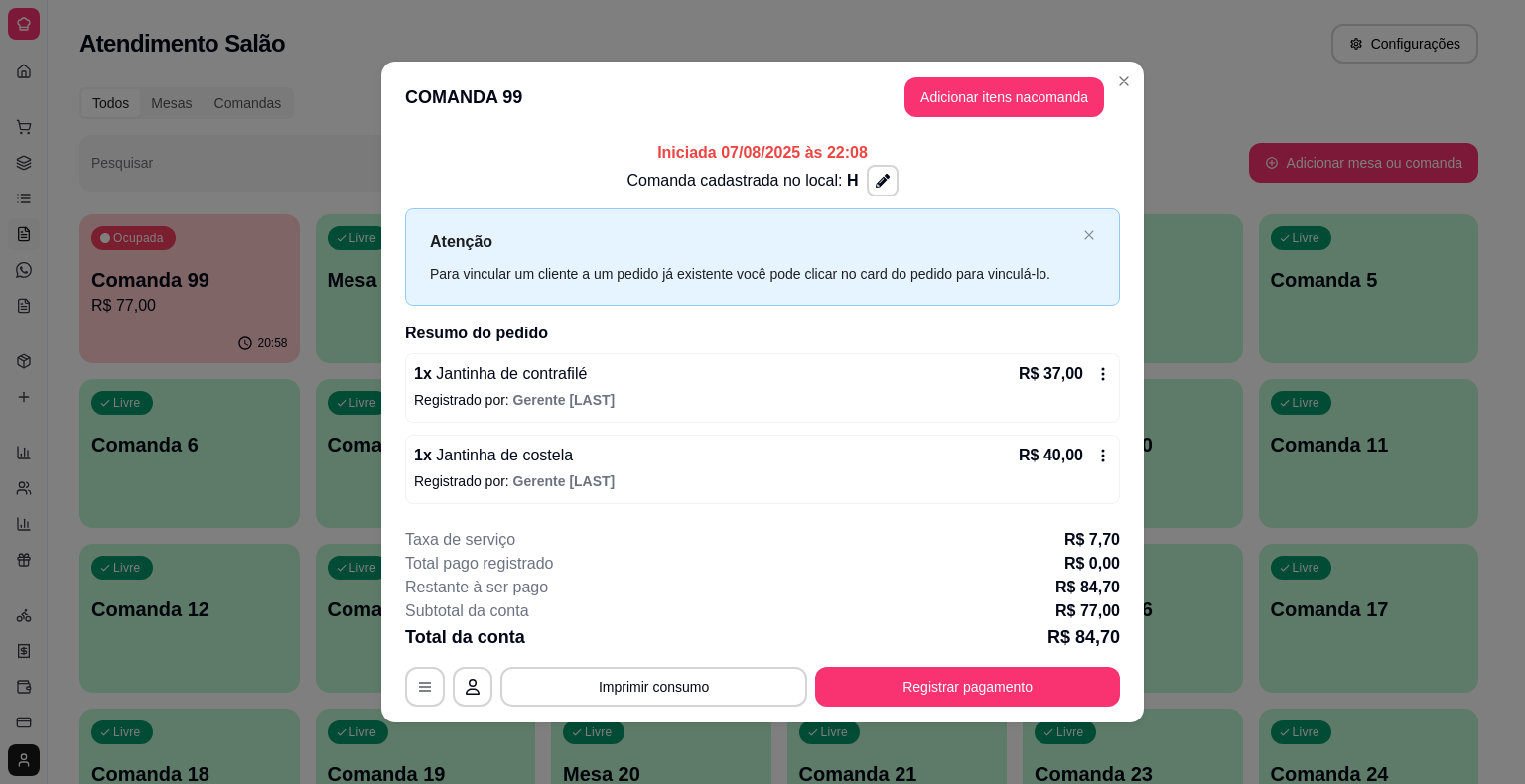 click on "COMANDA 99 Adicionar itens na comanda" at bounding box center [762, 97] 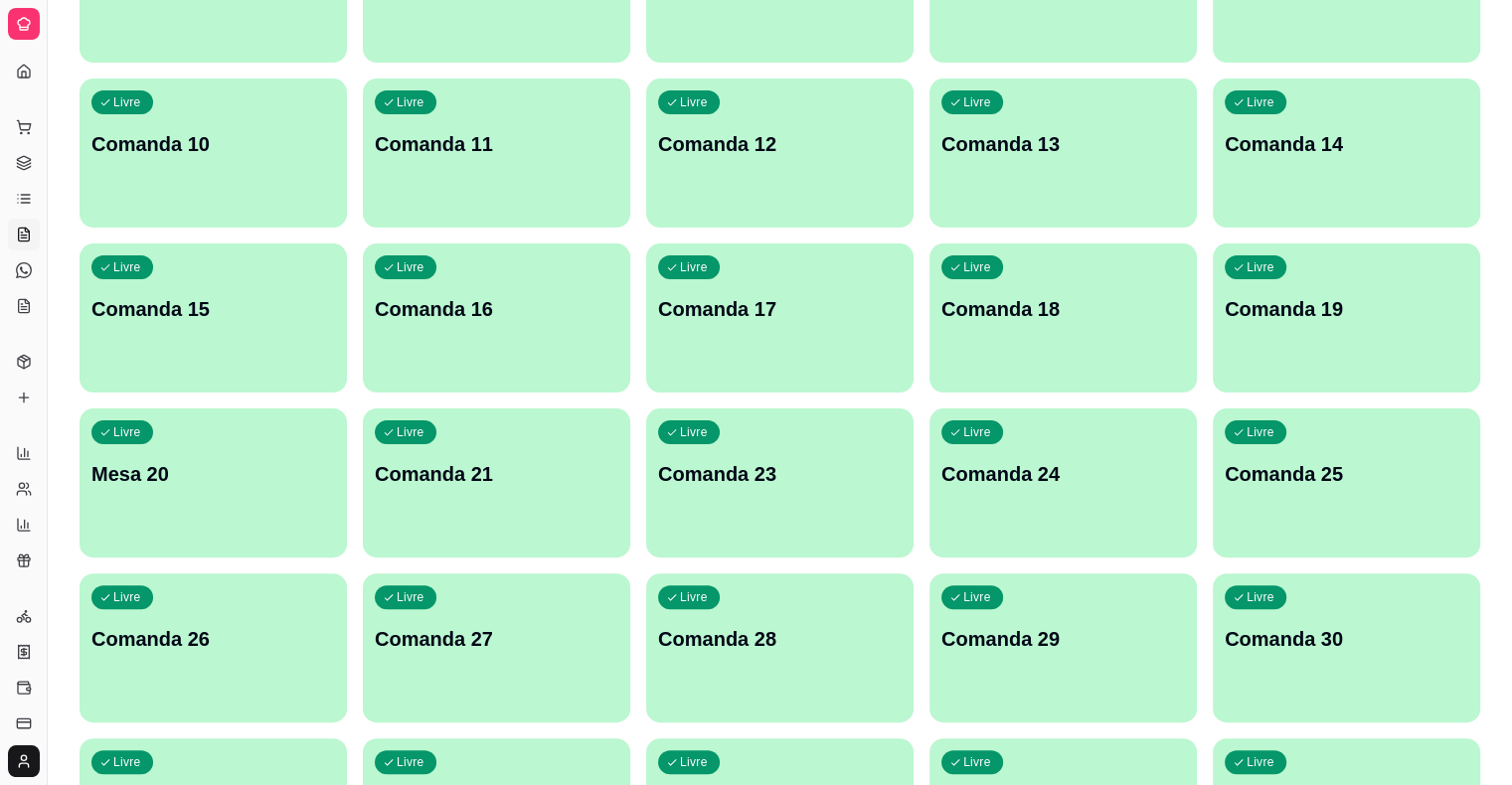 scroll, scrollTop: 261, scrollLeft: 0, axis: vertical 